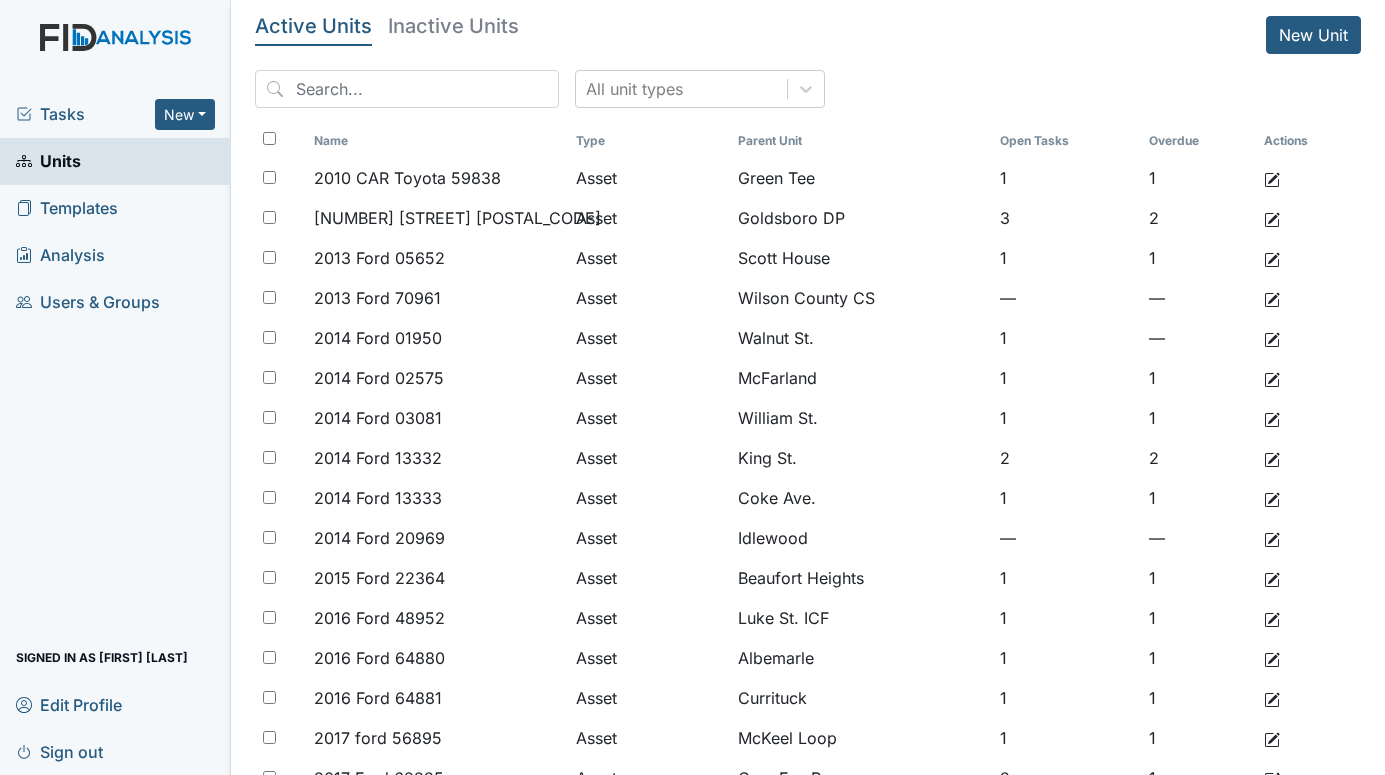 scroll, scrollTop: 0, scrollLeft: 0, axis: both 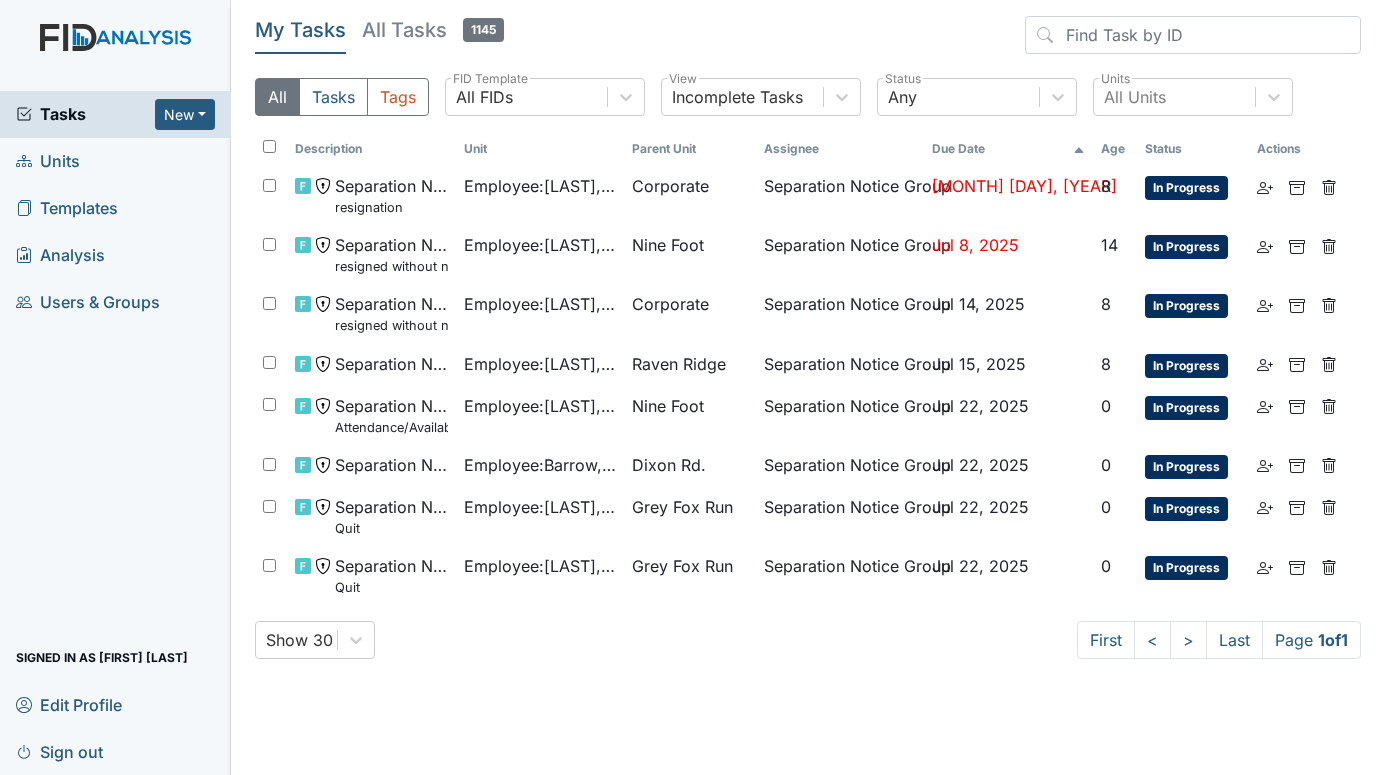click on "Units" at bounding box center [48, 161] 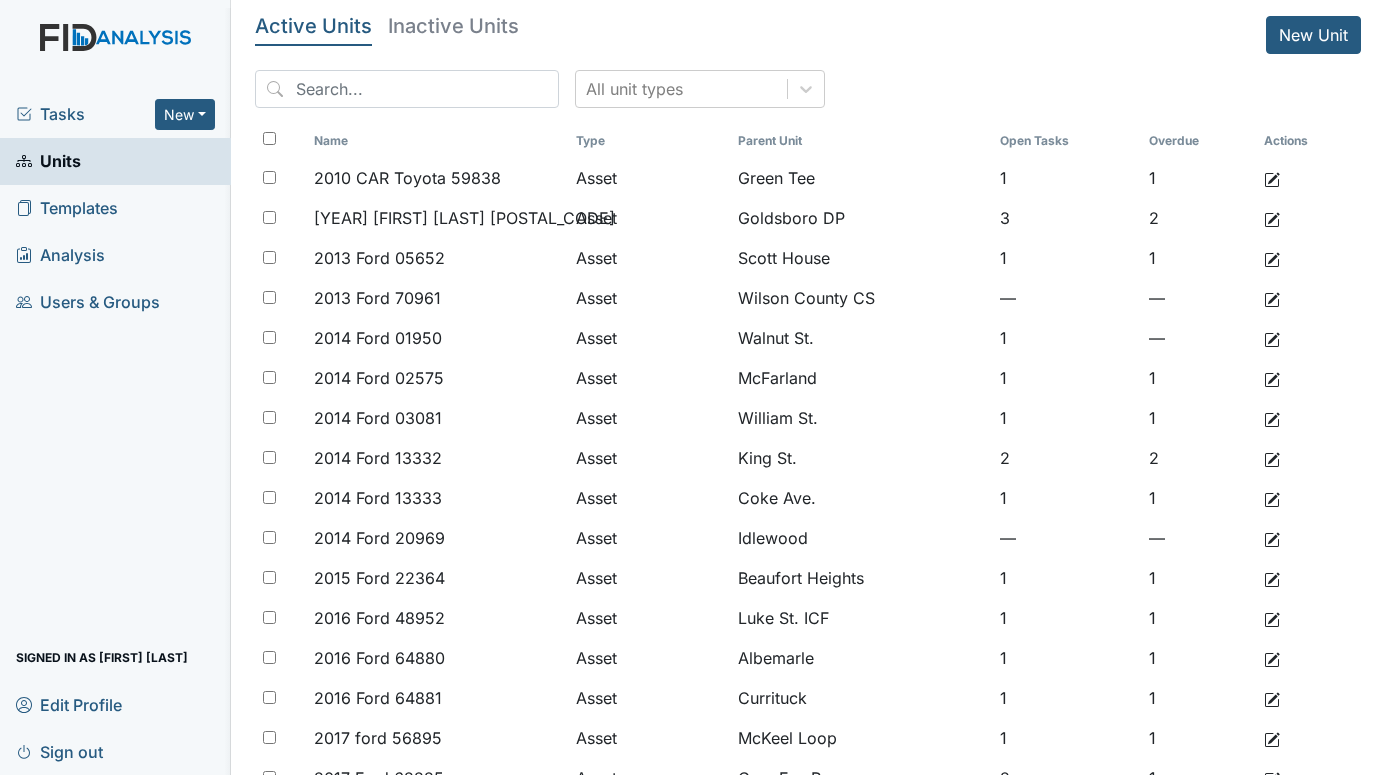 scroll, scrollTop: 0, scrollLeft: 0, axis: both 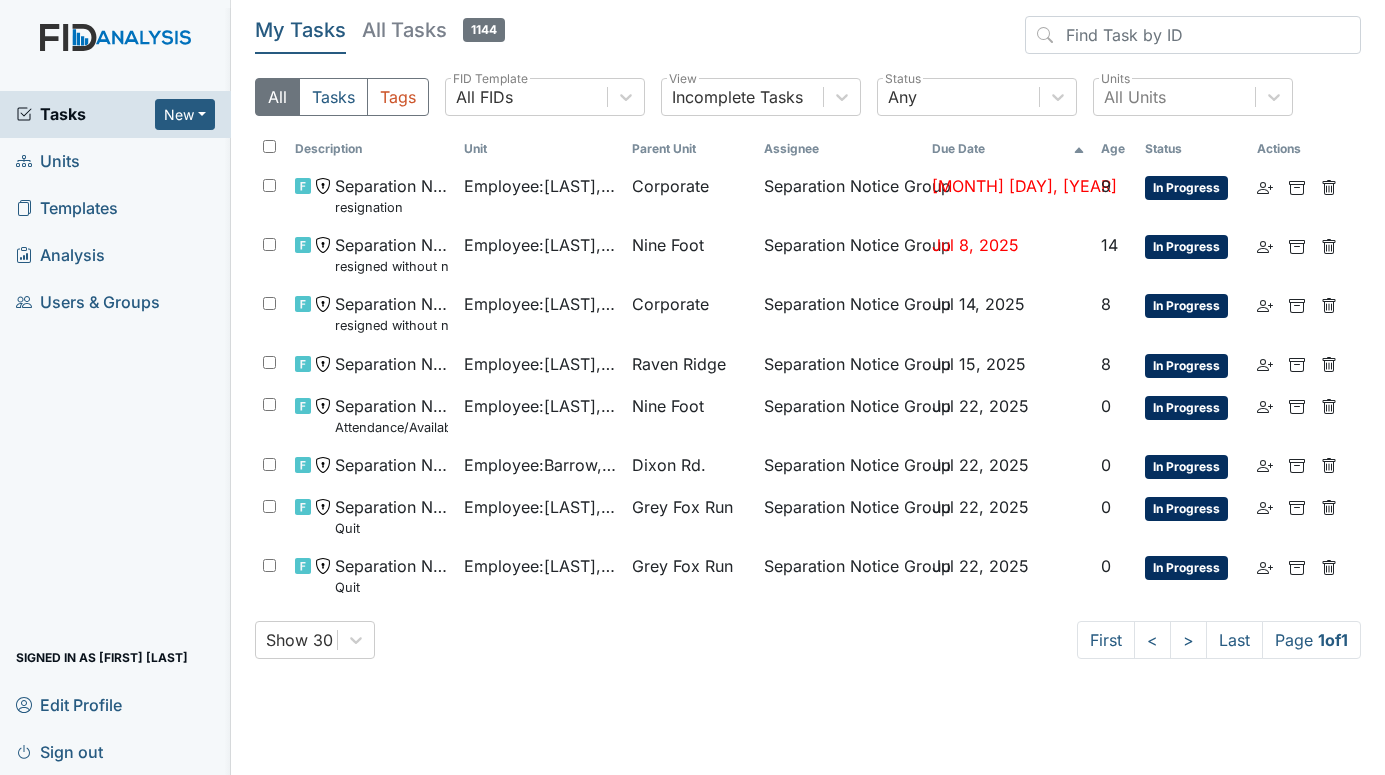 click on "Units" at bounding box center [48, 161] 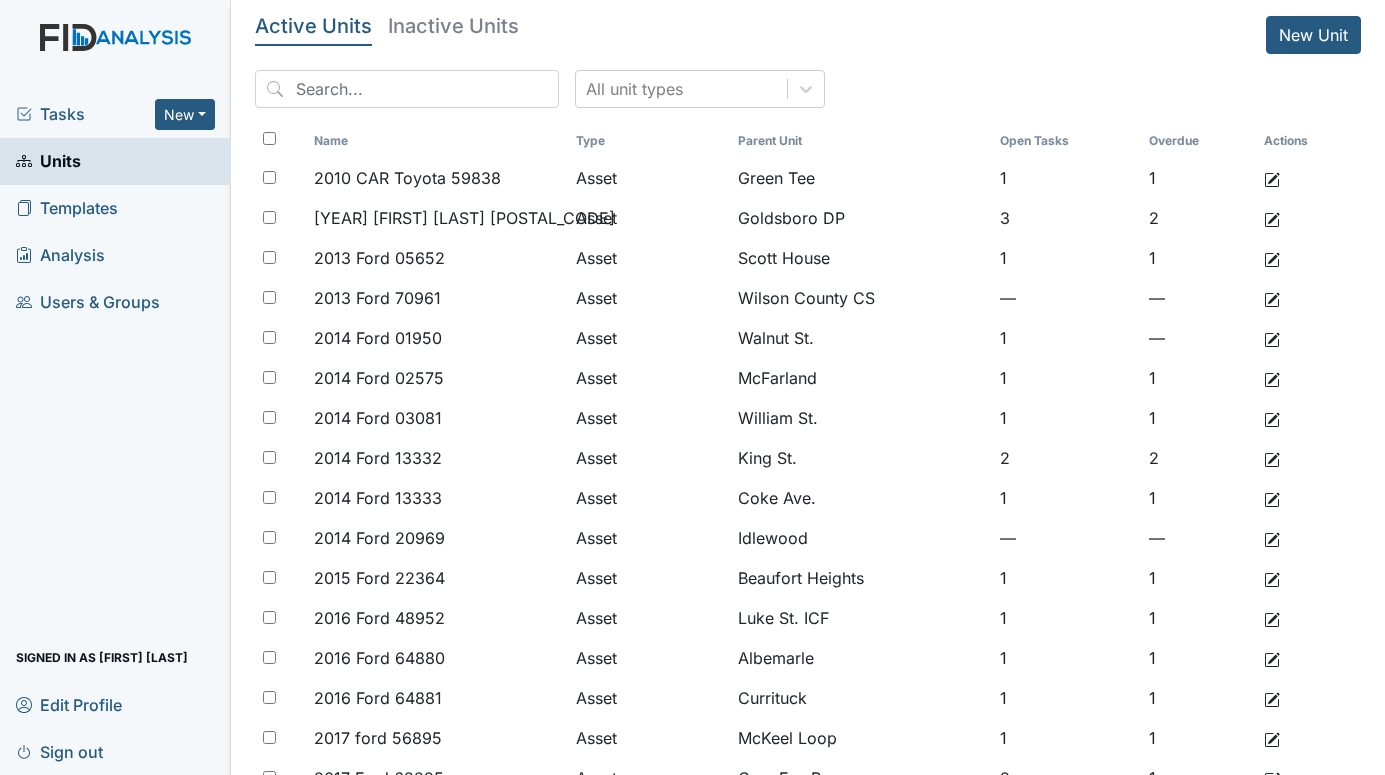 scroll, scrollTop: 0, scrollLeft: 0, axis: both 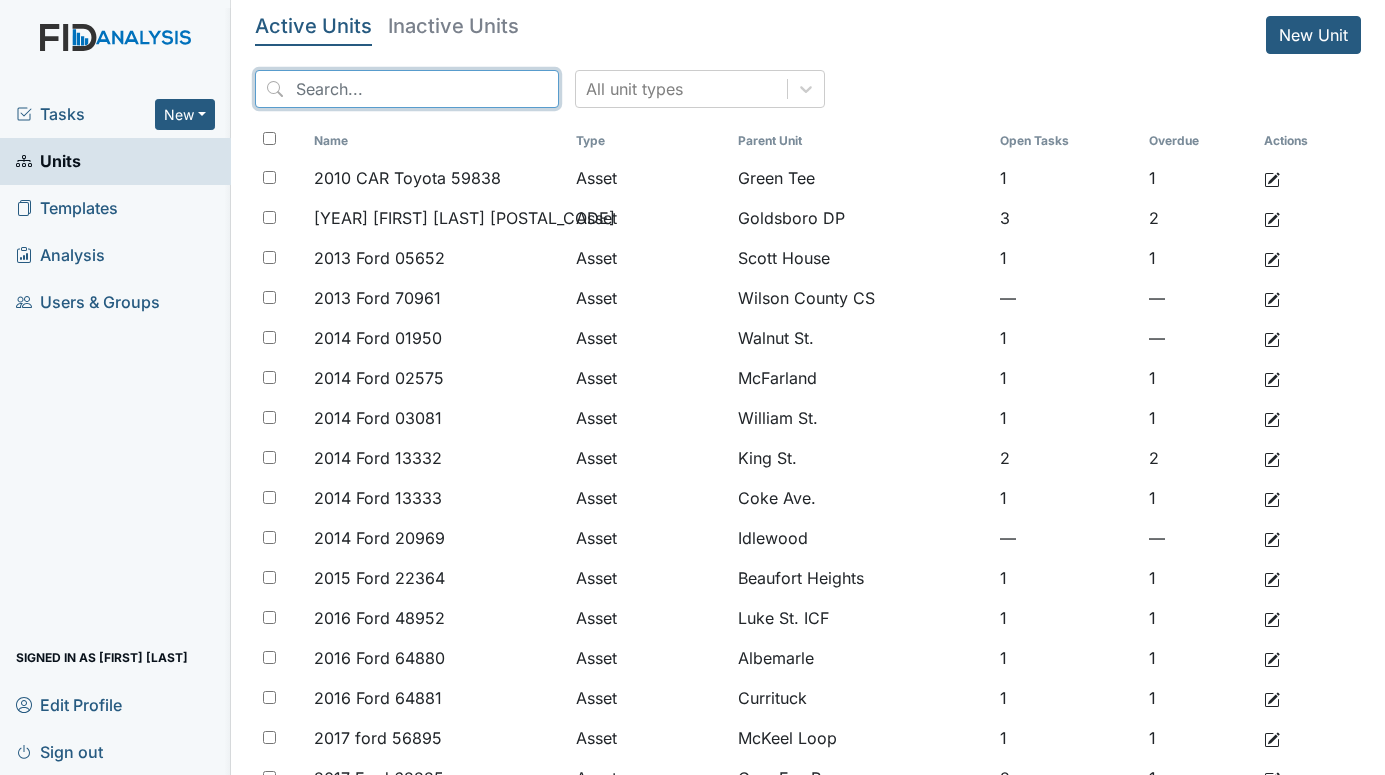 click at bounding box center [407, 89] 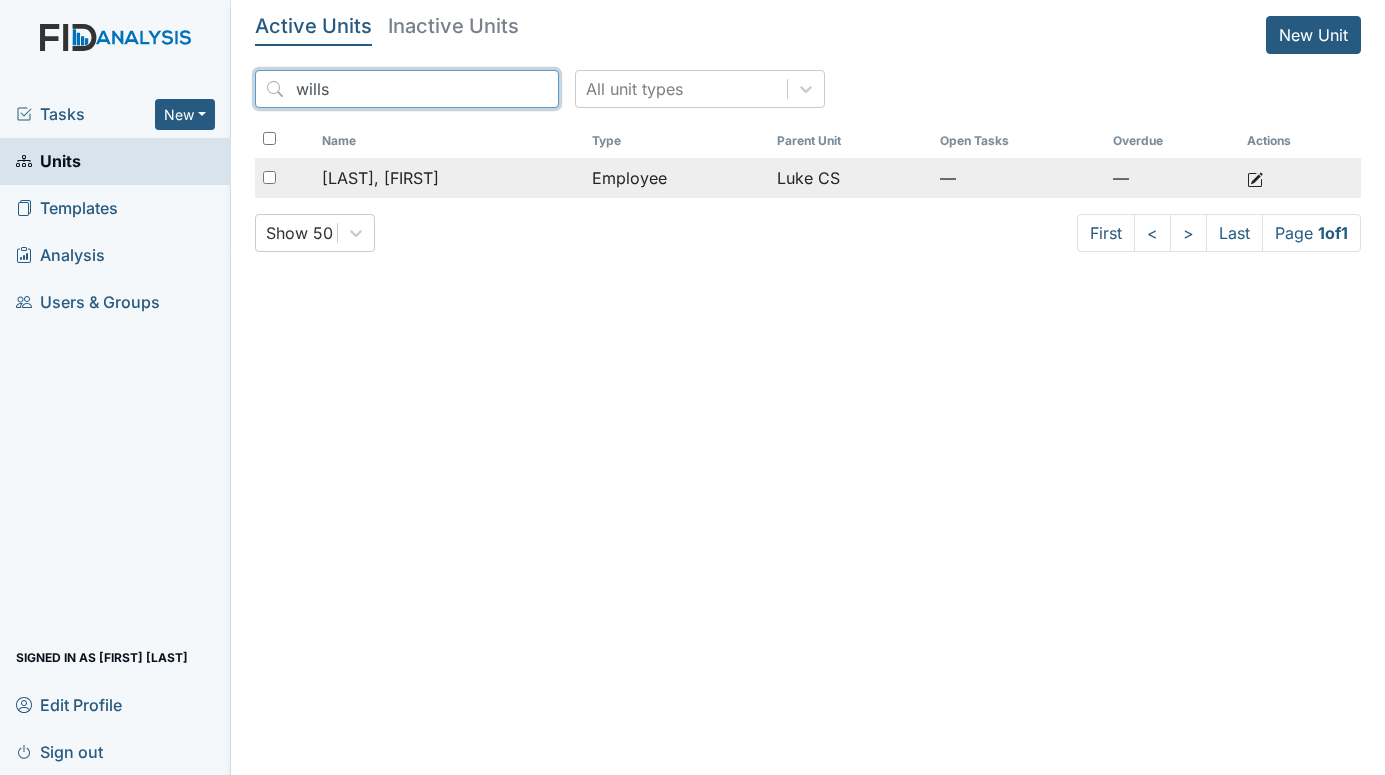 type on "wills" 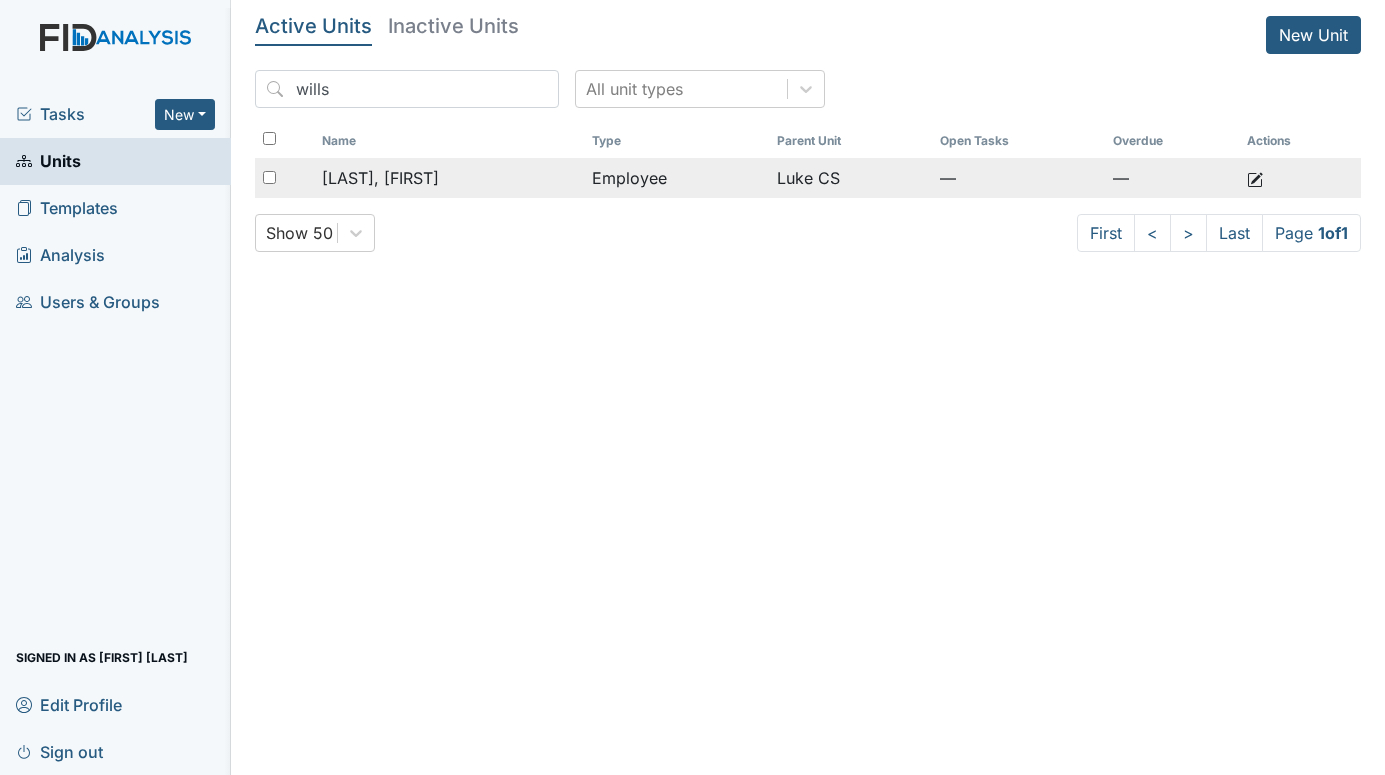 click on "[LAST], [FIRST]" at bounding box center (380, 178) 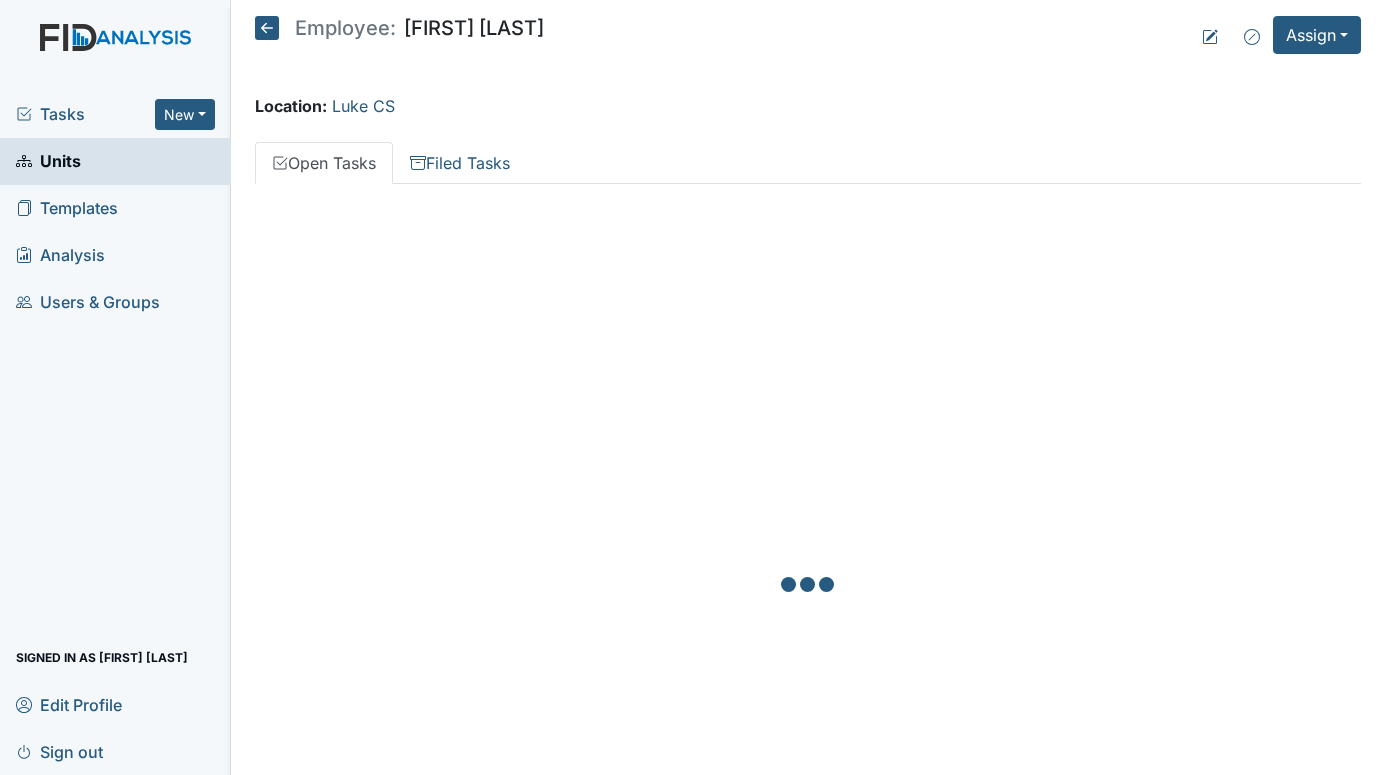 scroll, scrollTop: 0, scrollLeft: 0, axis: both 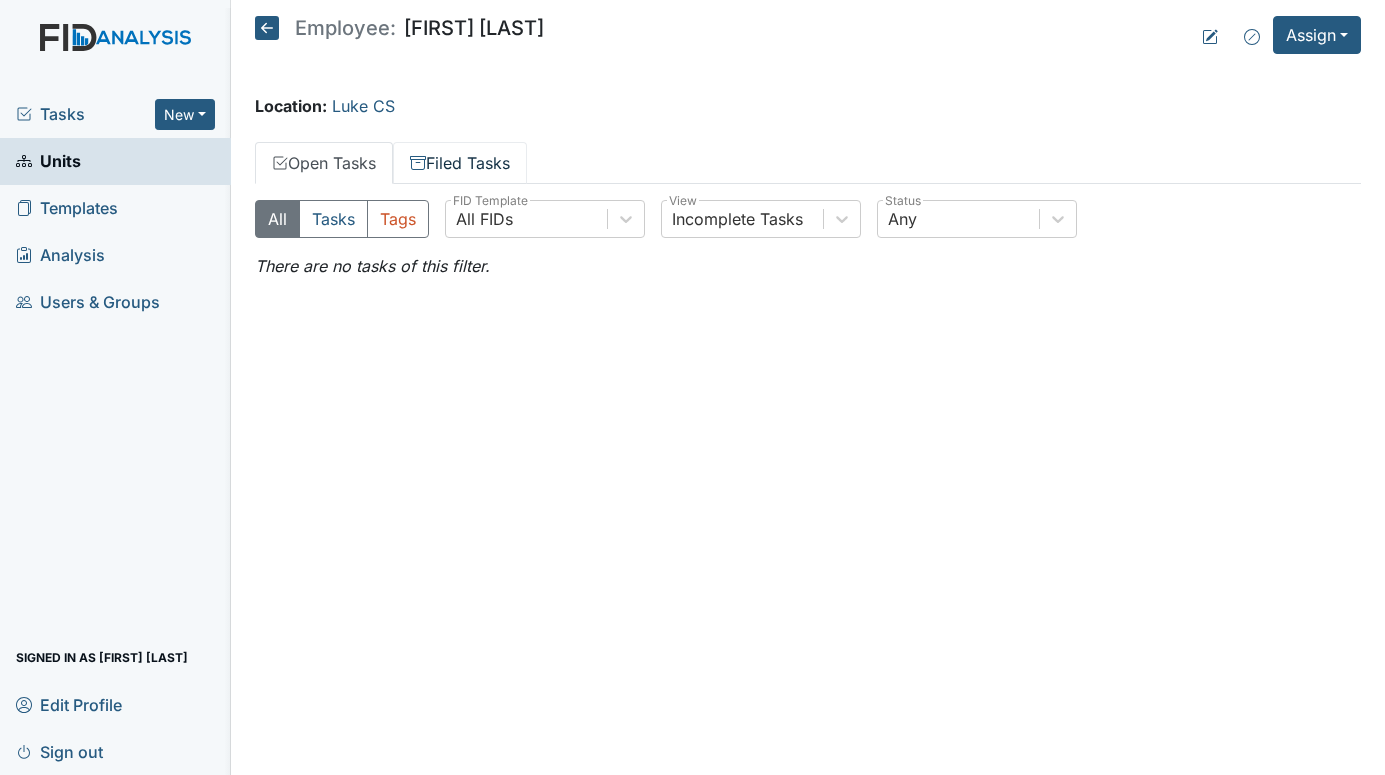 click on "Filed Tasks" at bounding box center (460, 163) 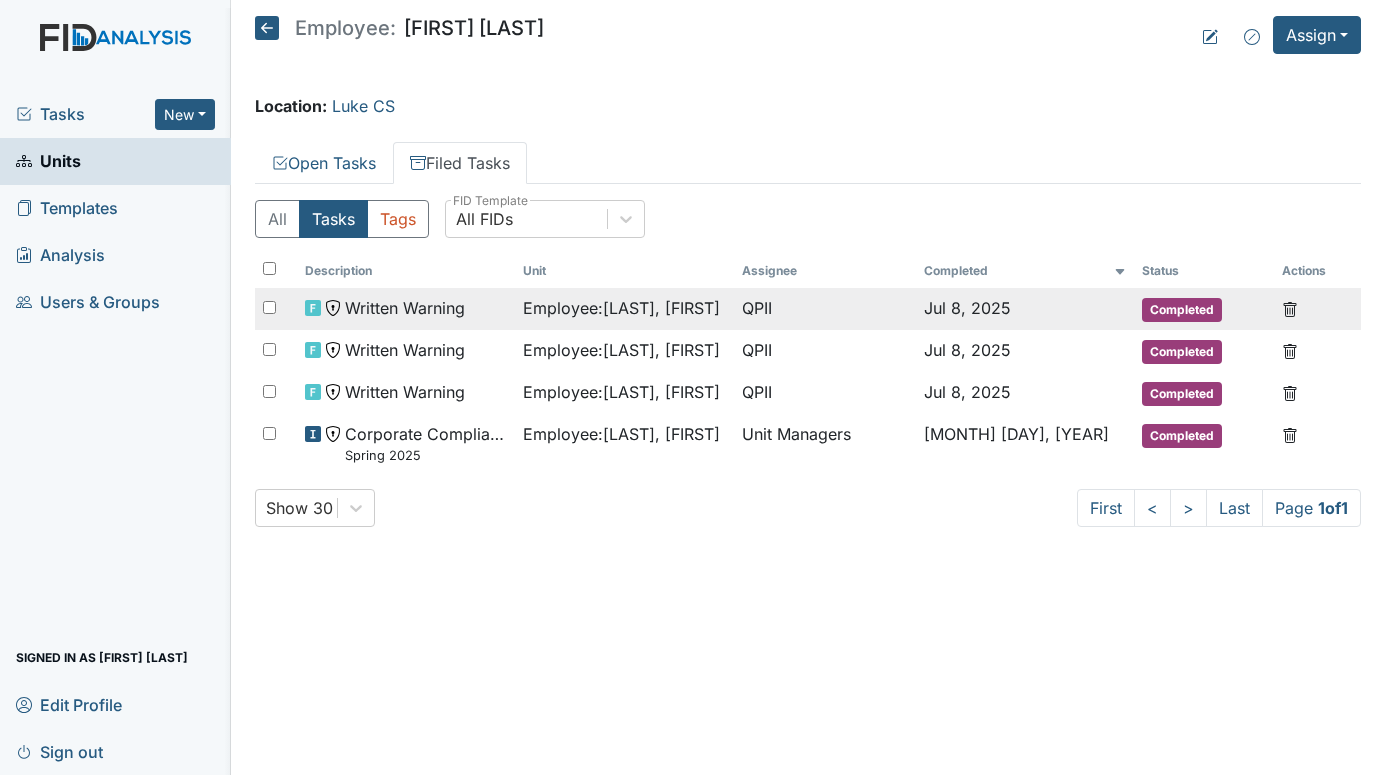 click on "Employee :  Wills, Mariateresa" at bounding box center [621, 308] 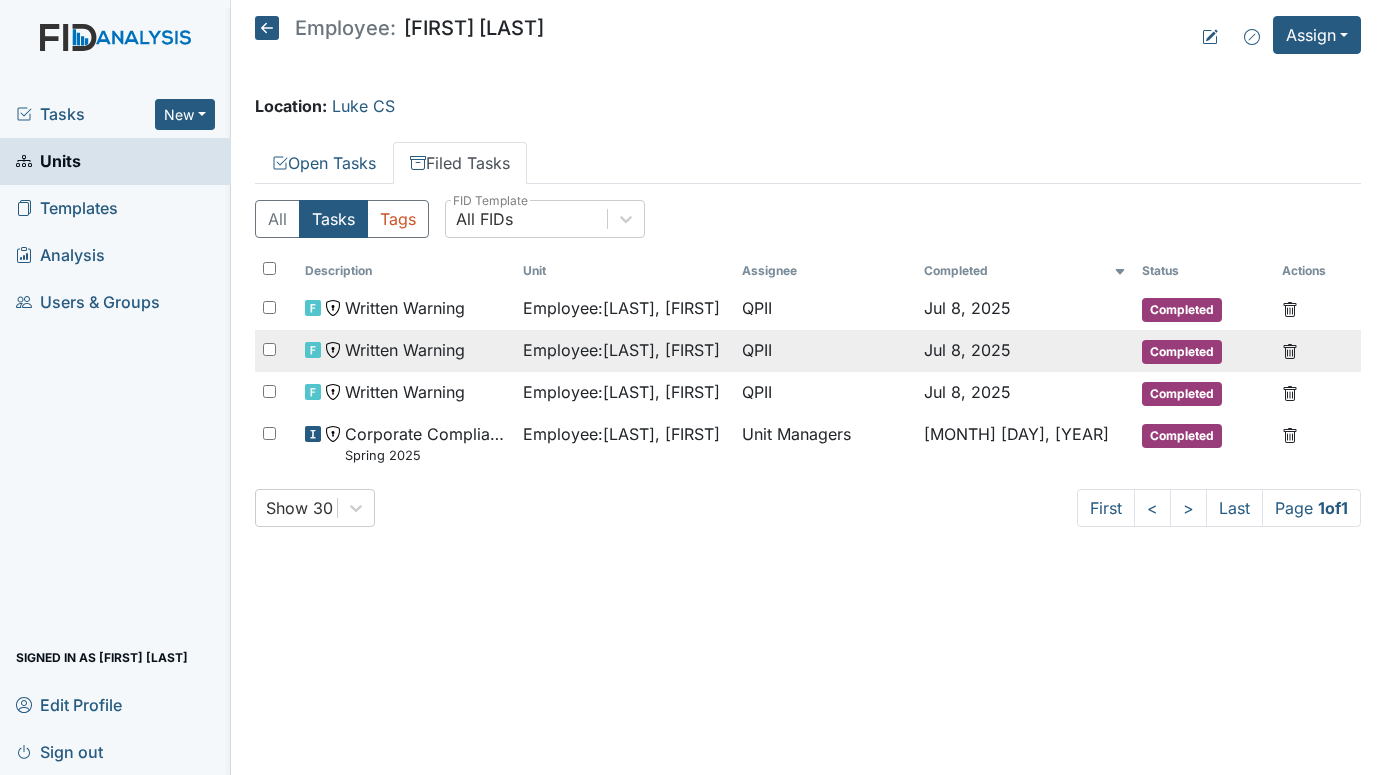 click on "Written Warning" at bounding box center (405, 308) 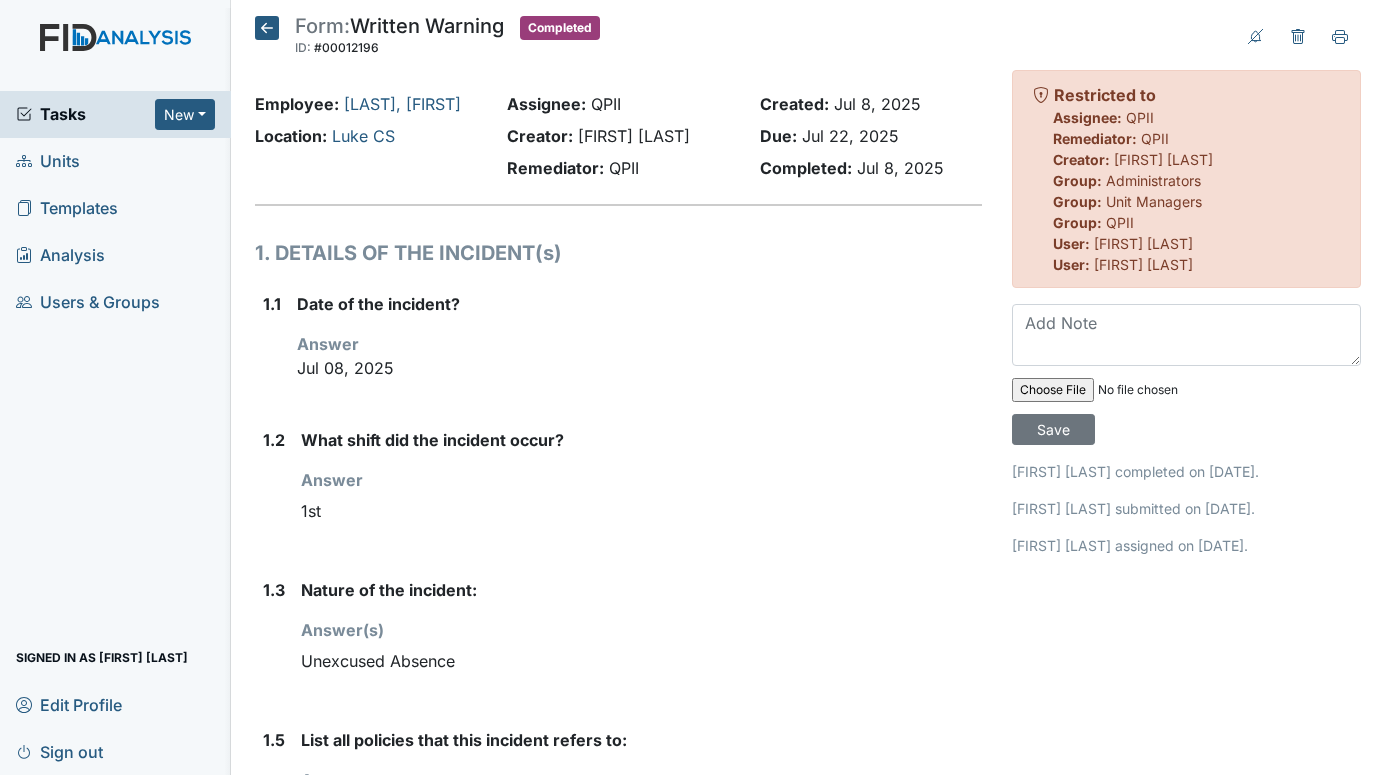 scroll, scrollTop: 0, scrollLeft: 0, axis: both 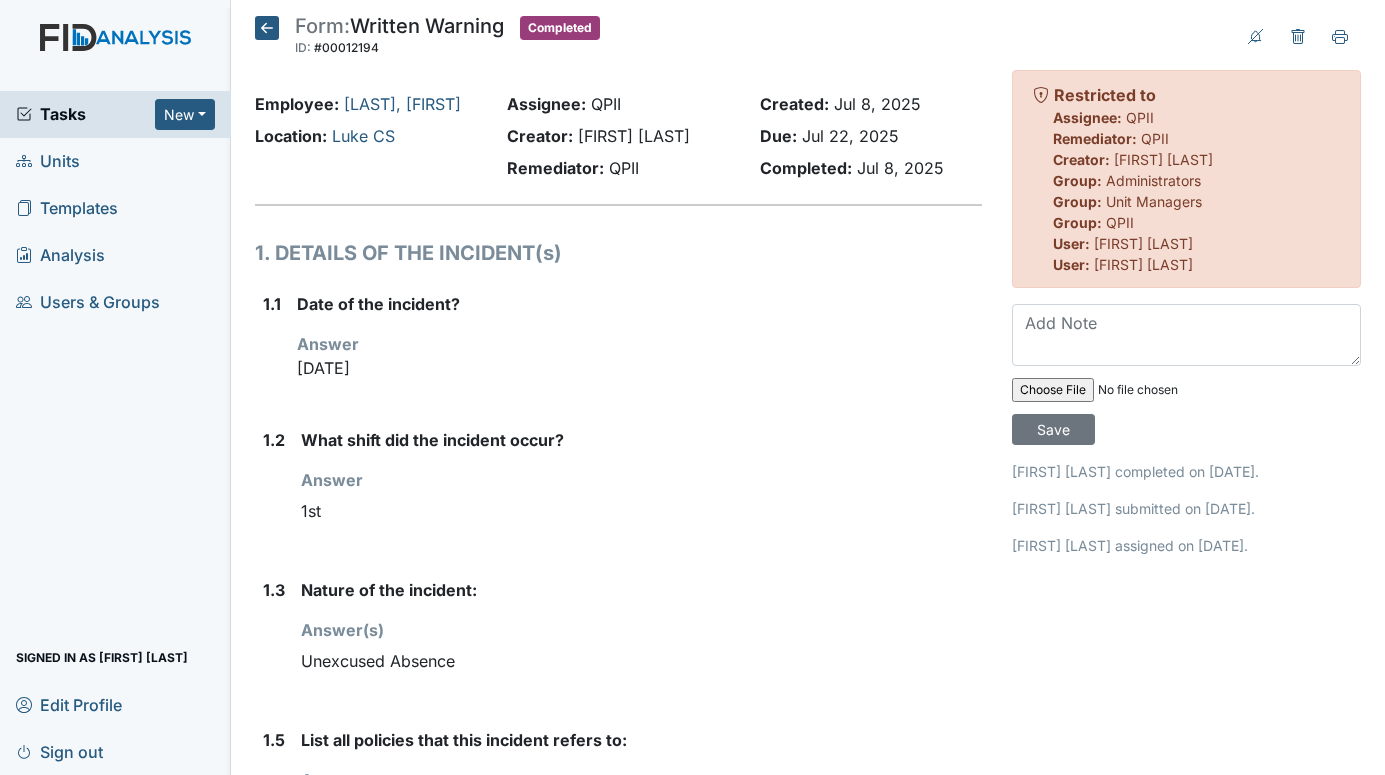 drag, startPoint x: 268, startPoint y: 29, endPoint x: 346, endPoint y: 90, distance: 99.0202 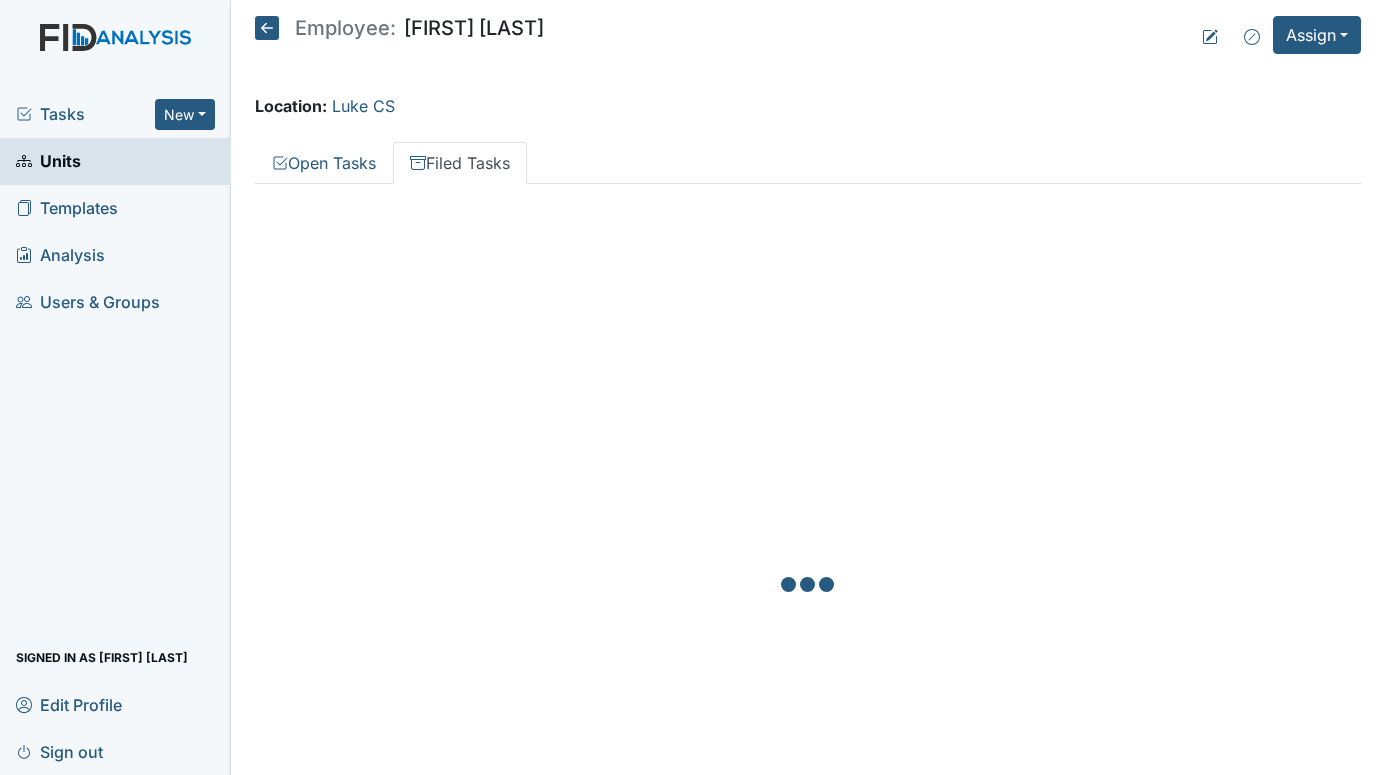 scroll, scrollTop: 0, scrollLeft: 0, axis: both 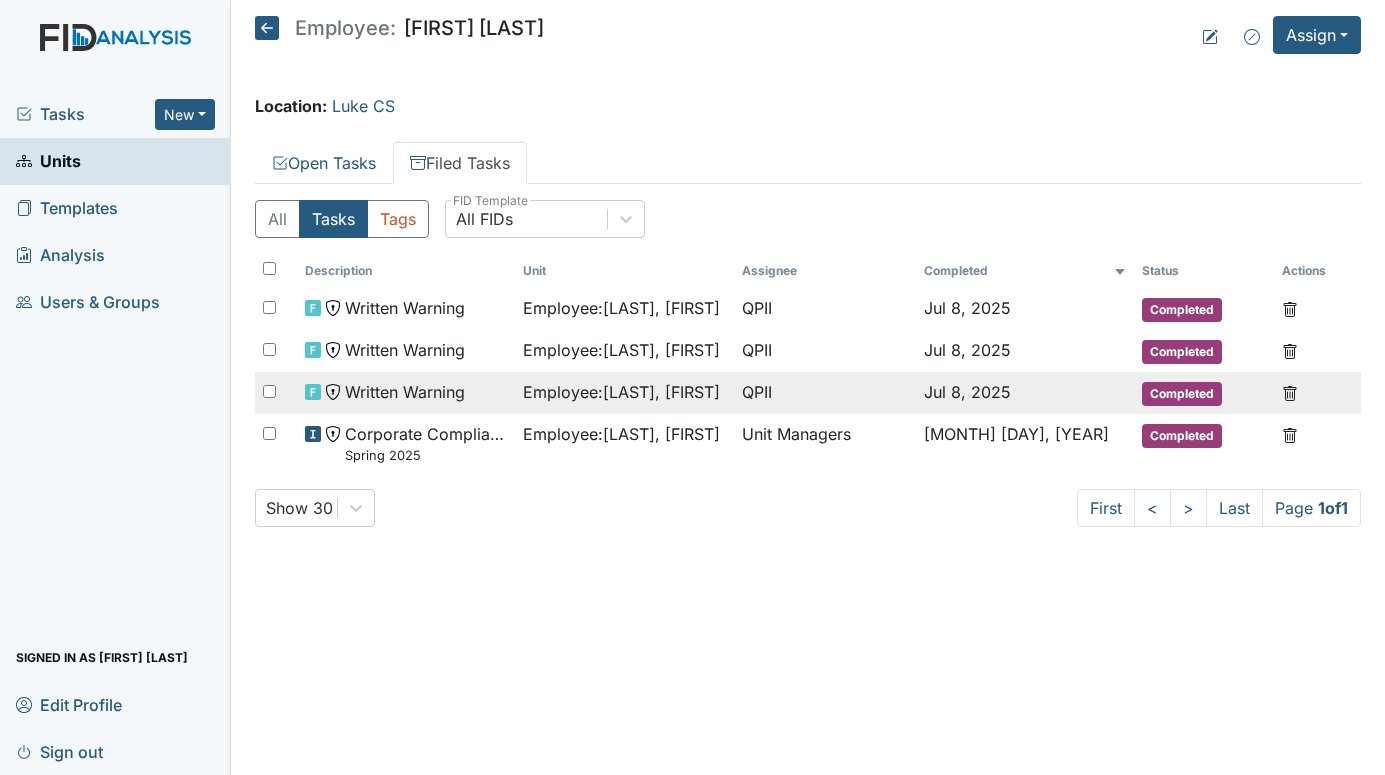 click on "Written Warning" at bounding box center [406, 308] 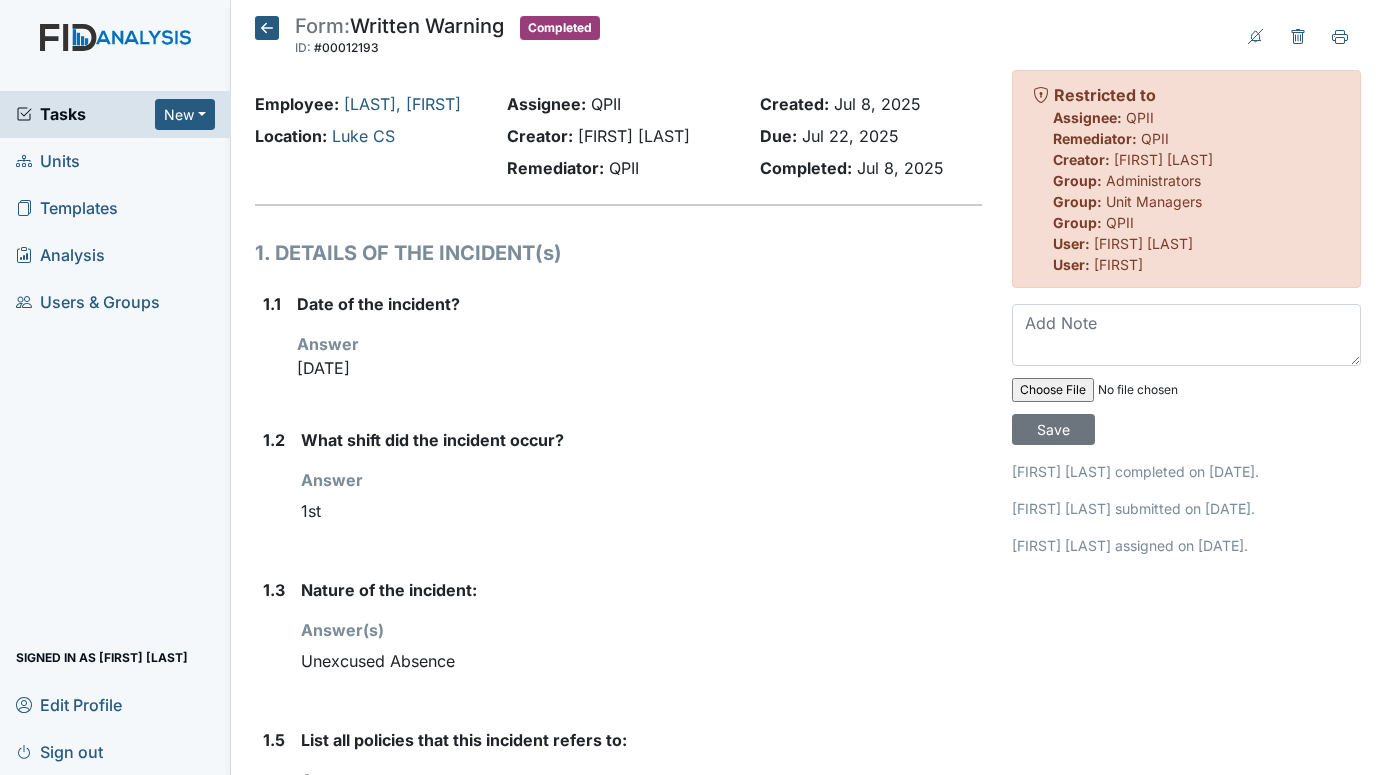 scroll, scrollTop: 0, scrollLeft: 0, axis: both 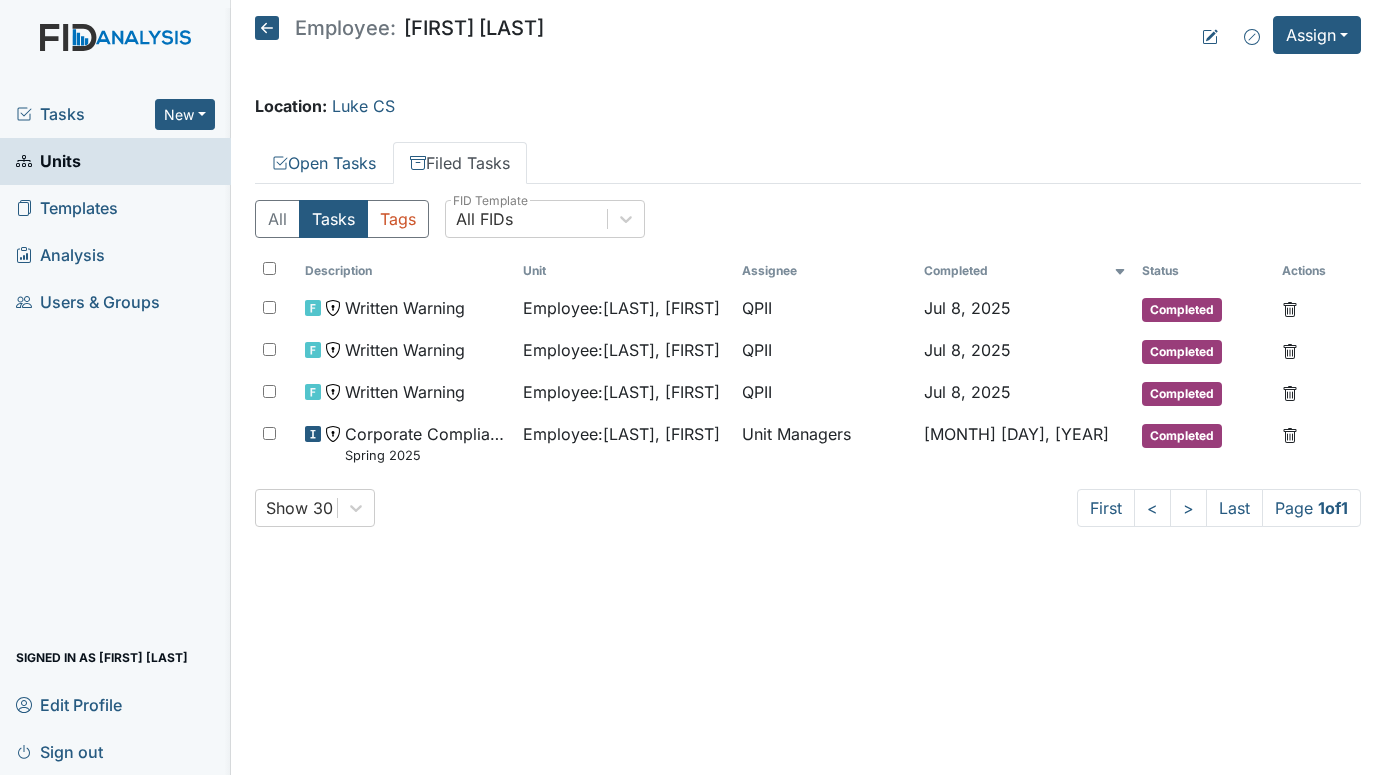 click on "Tasks" at bounding box center (85, 114) 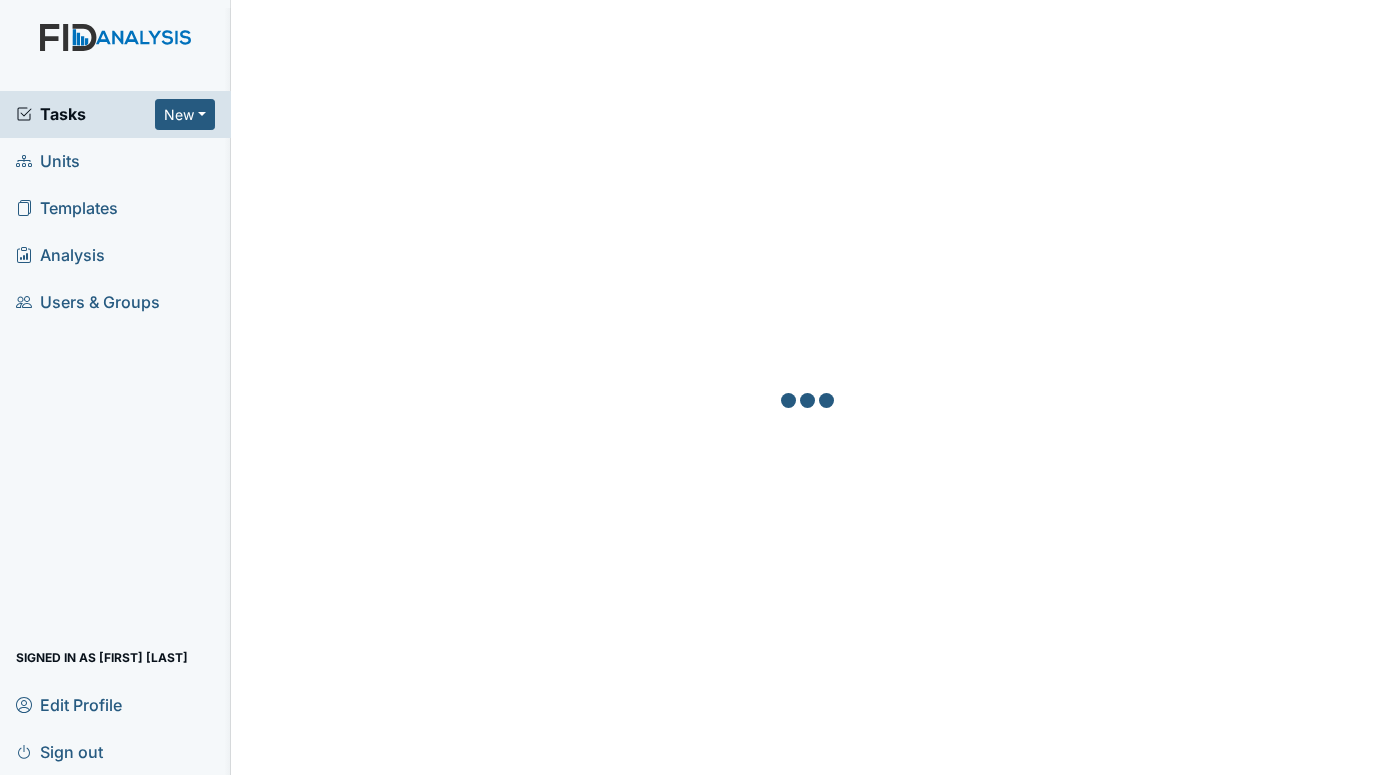 scroll, scrollTop: 0, scrollLeft: 0, axis: both 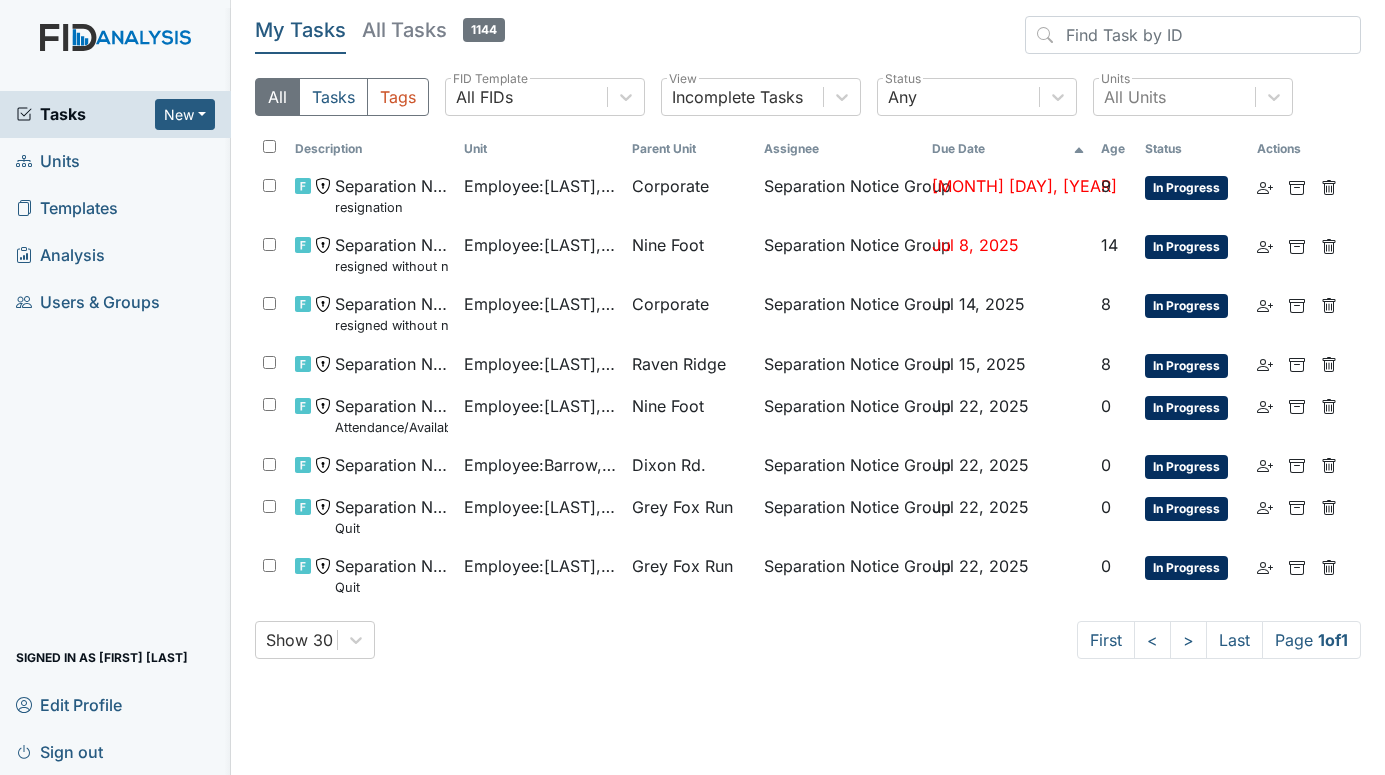 click on "Units" at bounding box center [48, 161] 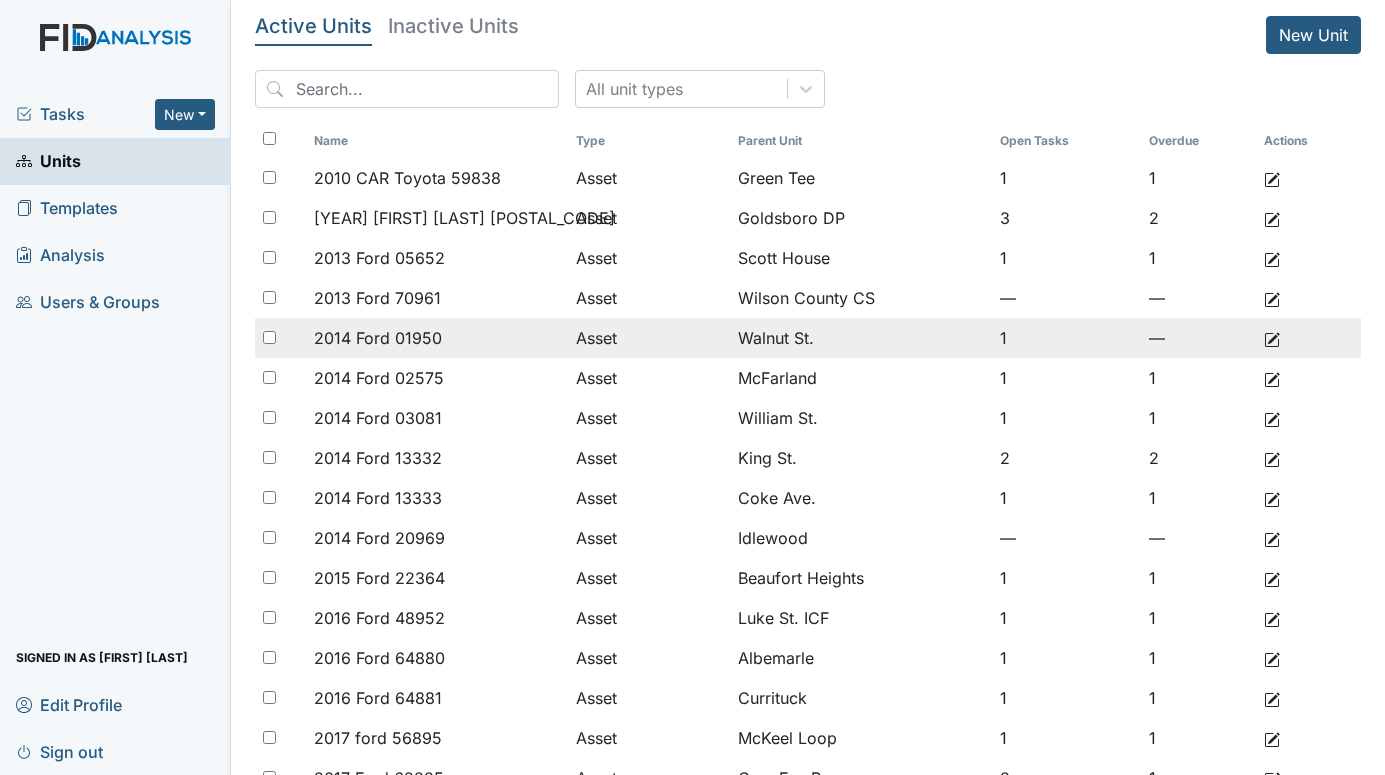 scroll, scrollTop: 0, scrollLeft: 0, axis: both 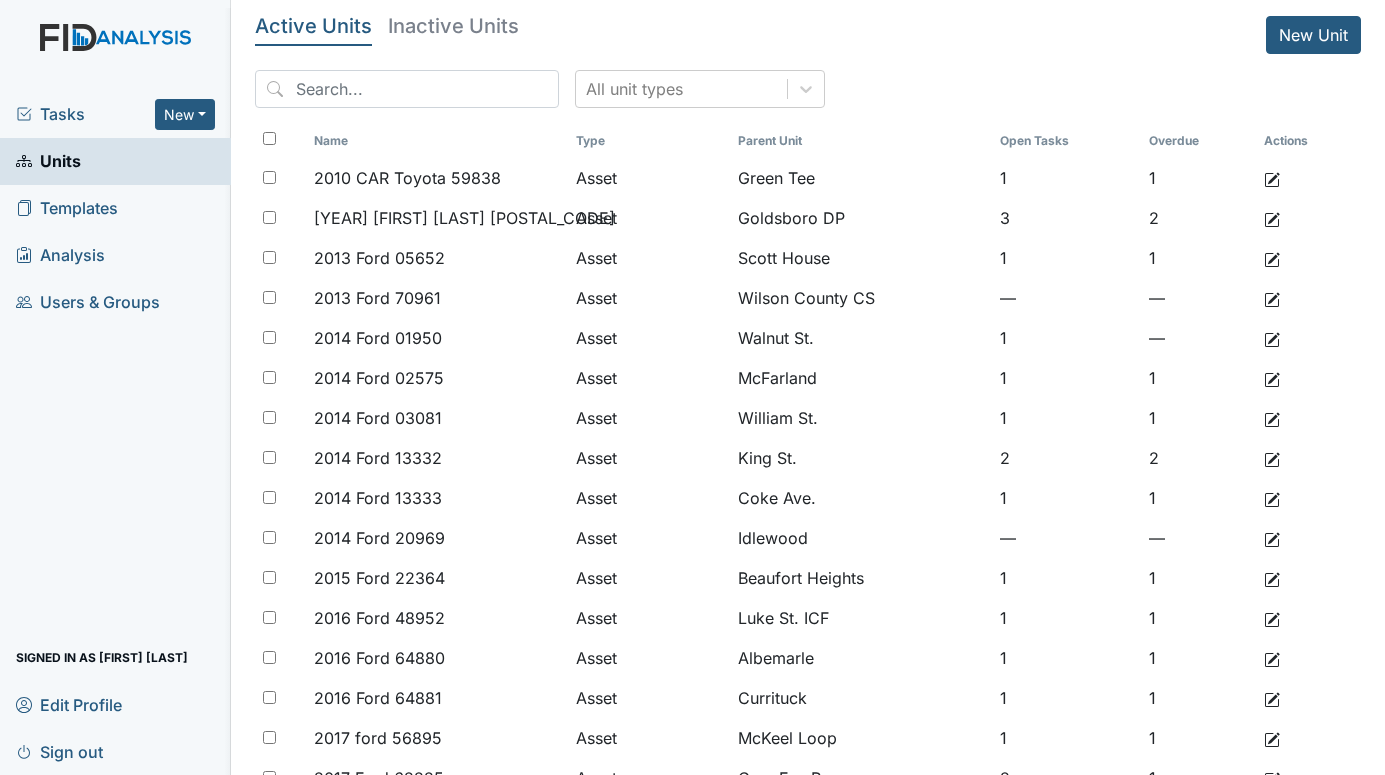 click on "Tasks" at bounding box center [85, 114] 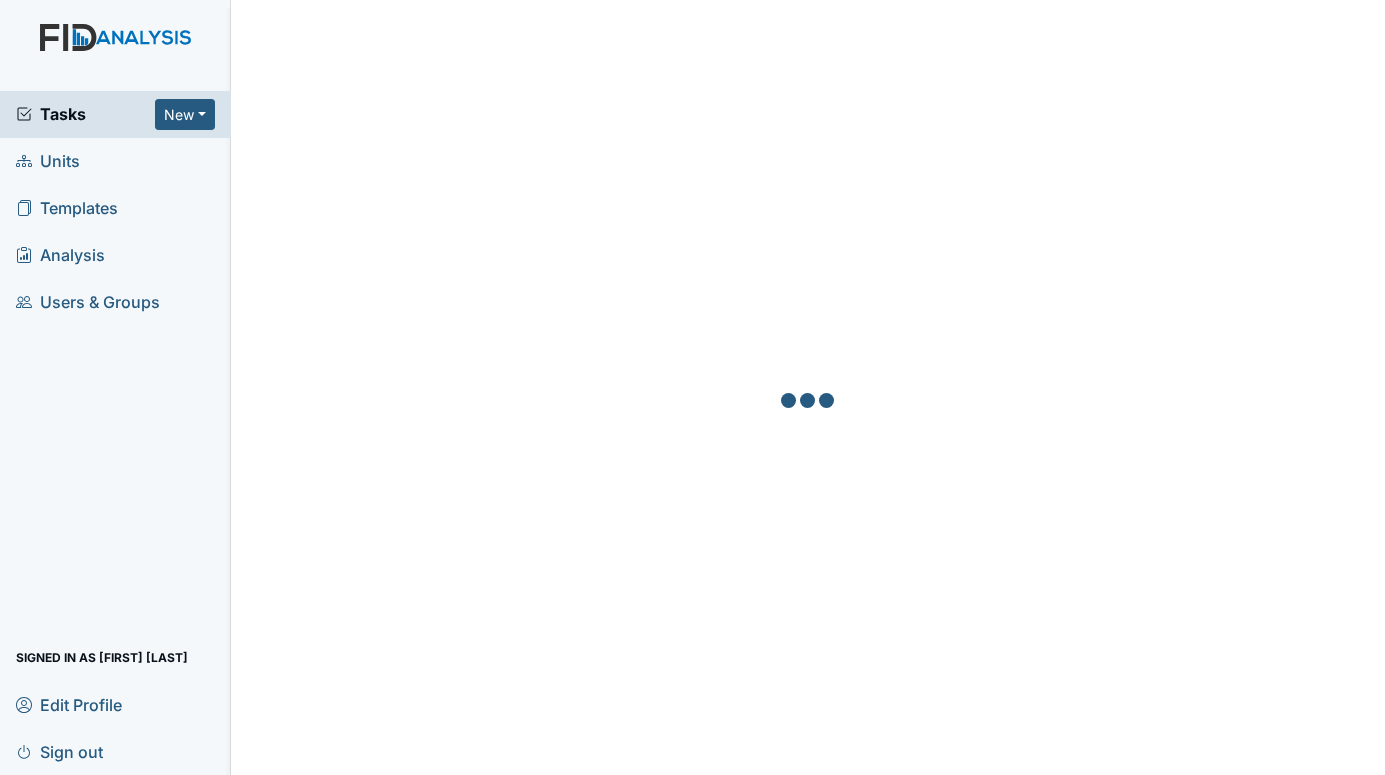scroll, scrollTop: 0, scrollLeft: 0, axis: both 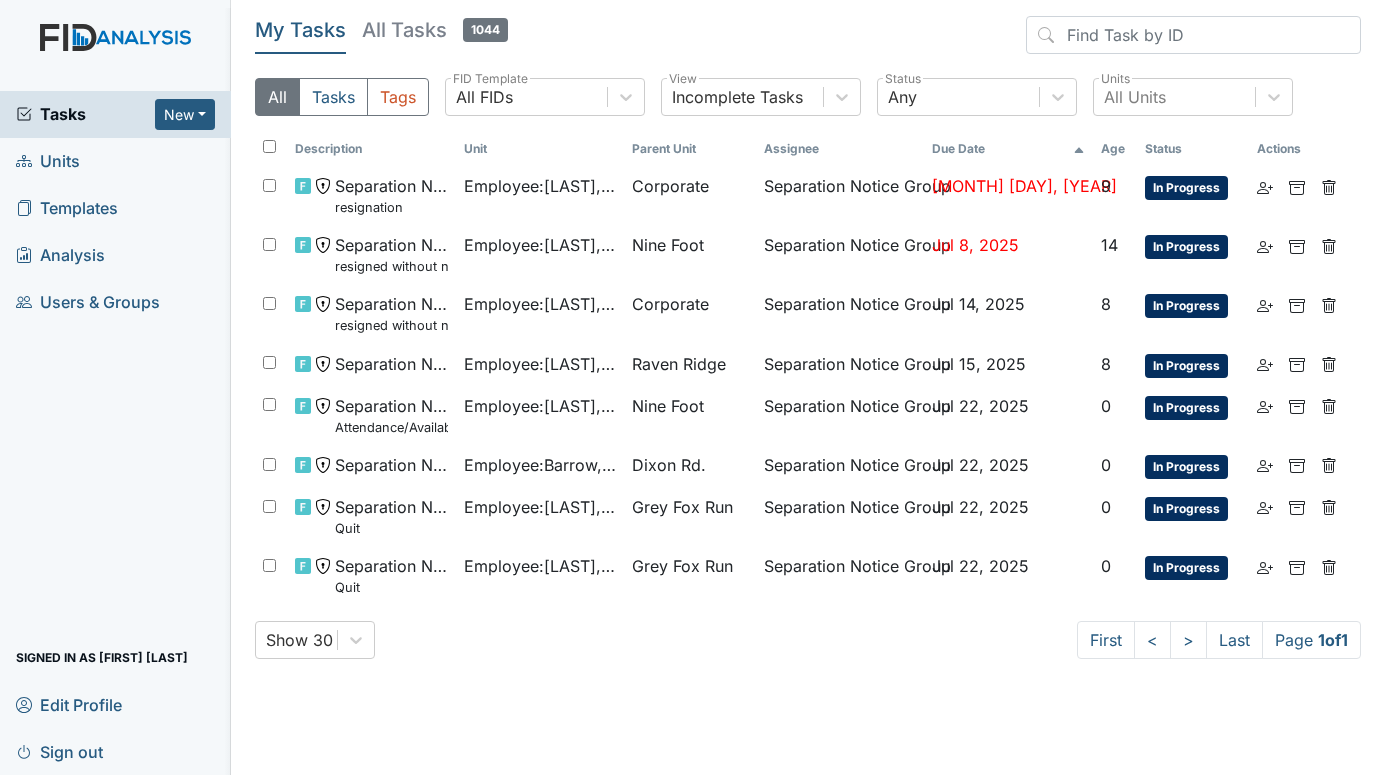 click on "Units" at bounding box center (48, 161) 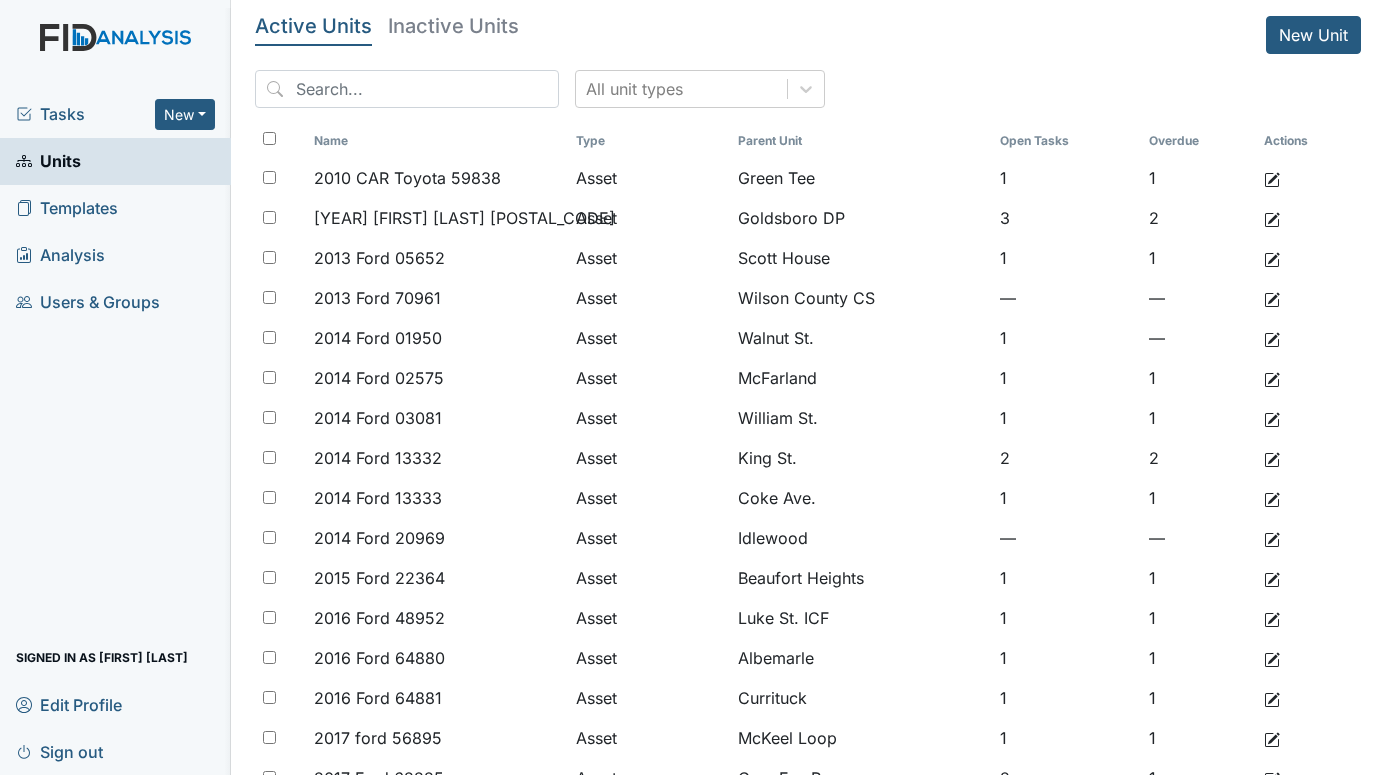 scroll, scrollTop: 0, scrollLeft: 0, axis: both 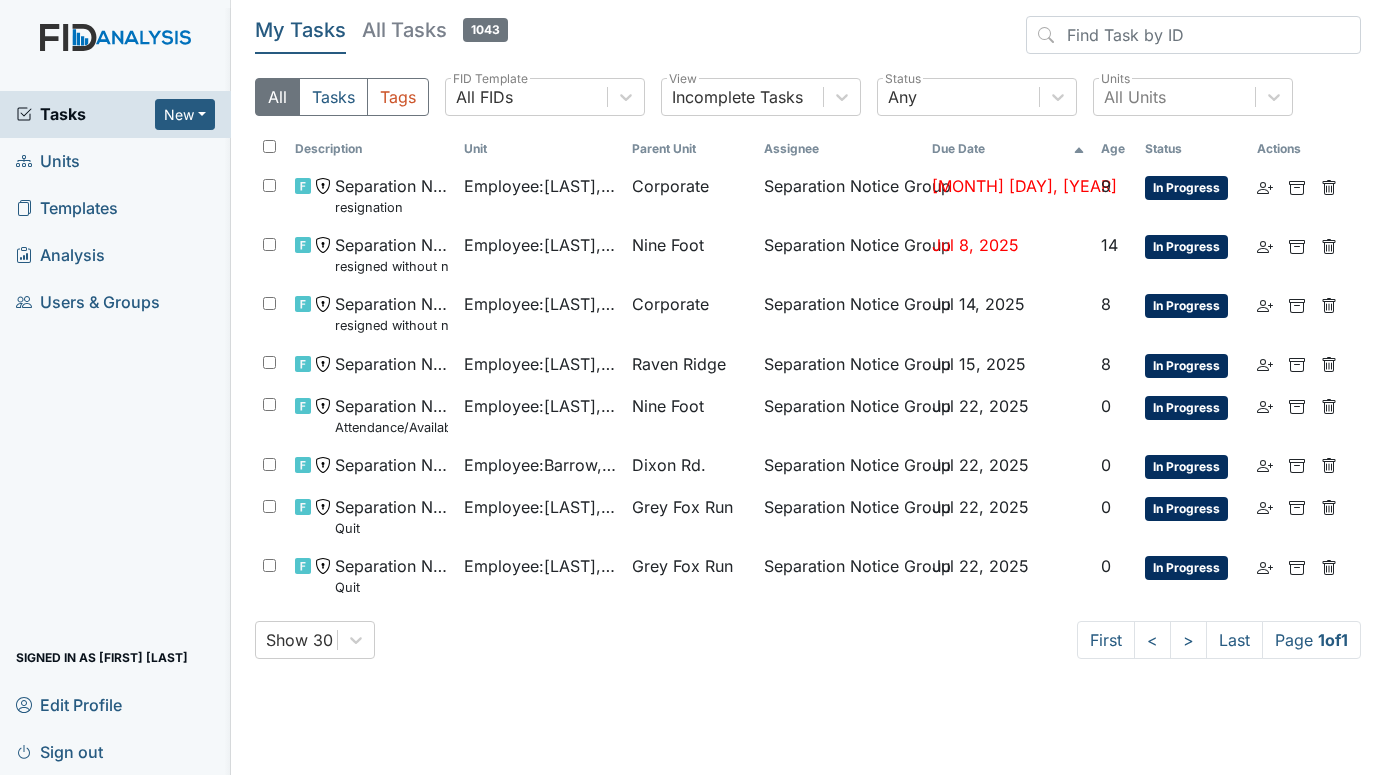 click on "Units" at bounding box center (48, 161) 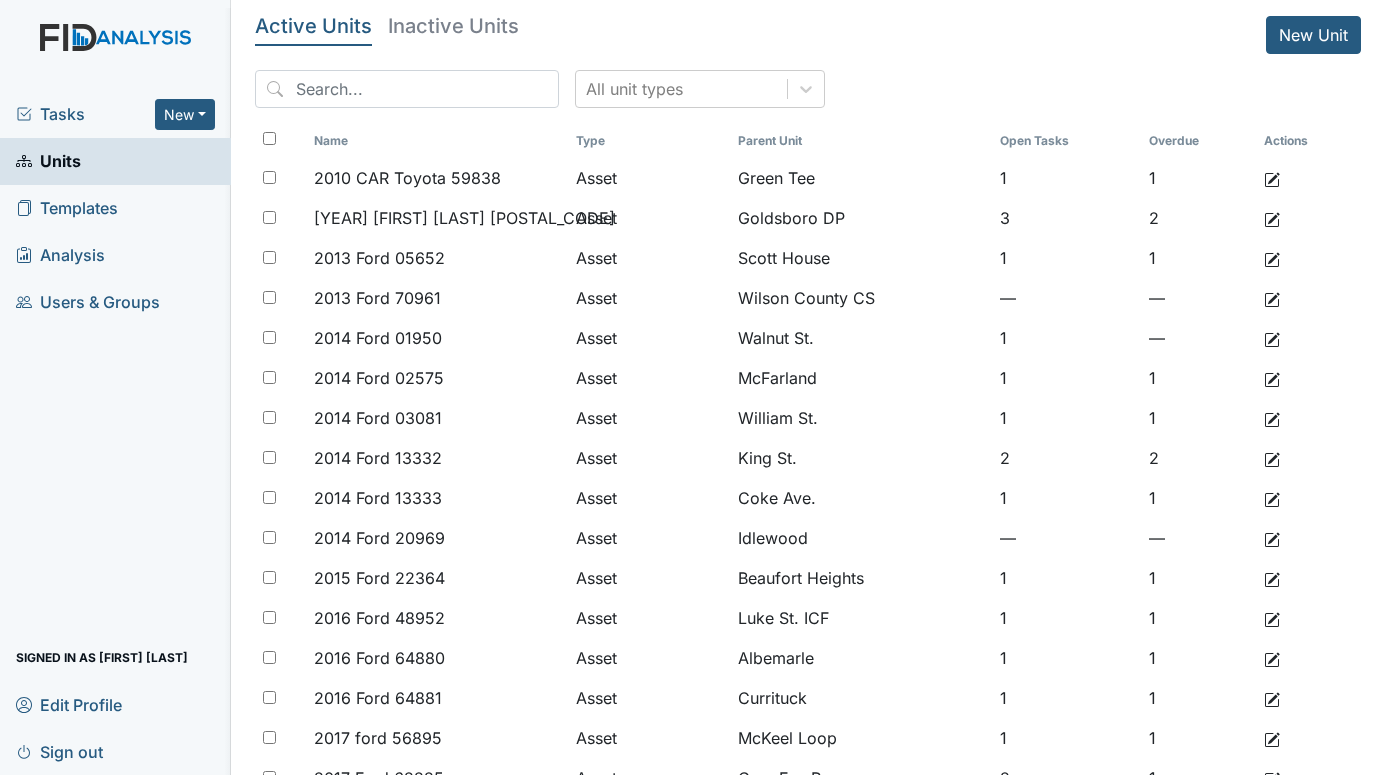 scroll, scrollTop: 0, scrollLeft: 0, axis: both 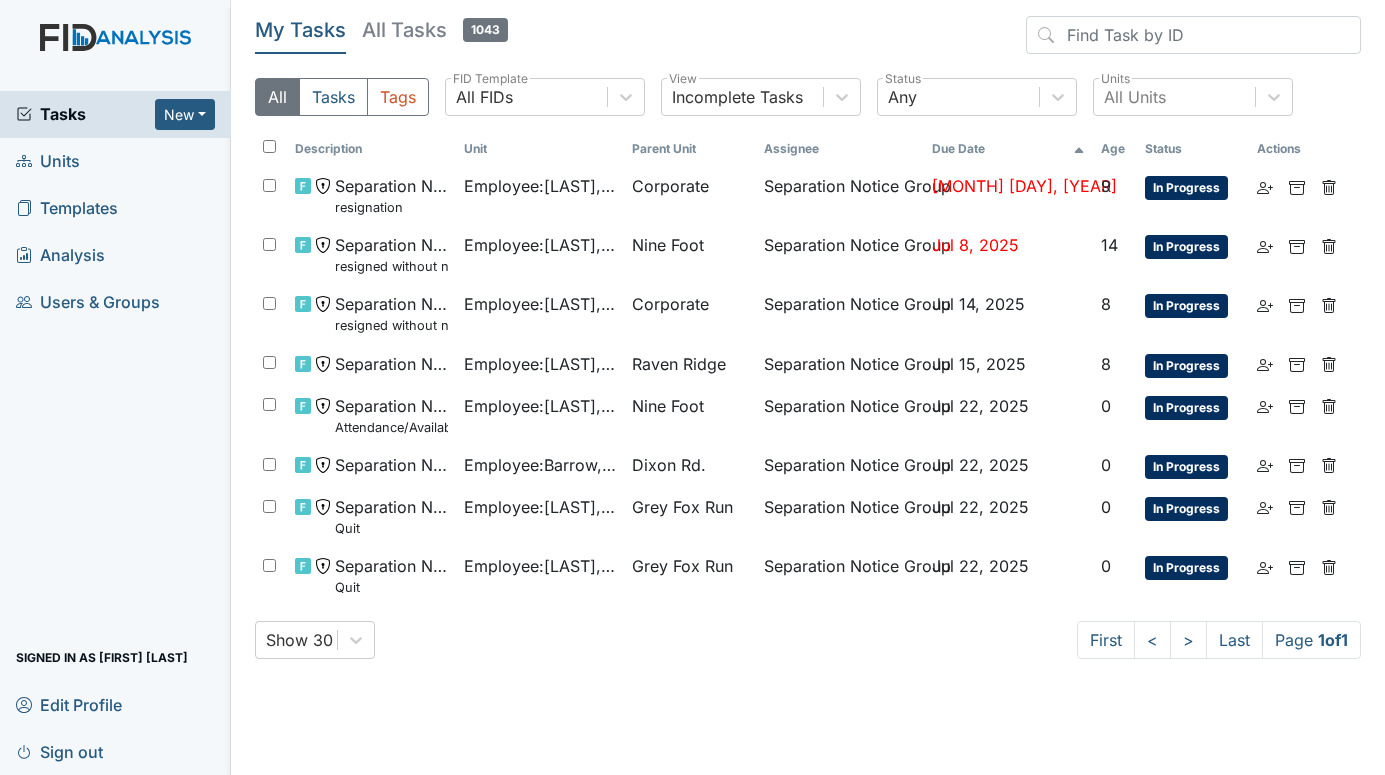 click on "Units" at bounding box center (48, 161) 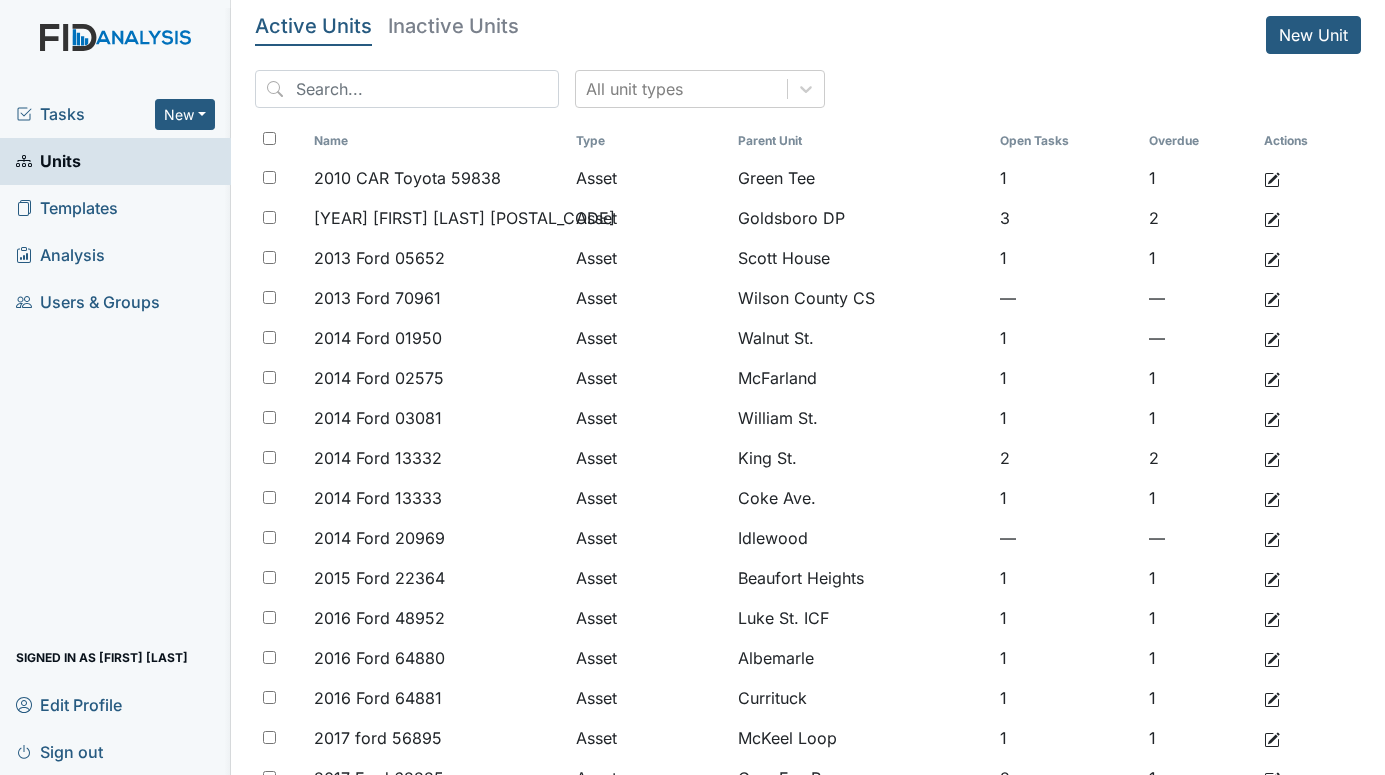 scroll, scrollTop: 0, scrollLeft: 0, axis: both 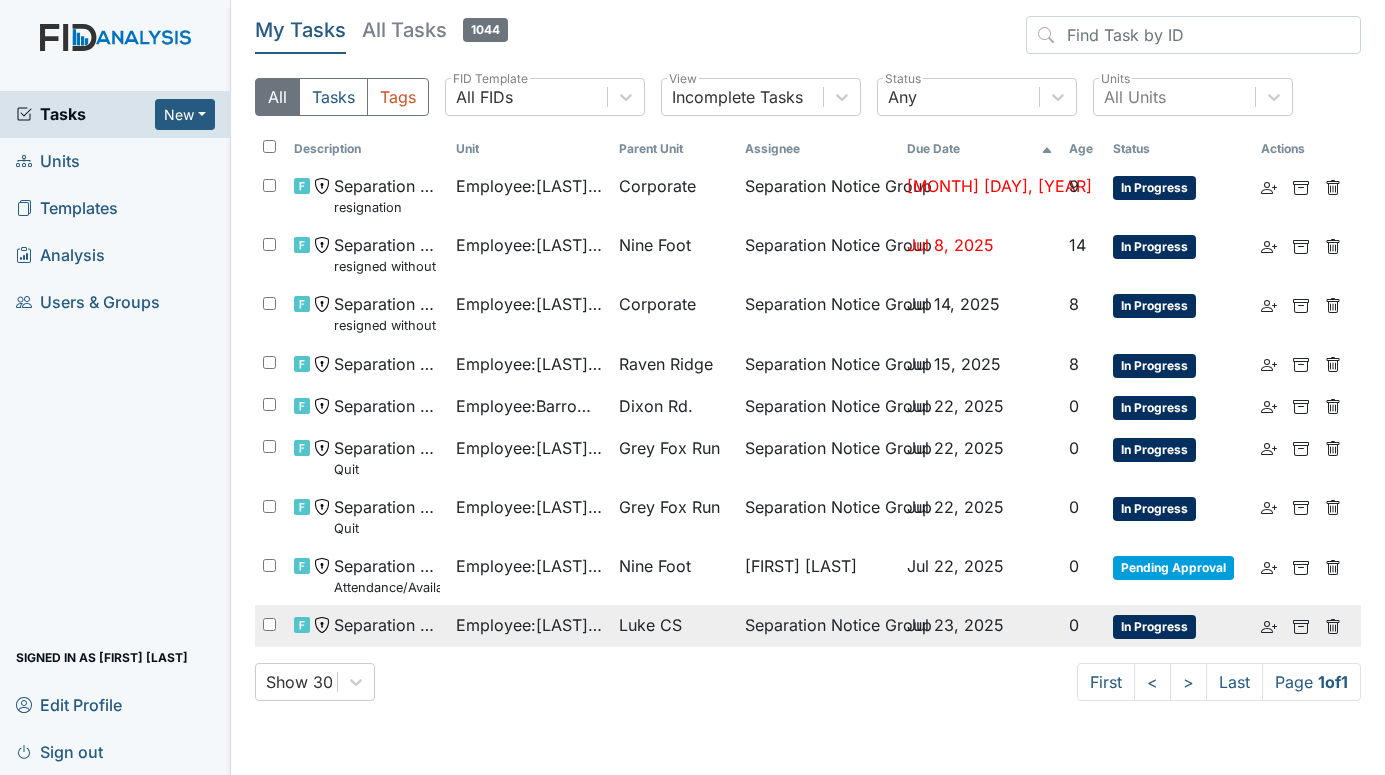 click on "Luke CS" at bounding box center (657, 186) 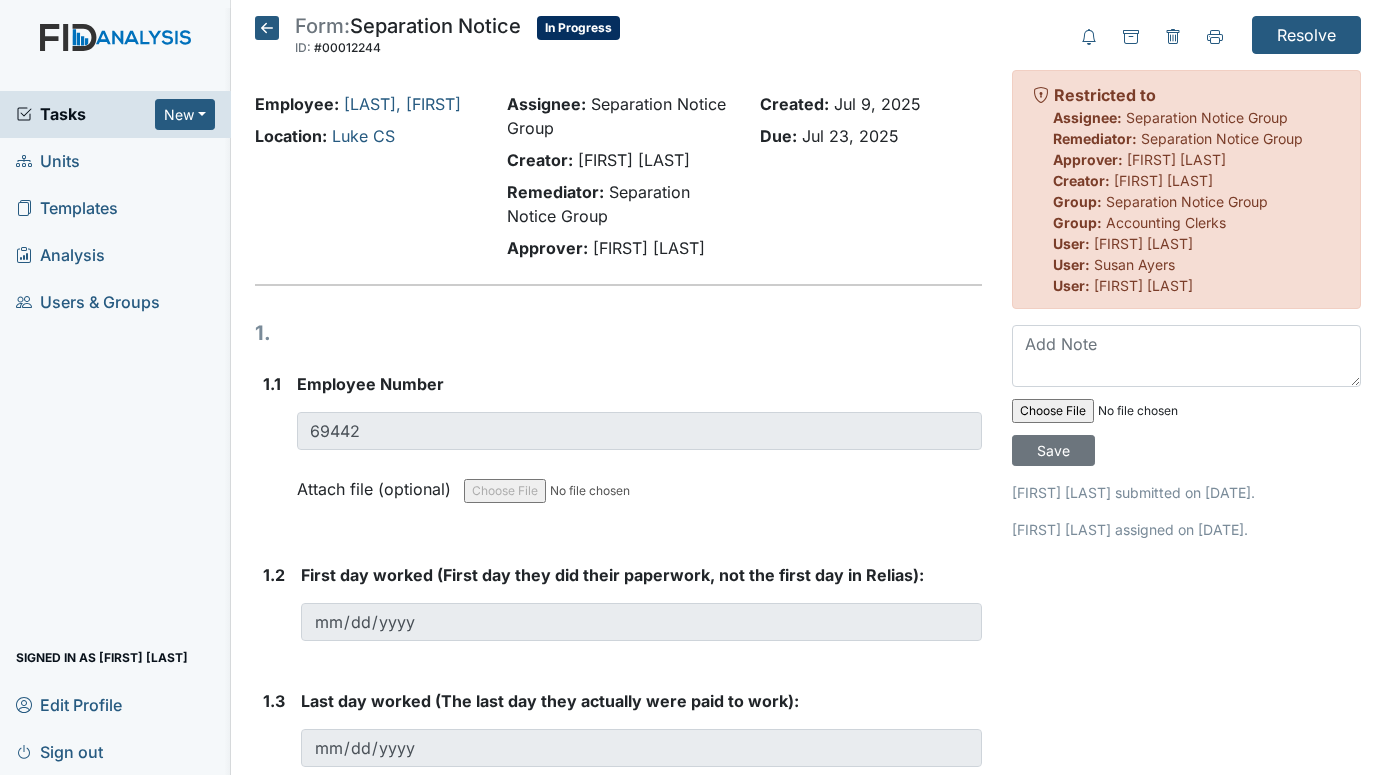 scroll, scrollTop: 0, scrollLeft: 0, axis: both 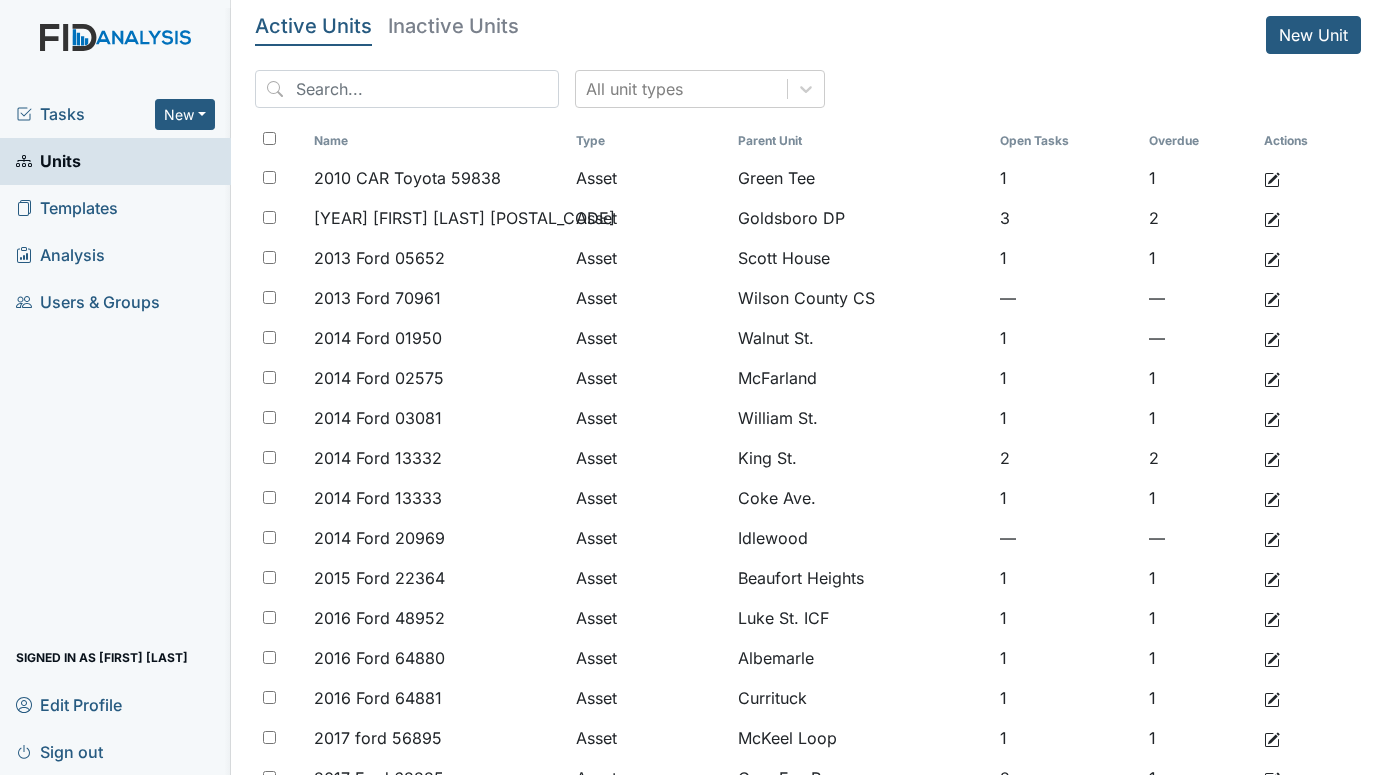 click on "Tasks" at bounding box center [85, 114] 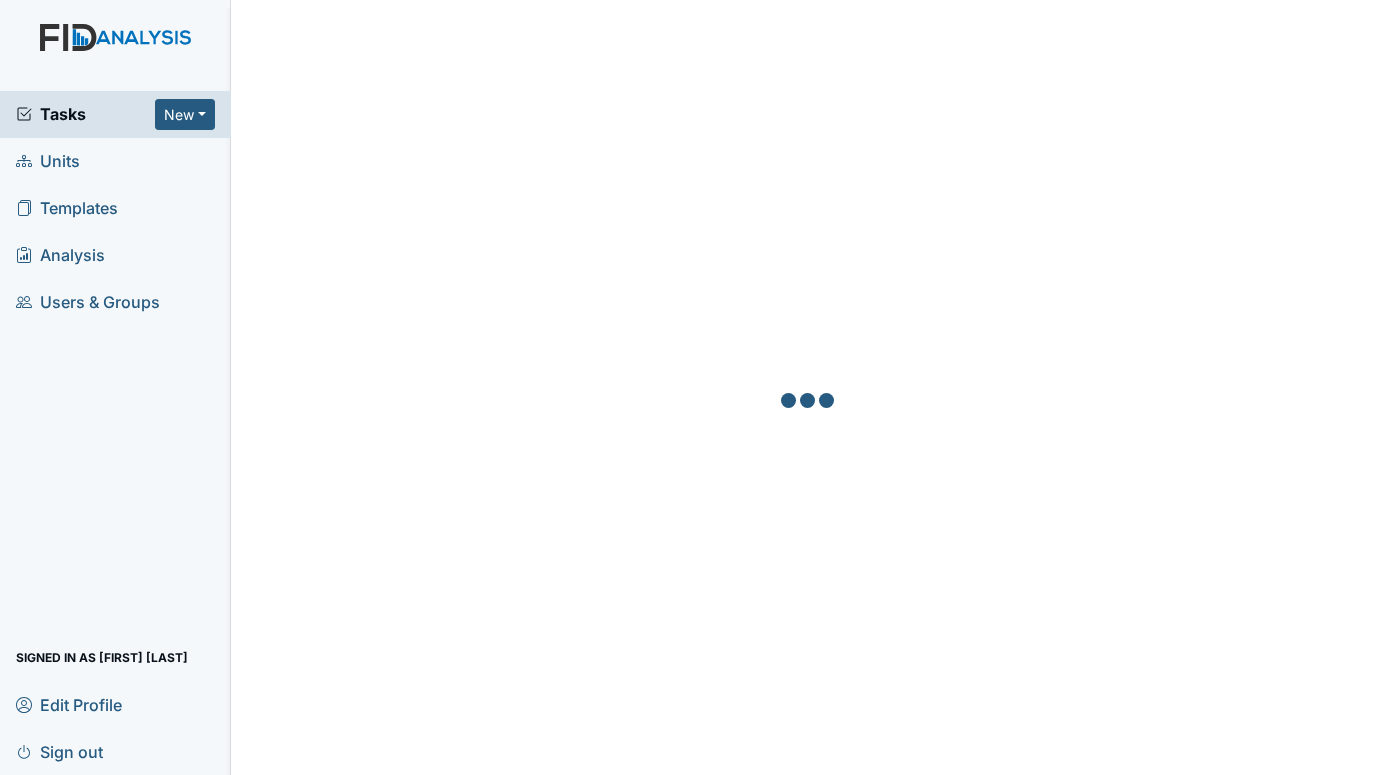 scroll, scrollTop: 0, scrollLeft: 0, axis: both 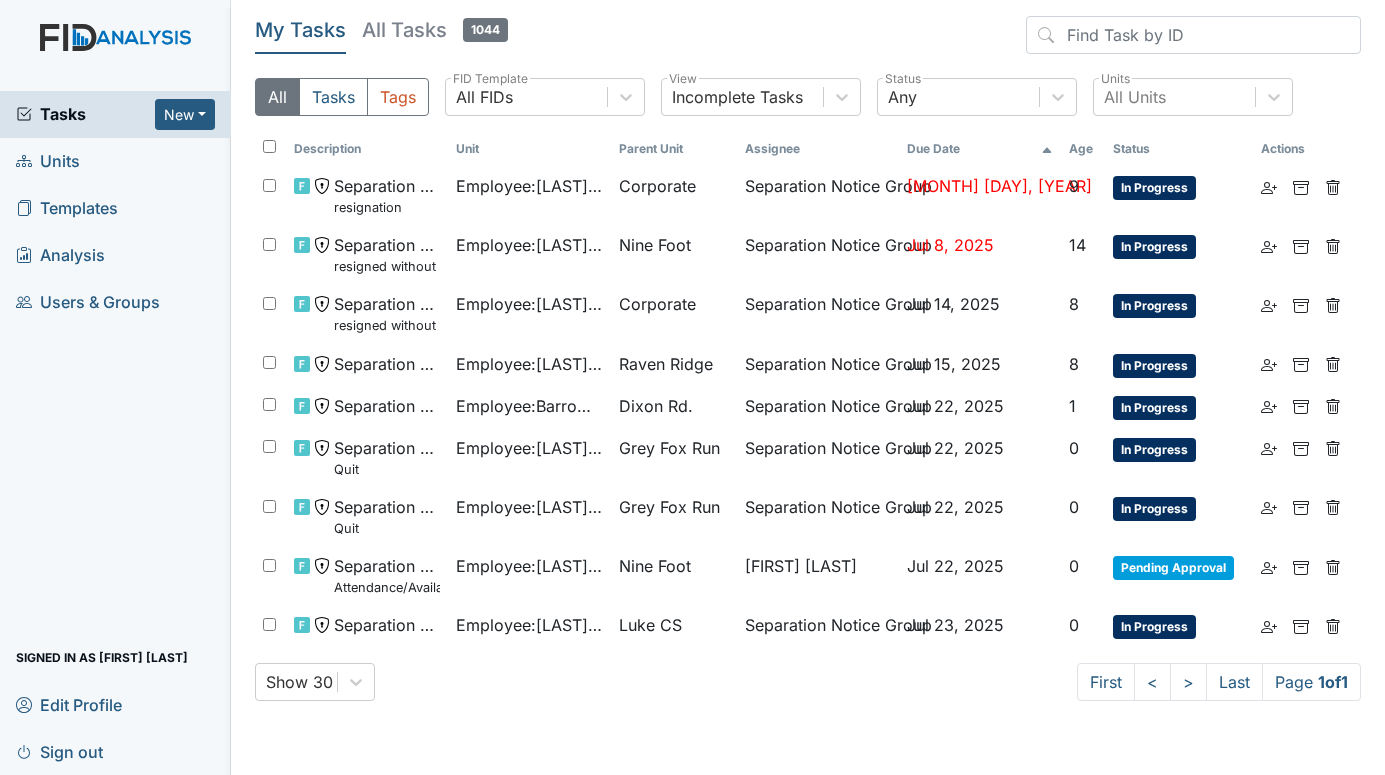 click on "Units" at bounding box center [48, 161] 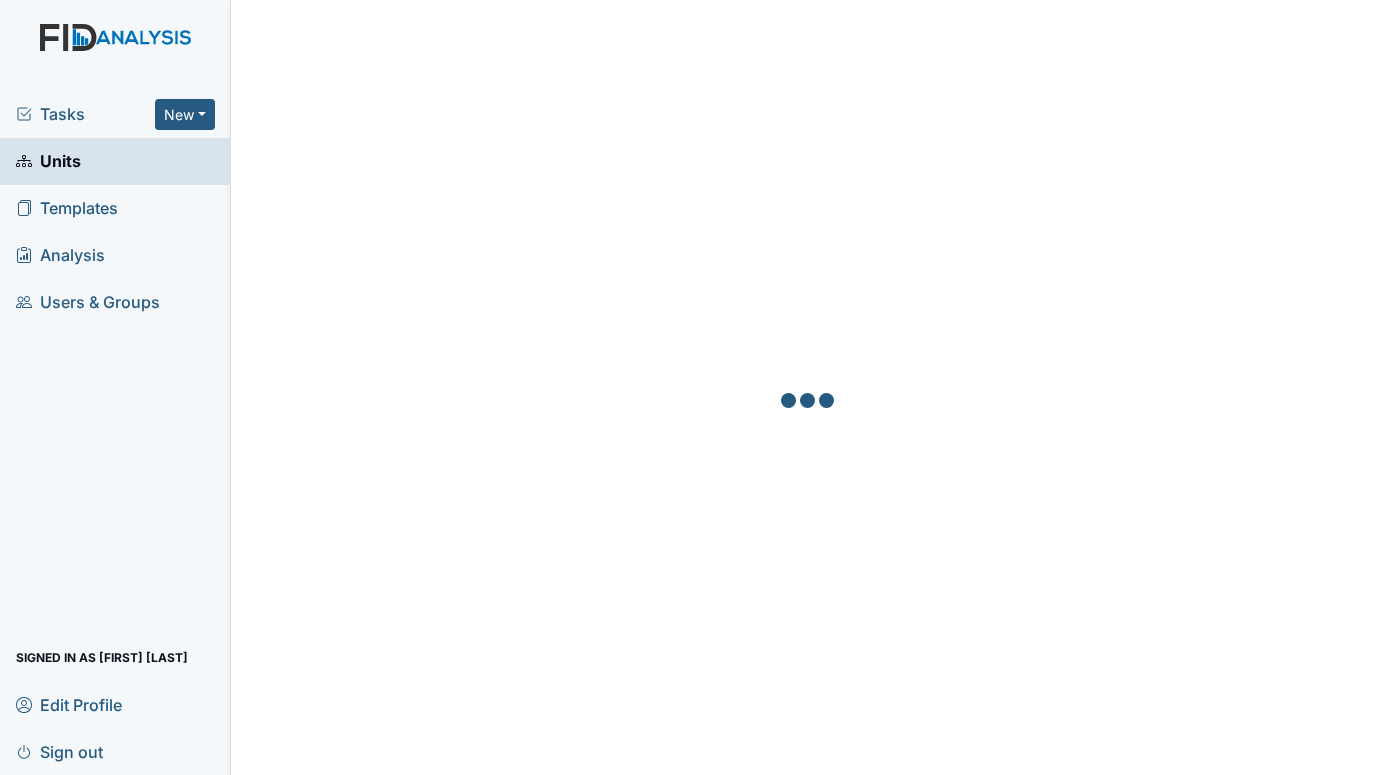 scroll, scrollTop: 0, scrollLeft: 0, axis: both 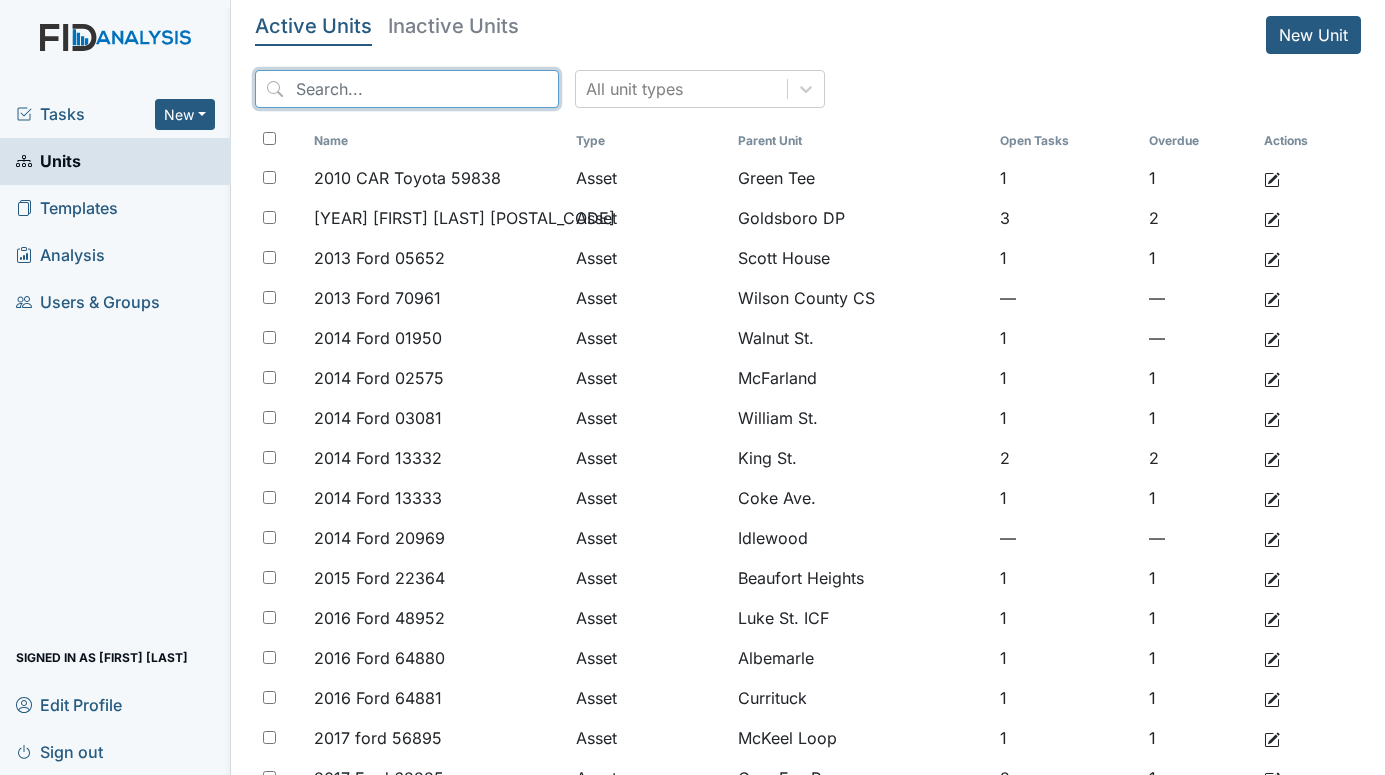 click at bounding box center (407, 89) 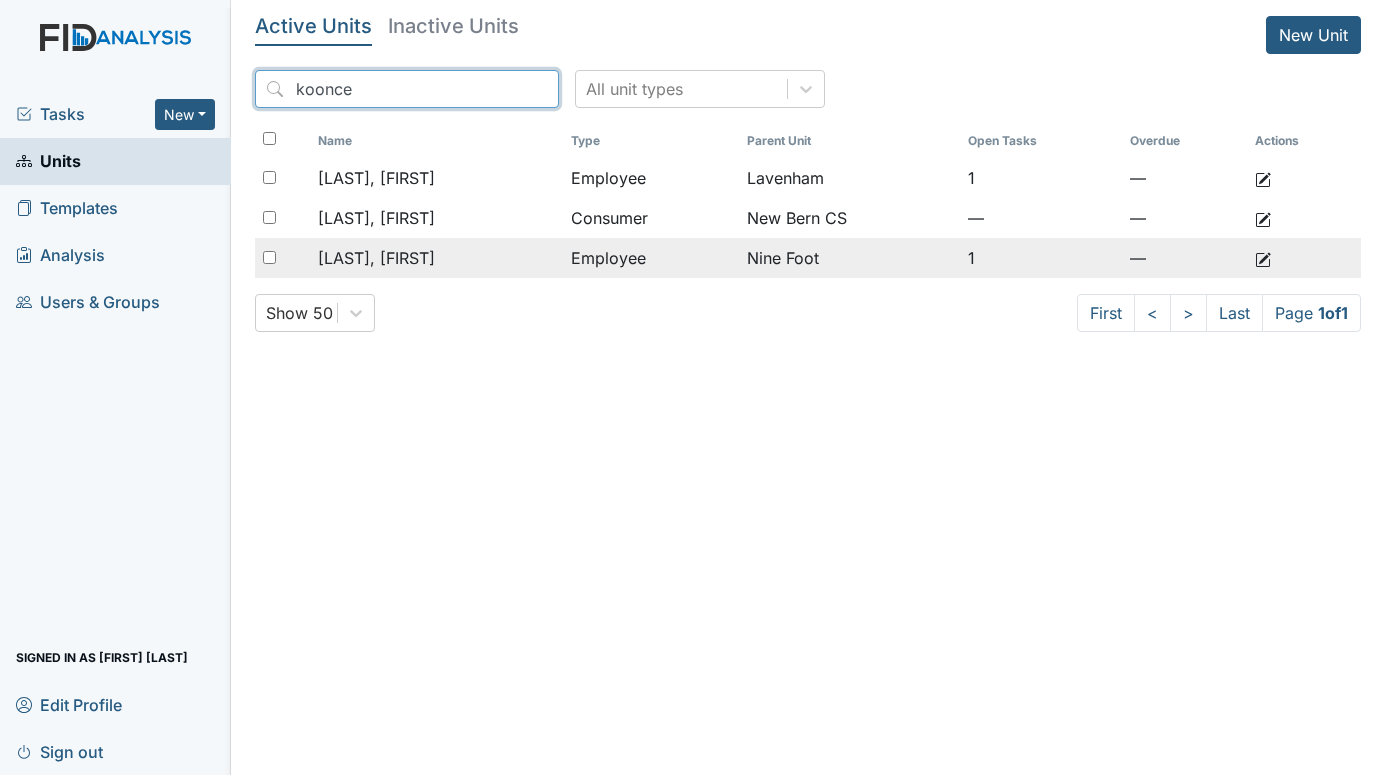 type on "koonce" 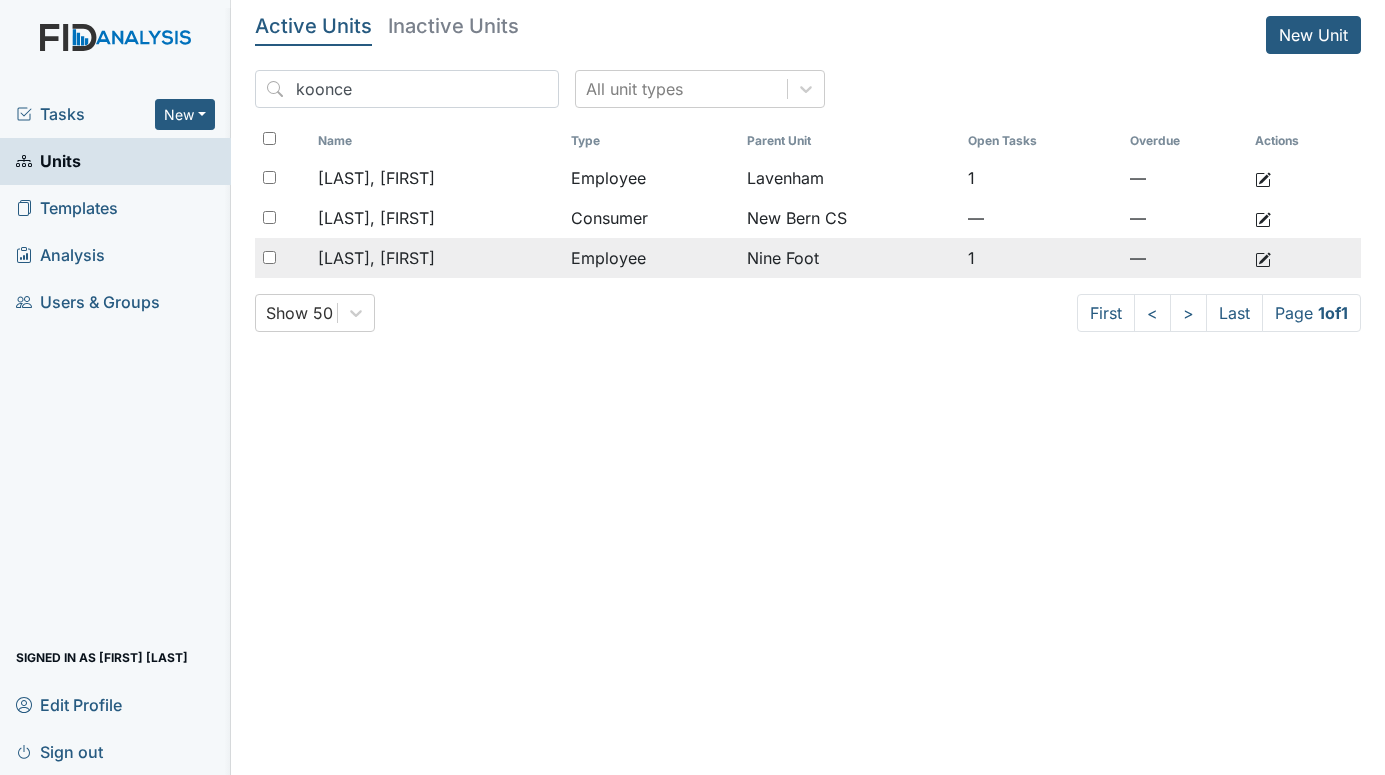 click on "[LAST], [FIRST]" at bounding box center (376, 178) 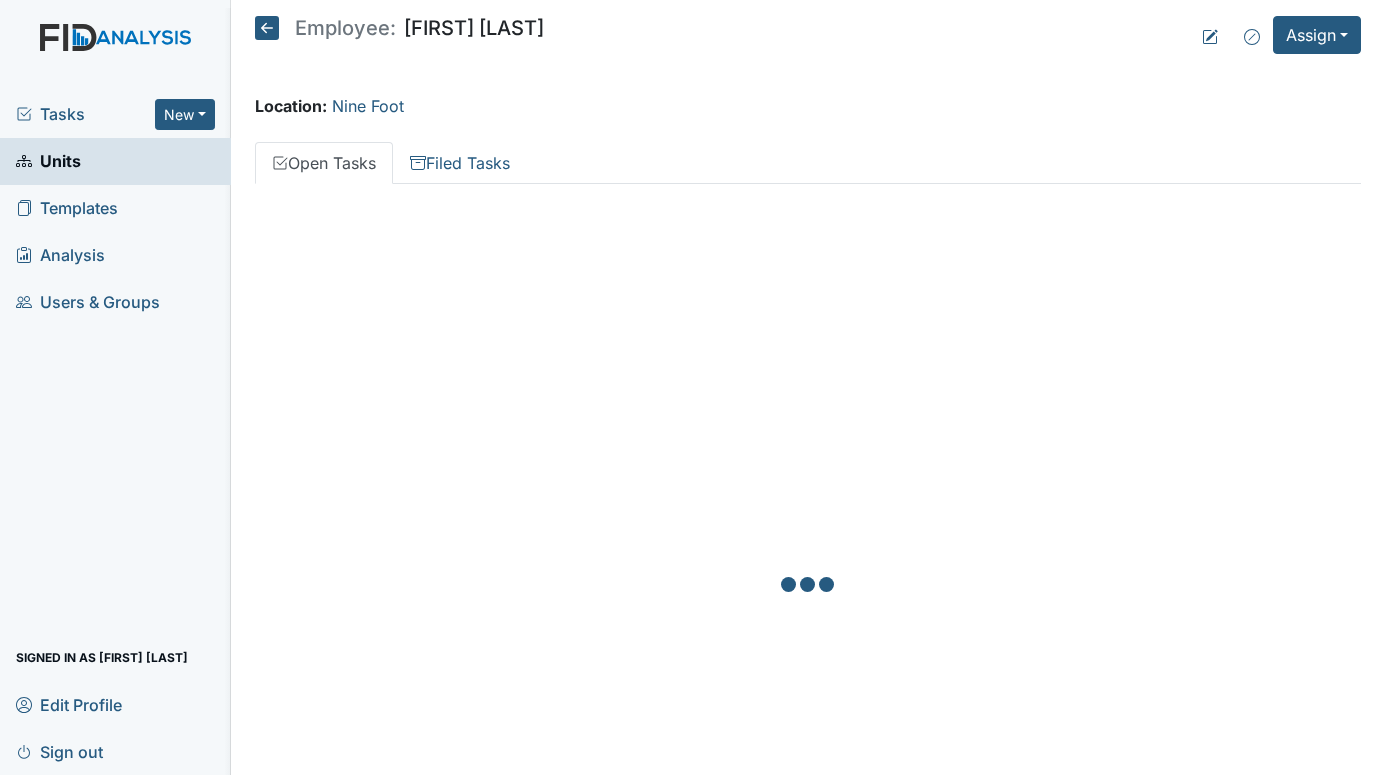 scroll, scrollTop: 0, scrollLeft: 0, axis: both 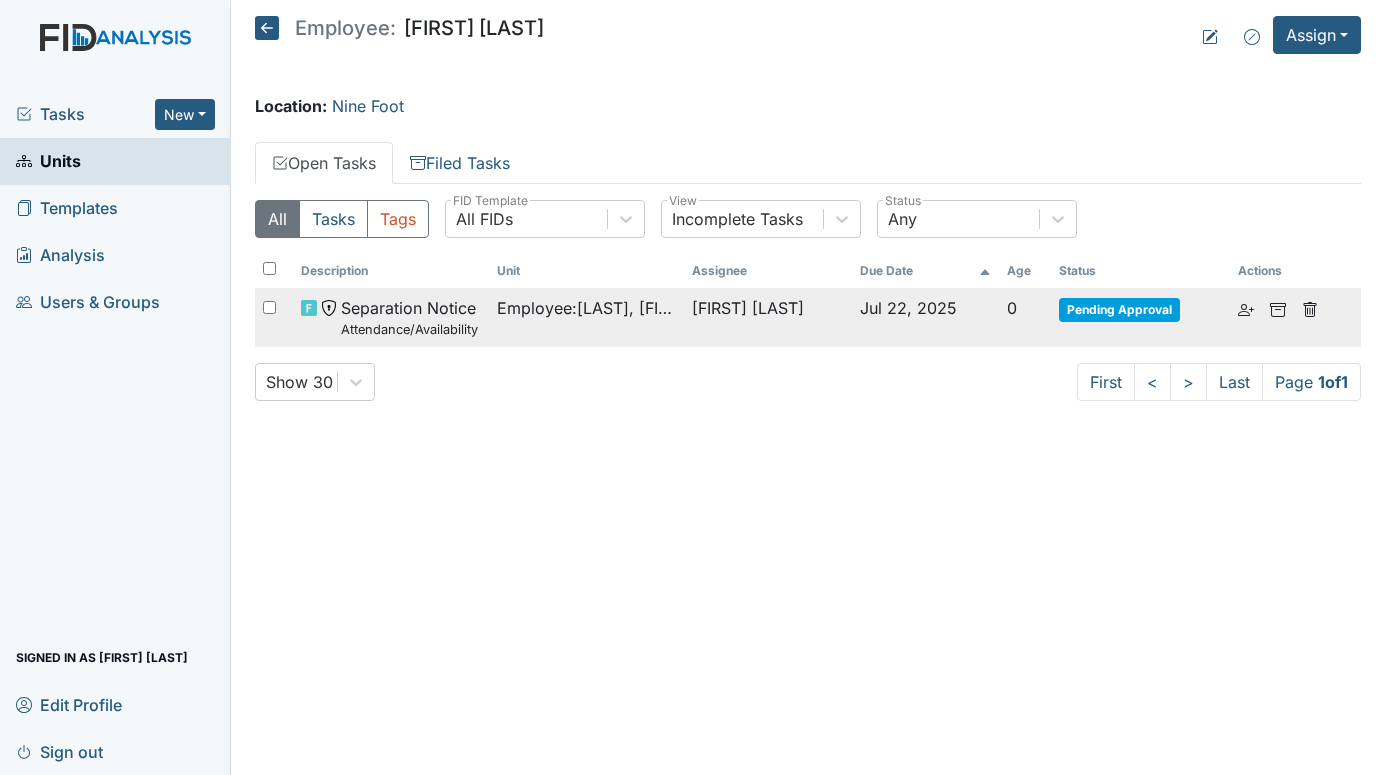 click on "Attendance/Availability" at bounding box center (409, 329) 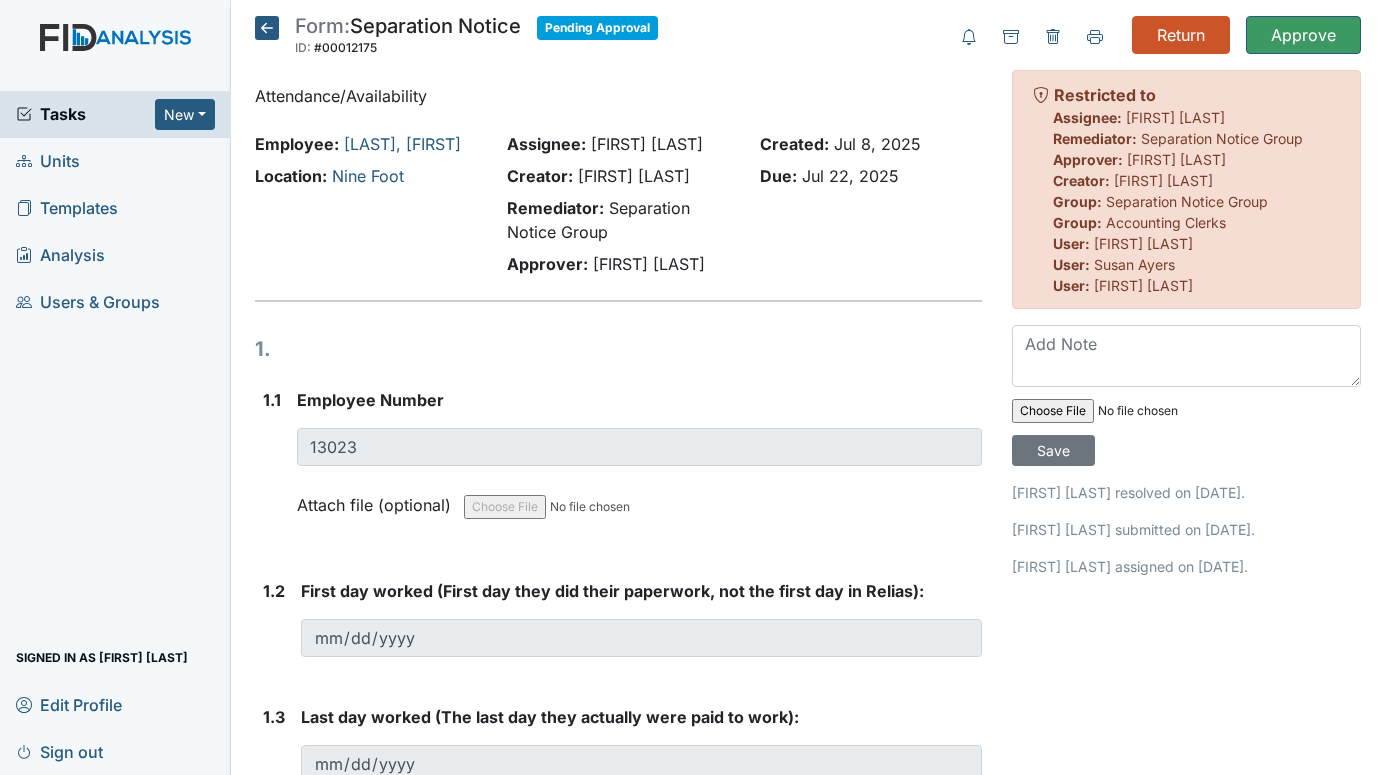 scroll, scrollTop: 0, scrollLeft: 0, axis: both 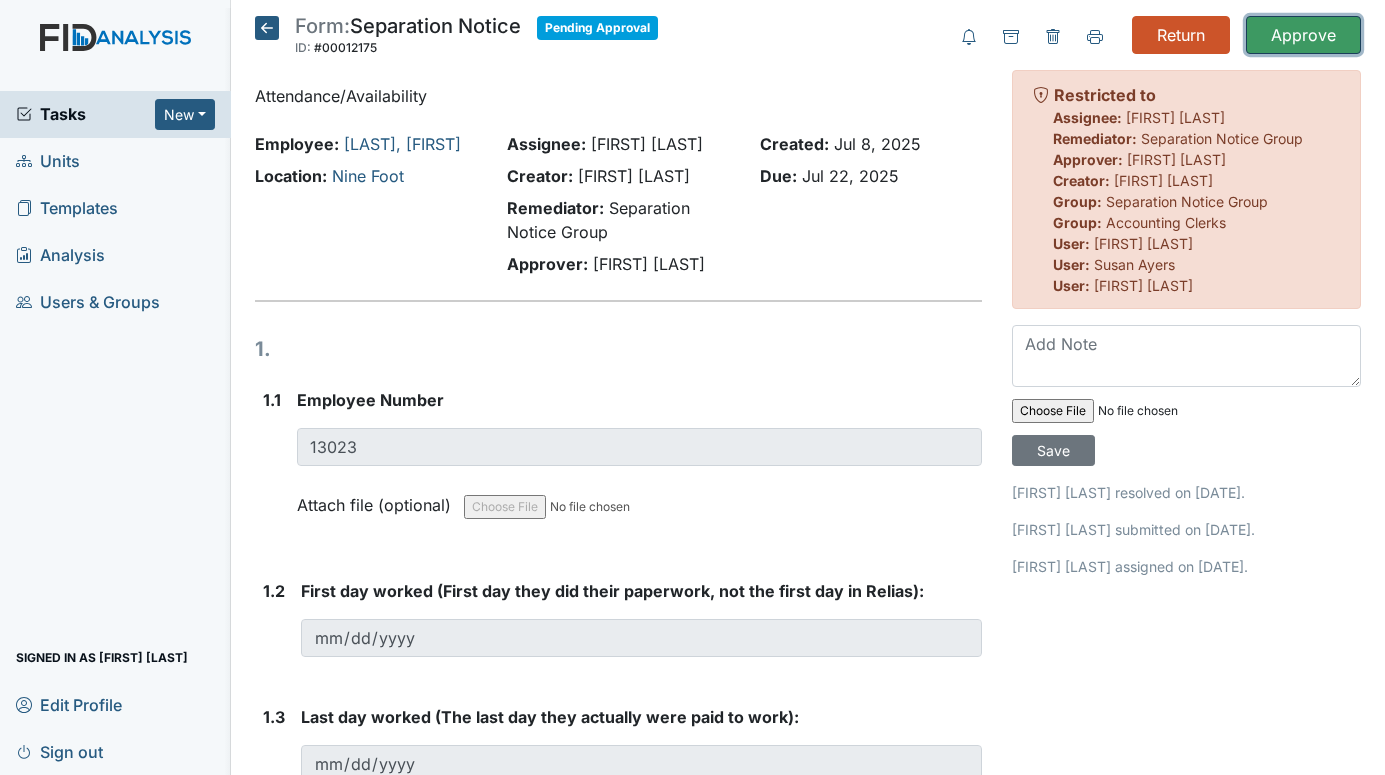click on "Approve" at bounding box center (1303, 35) 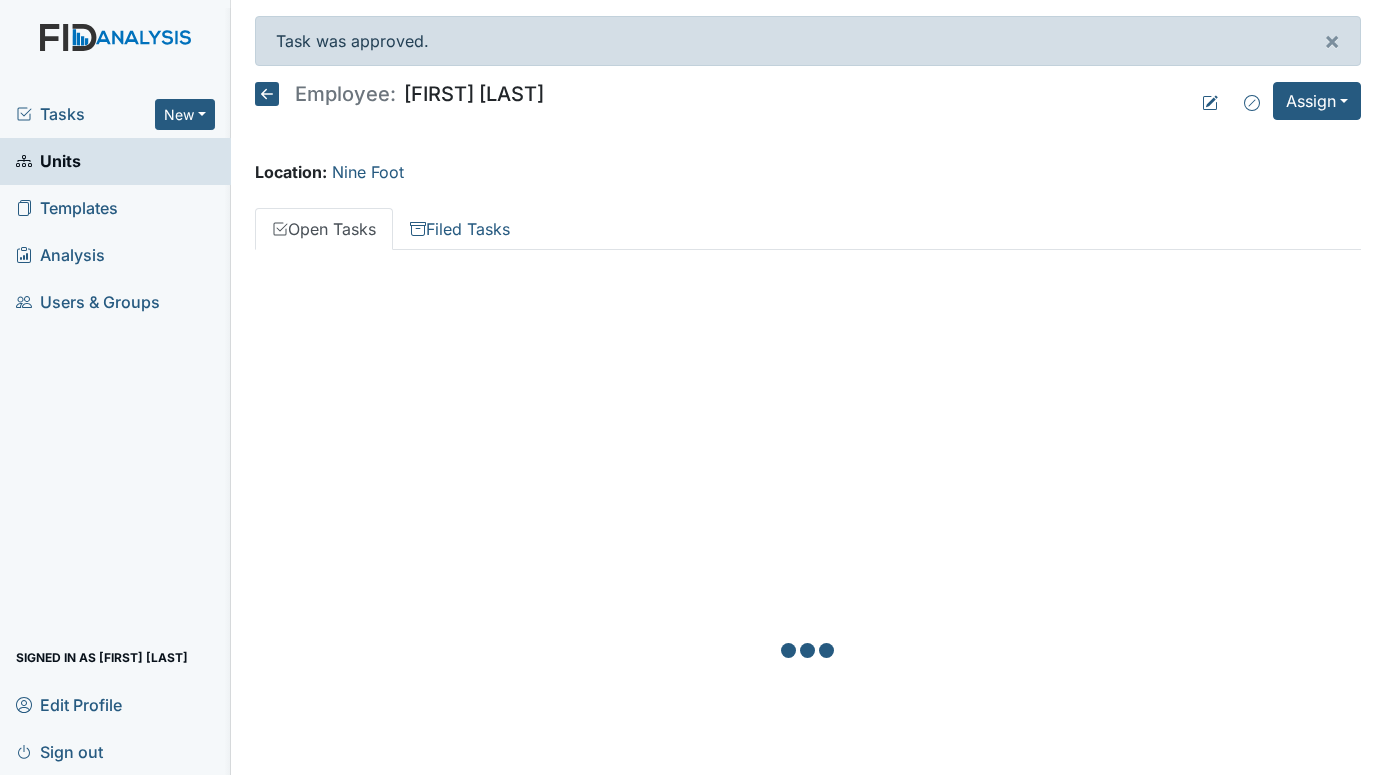 scroll, scrollTop: 0, scrollLeft: 0, axis: both 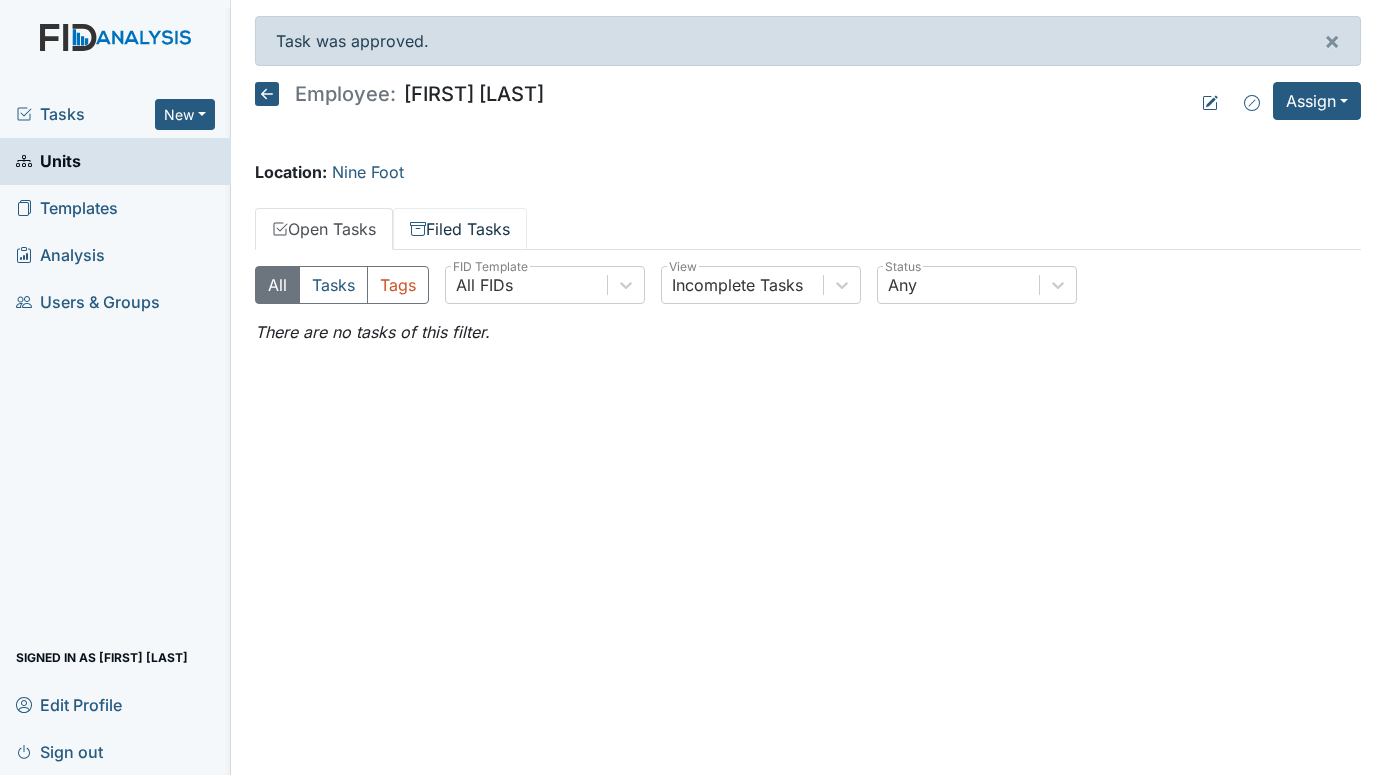 click on "Filed Tasks" at bounding box center (460, 229) 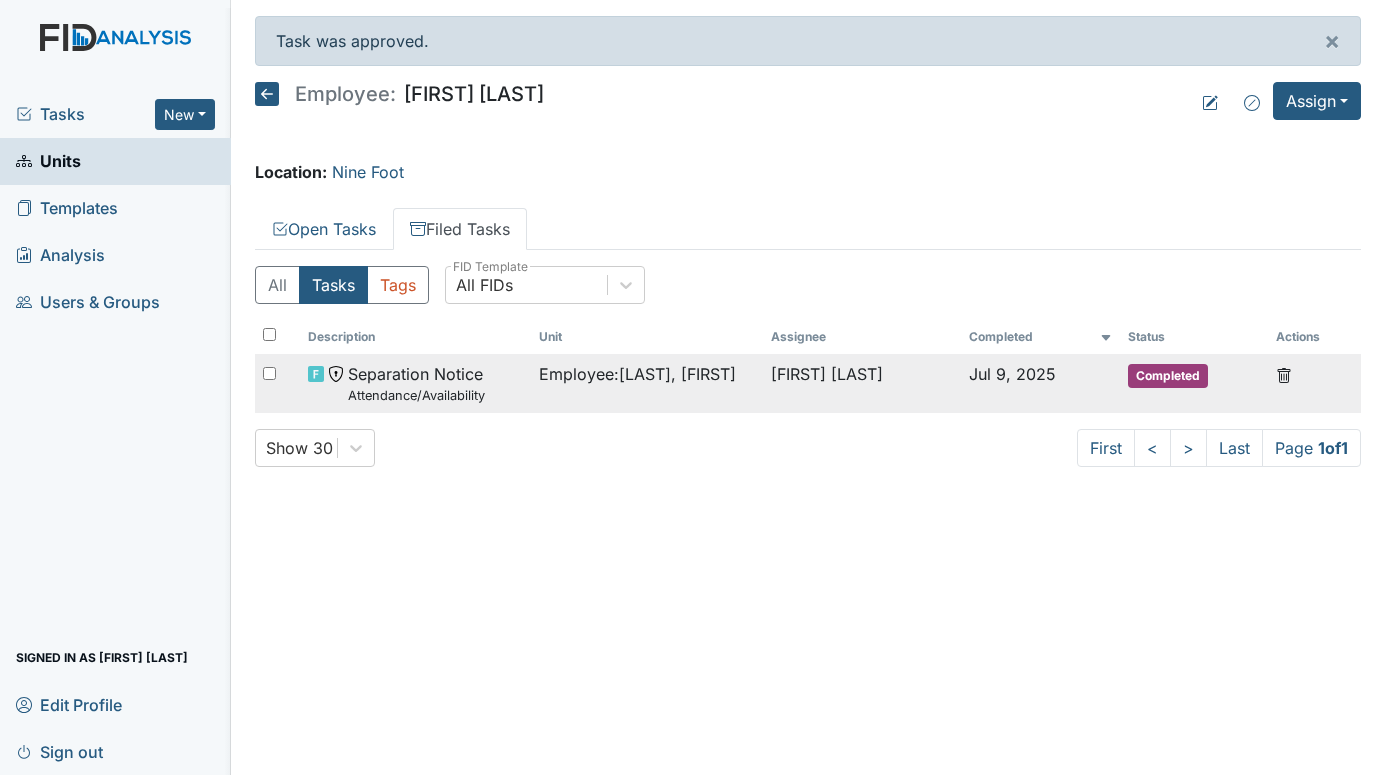 click on "Separation Notice Attendance/Availability" at bounding box center [416, 383] 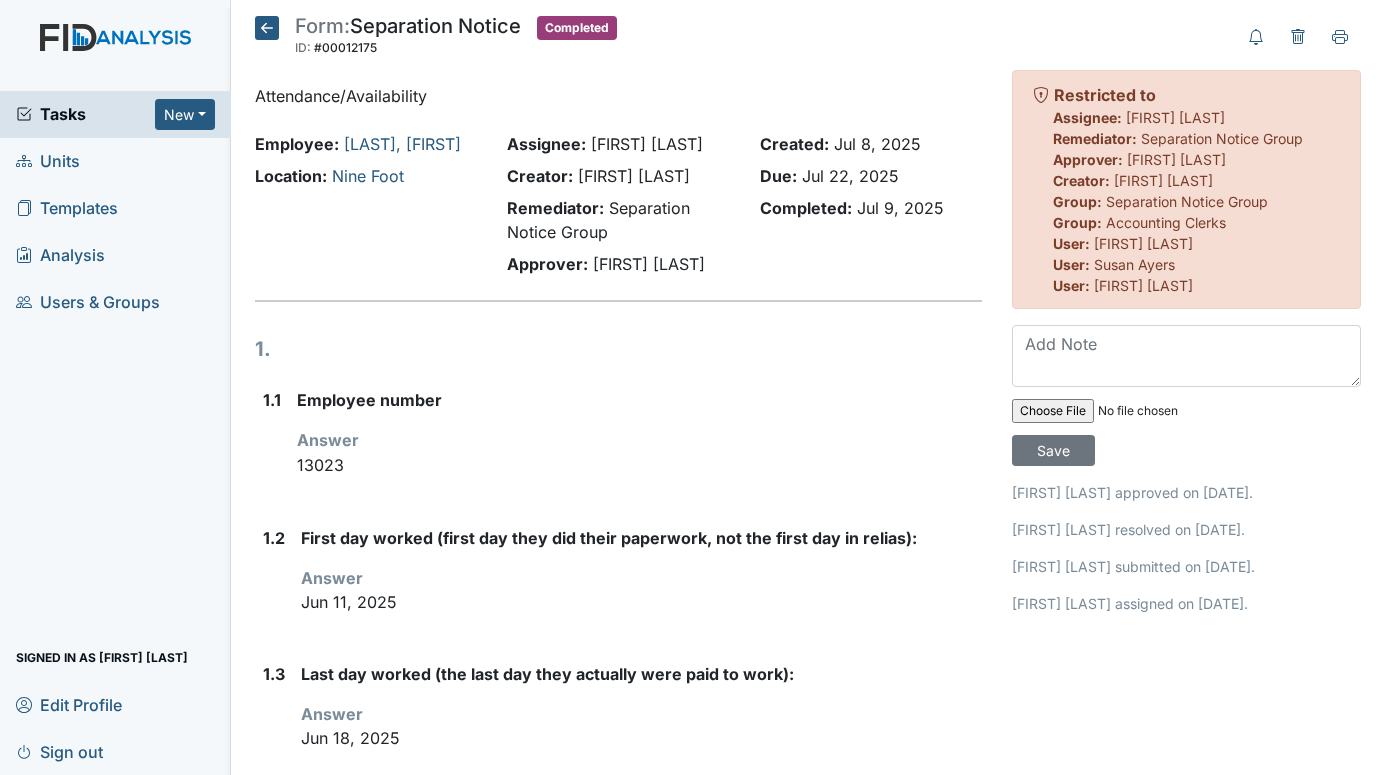 scroll, scrollTop: 0, scrollLeft: 0, axis: both 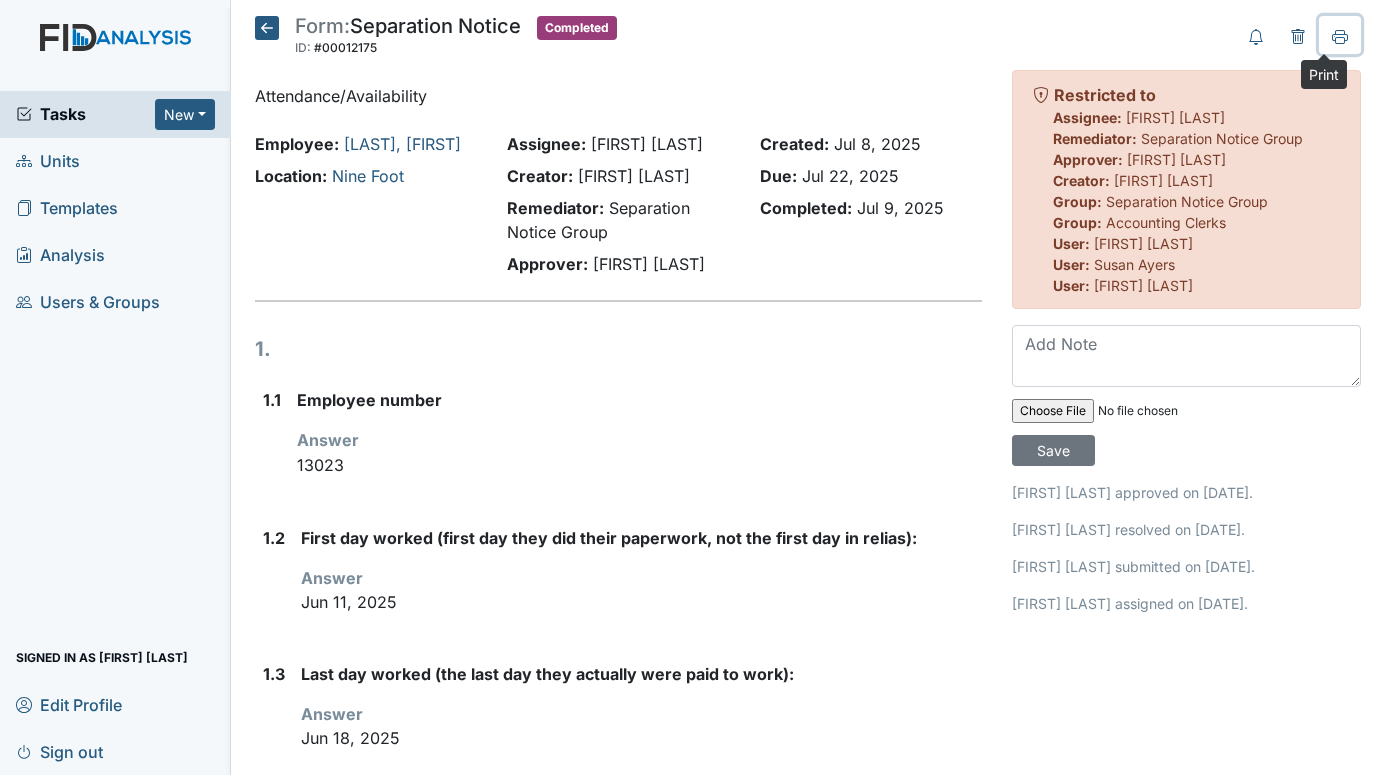 click at bounding box center (1340, 40) 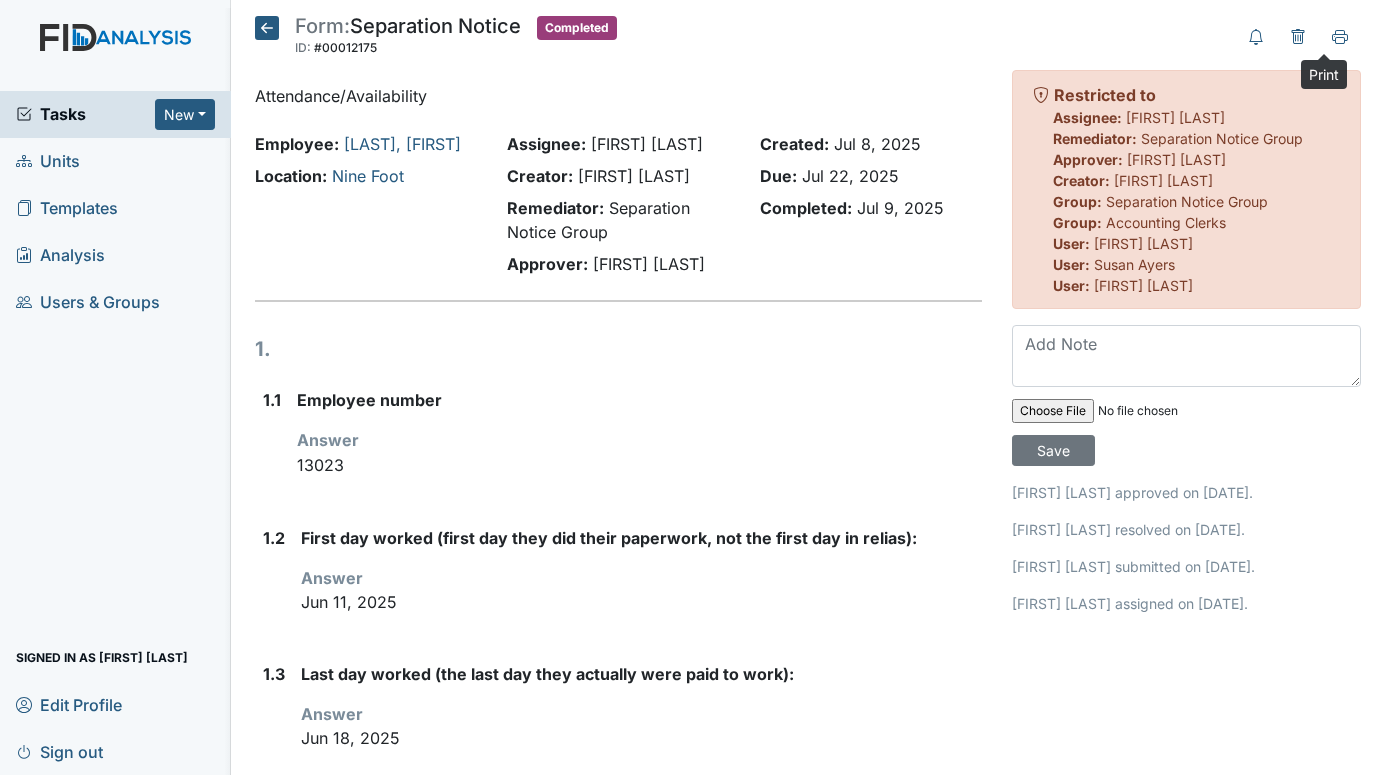click at bounding box center [267, 28] 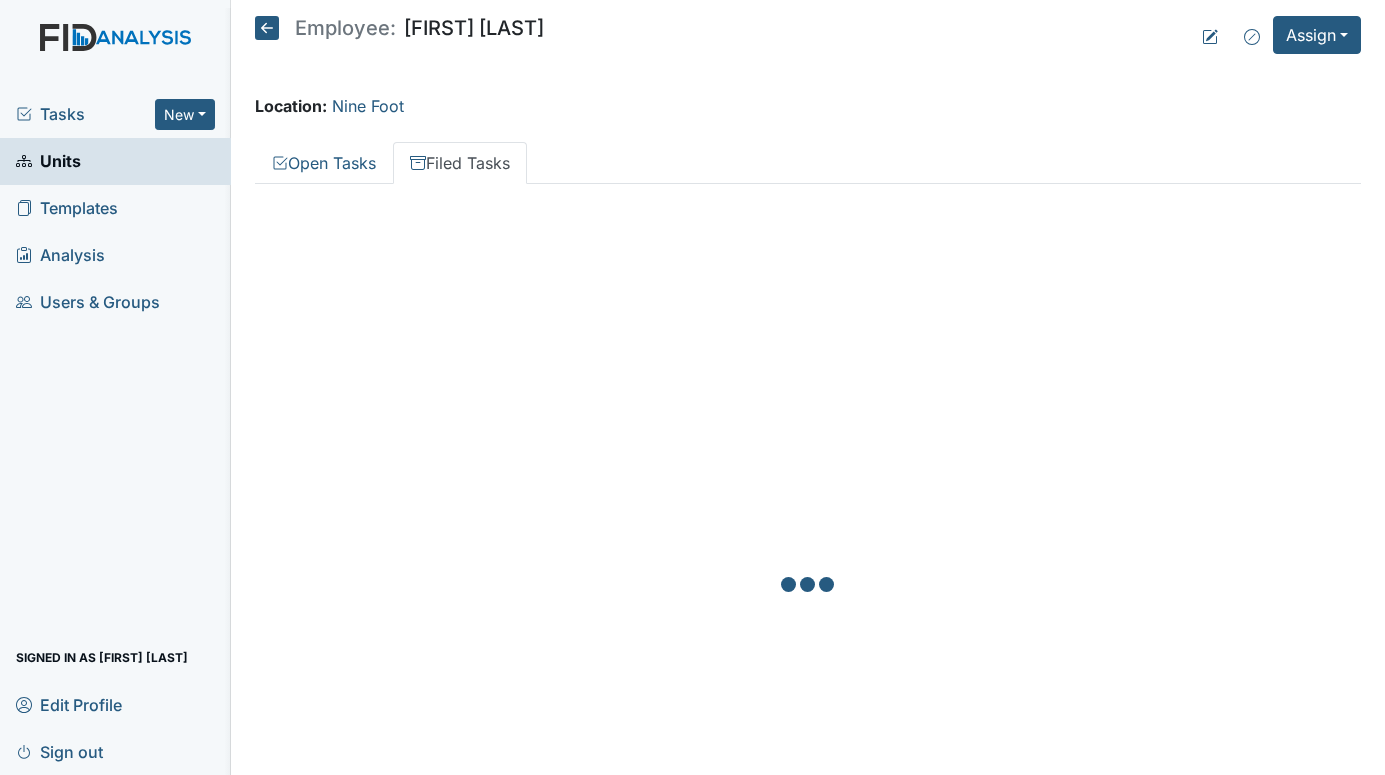 scroll, scrollTop: 0, scrollLeft: 0, axis: both 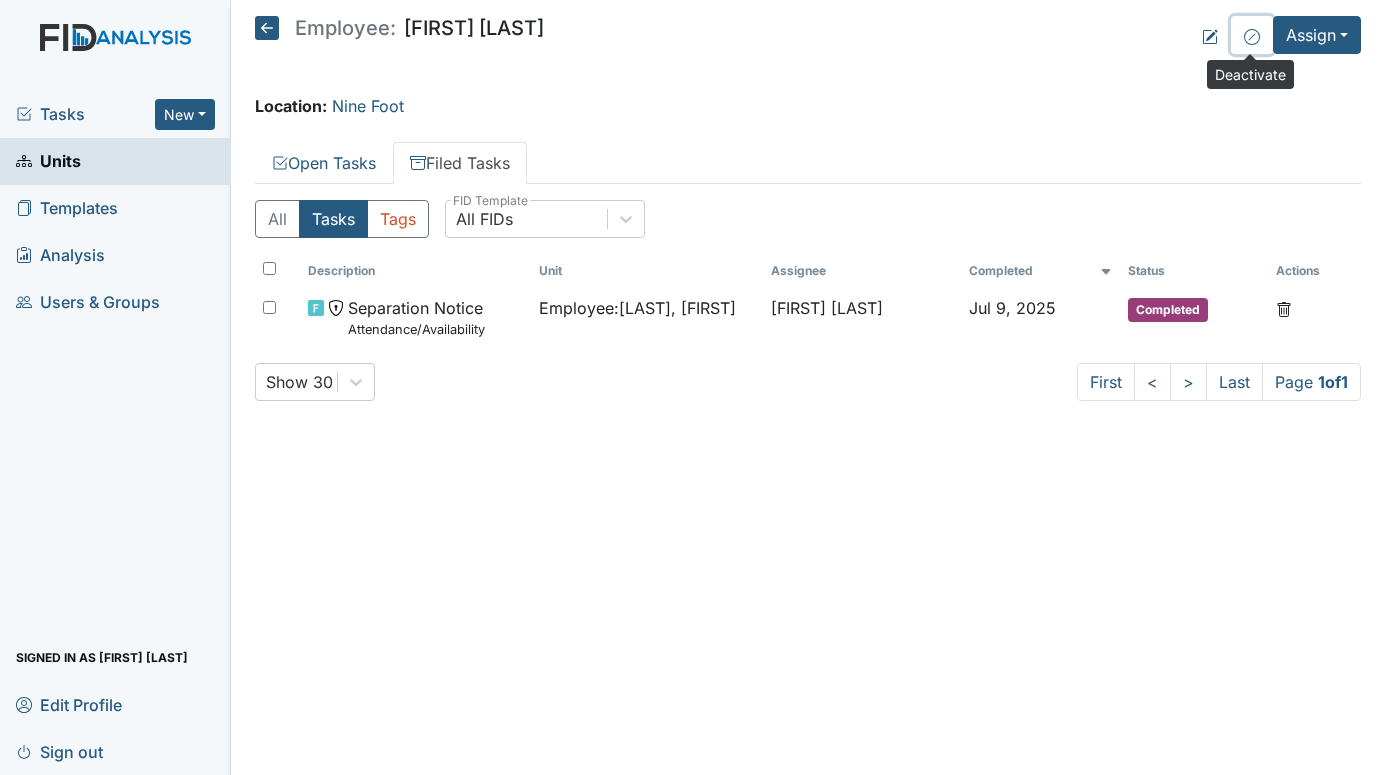 click at bounding box center (1252, 37) 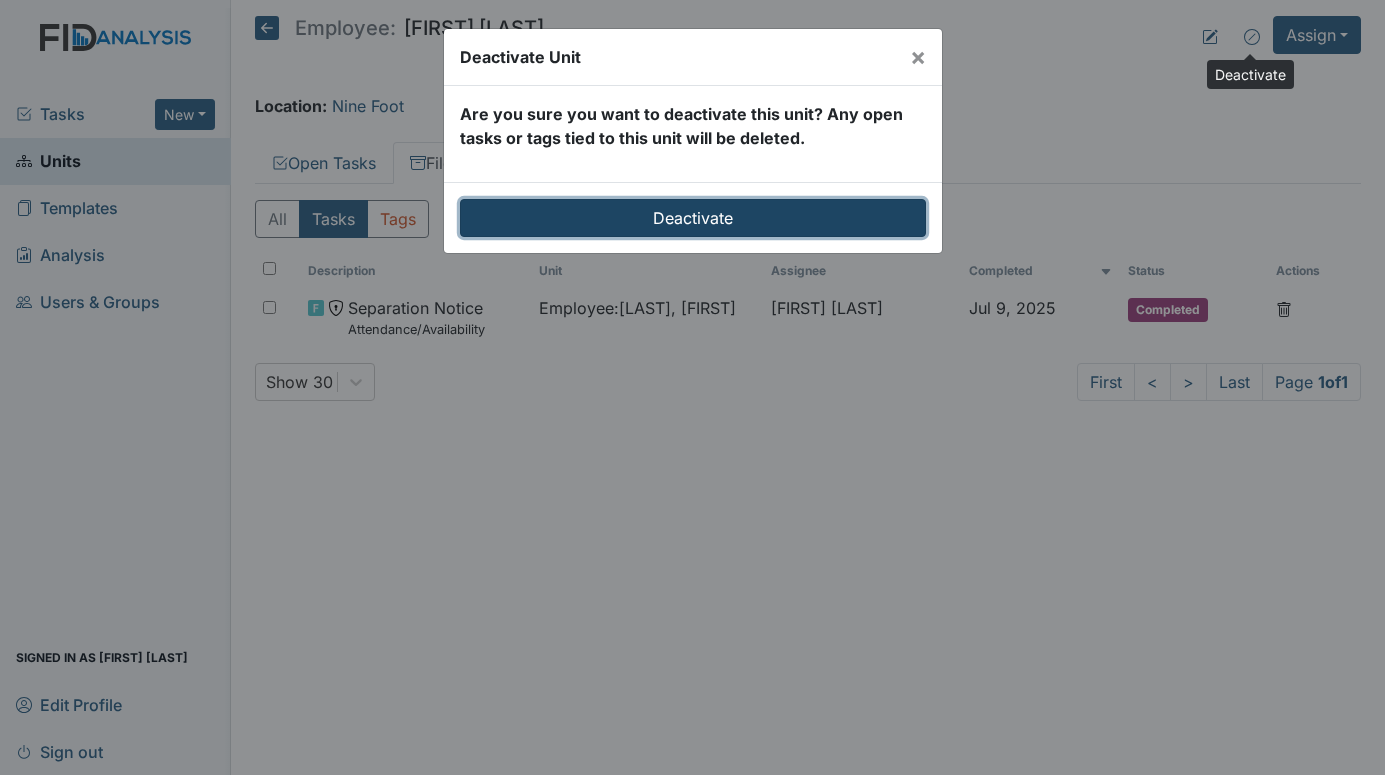 click on "Deactivate" at bounding box center [693, 218] 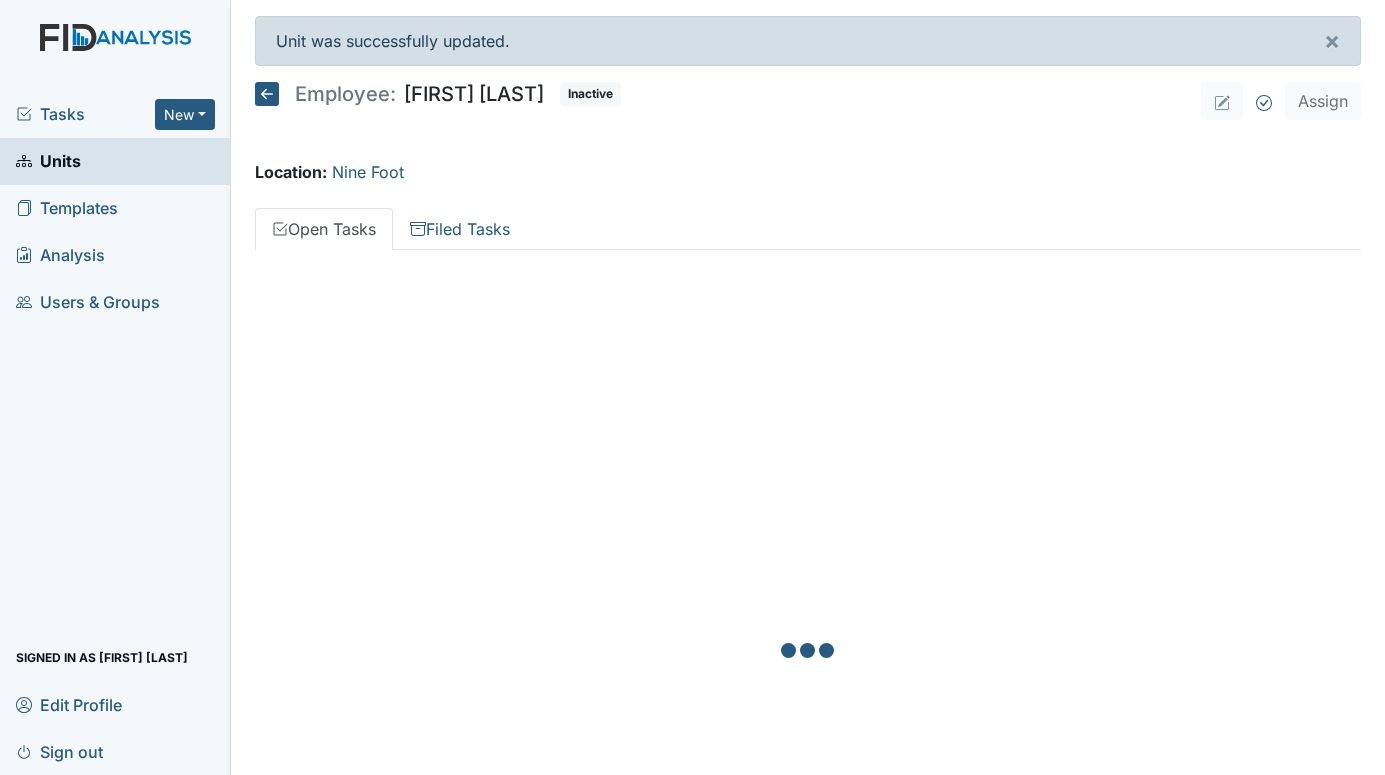 scroll, scrollTop: 0, scrollLeft: 0, axis: both 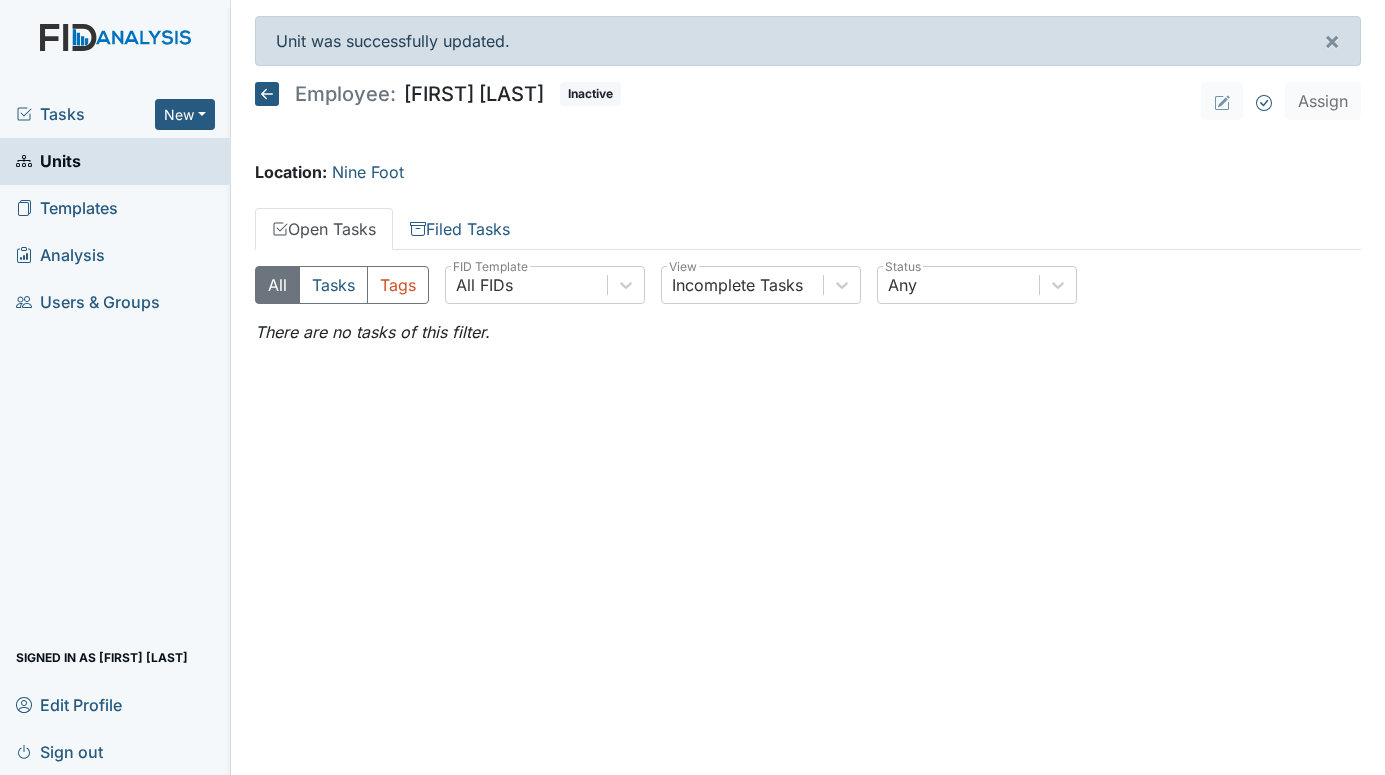 click on "Tasks" at bounding box center (85, 114) 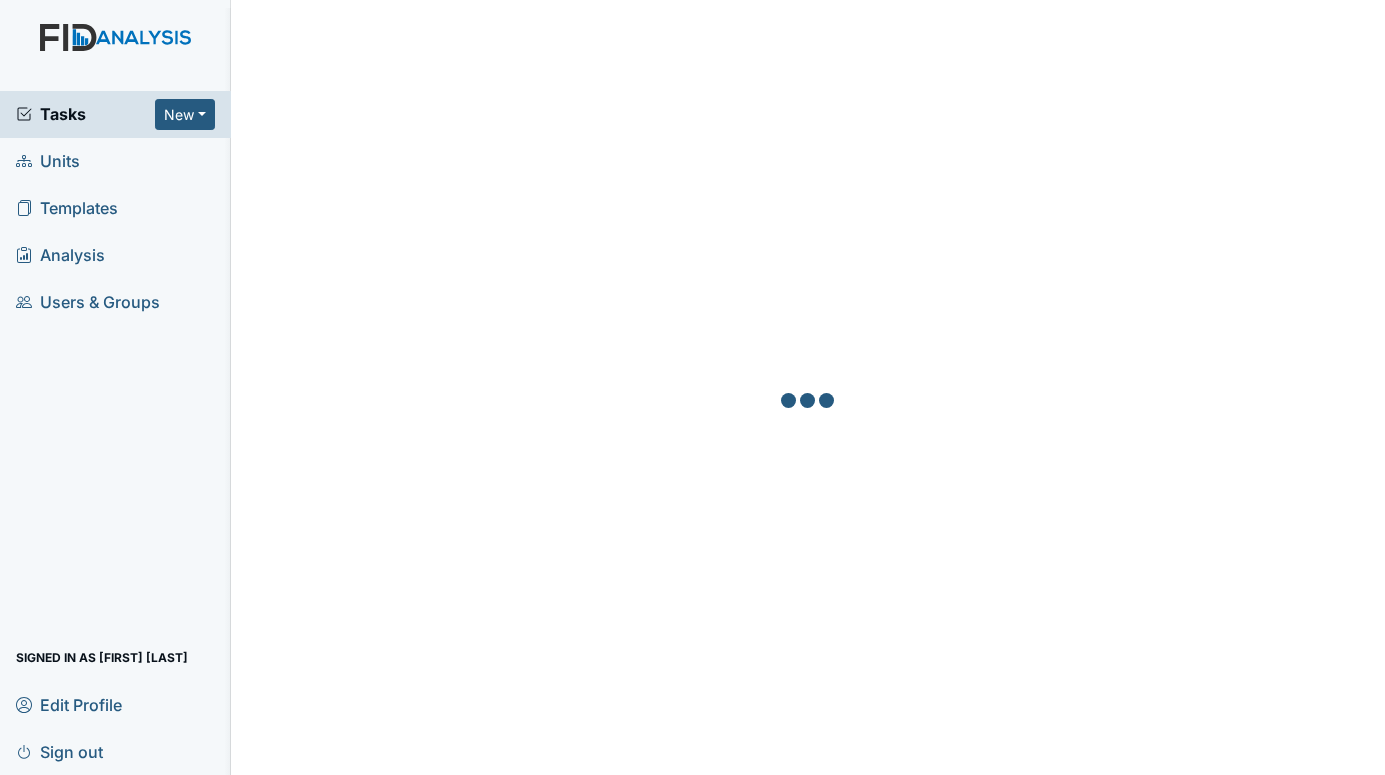 scroll, scrollTop: 0, scrollLeft: 0, axis: both 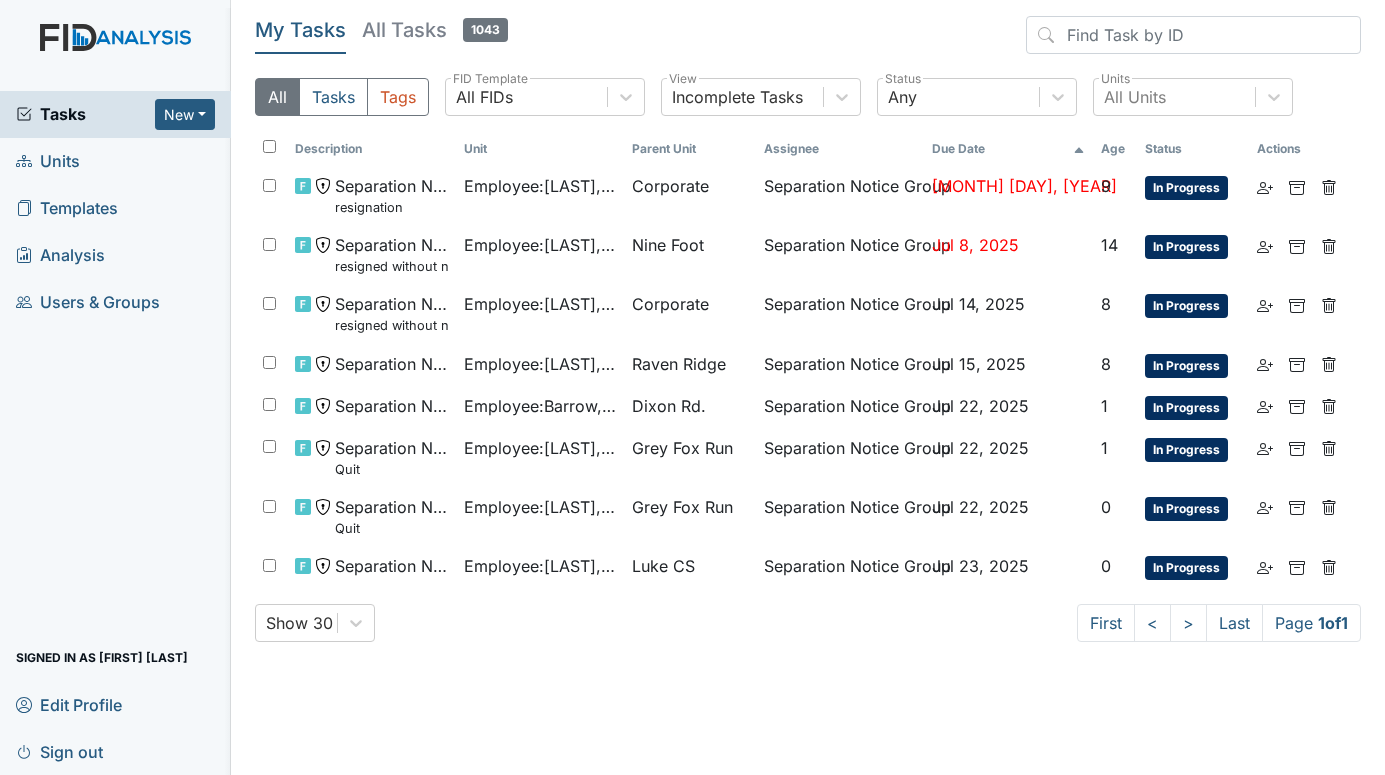 click on "Units" at bounding box center [48, 161] 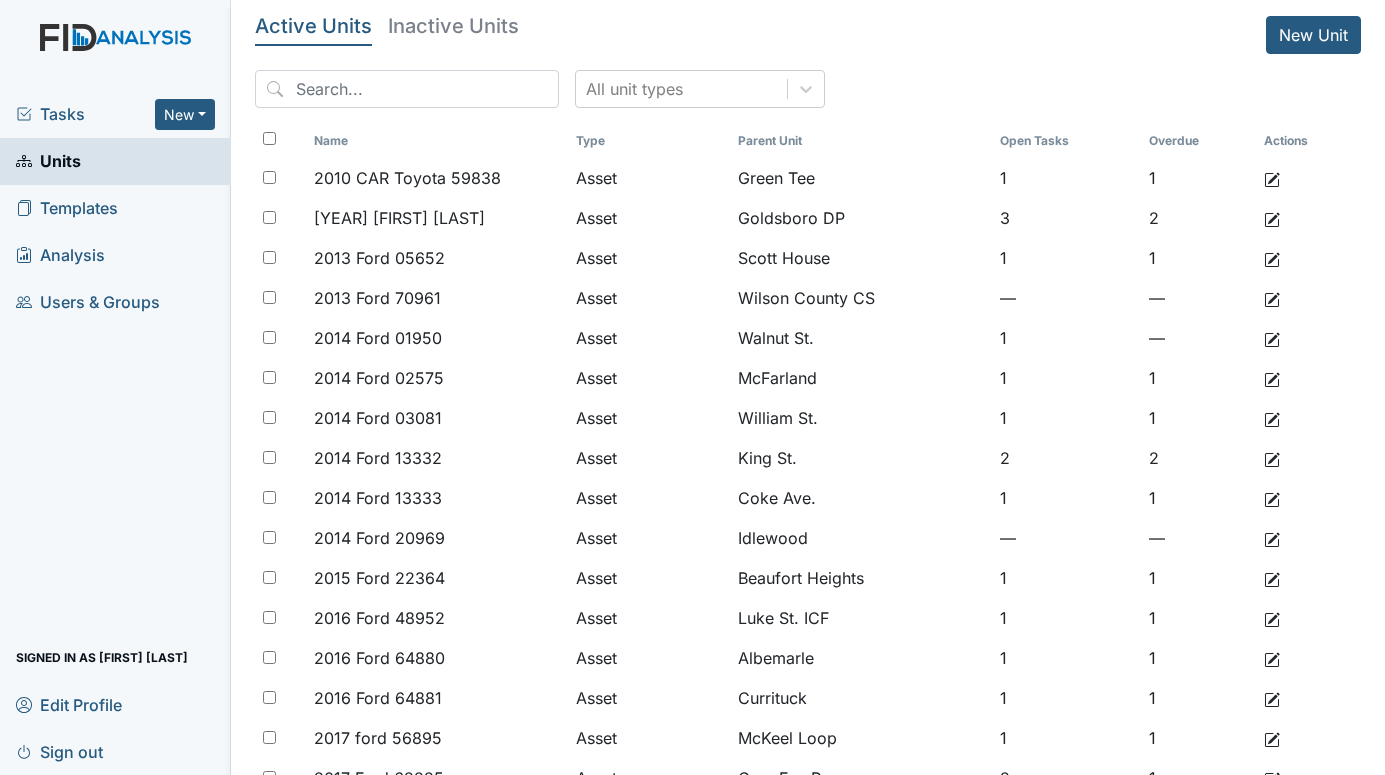 scroll, scrollTop: 0, scrollLeft: 0, axis: both 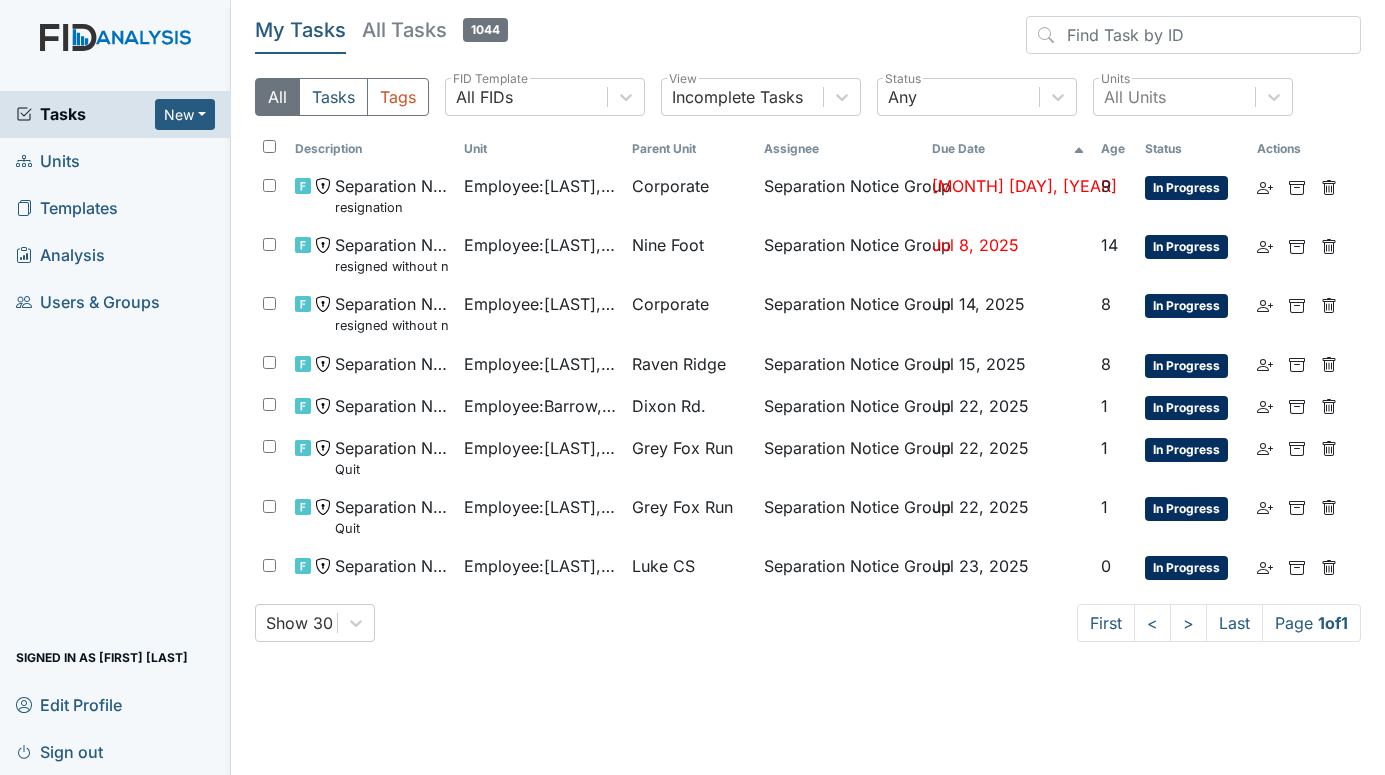 click on "Units" at bounding box center [48, 161] 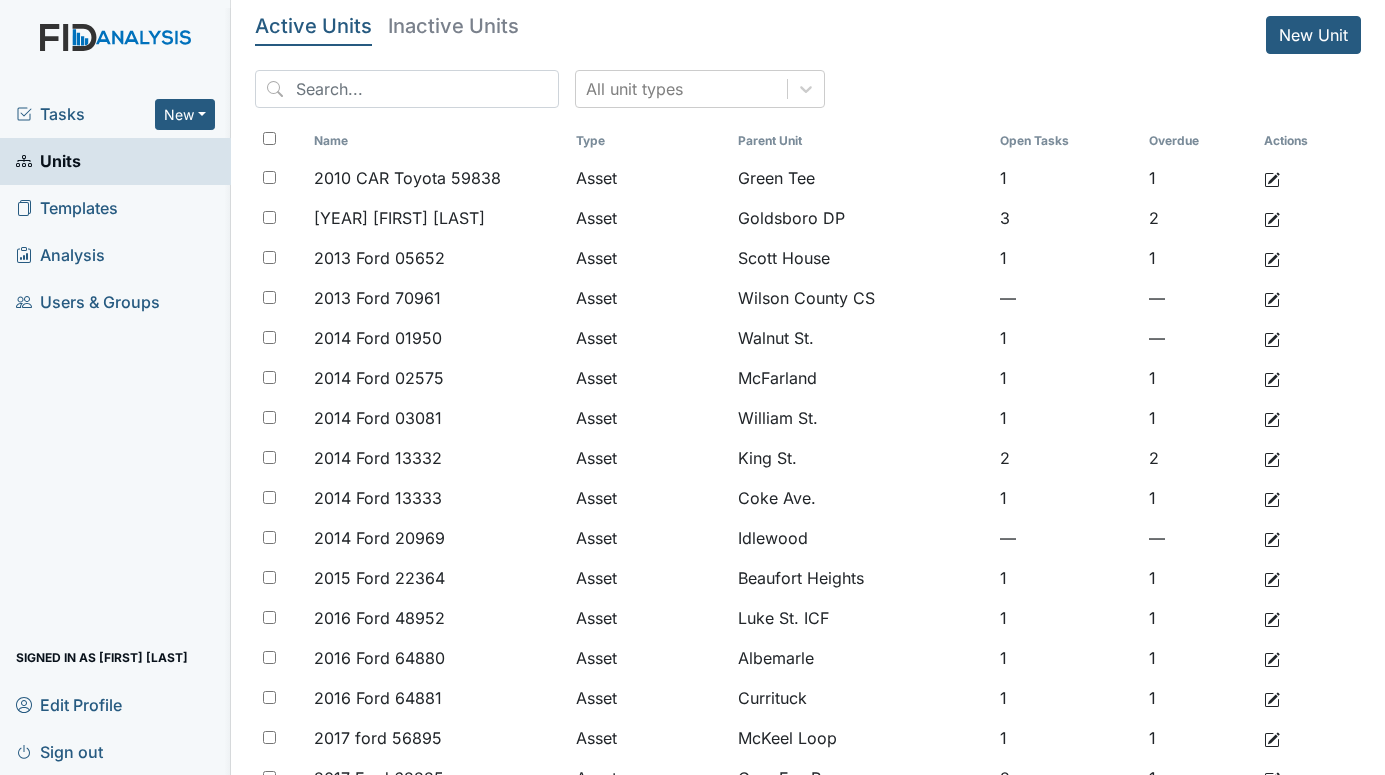 scroll, scrollTop: 0, scrollLeft: 0, axis: both 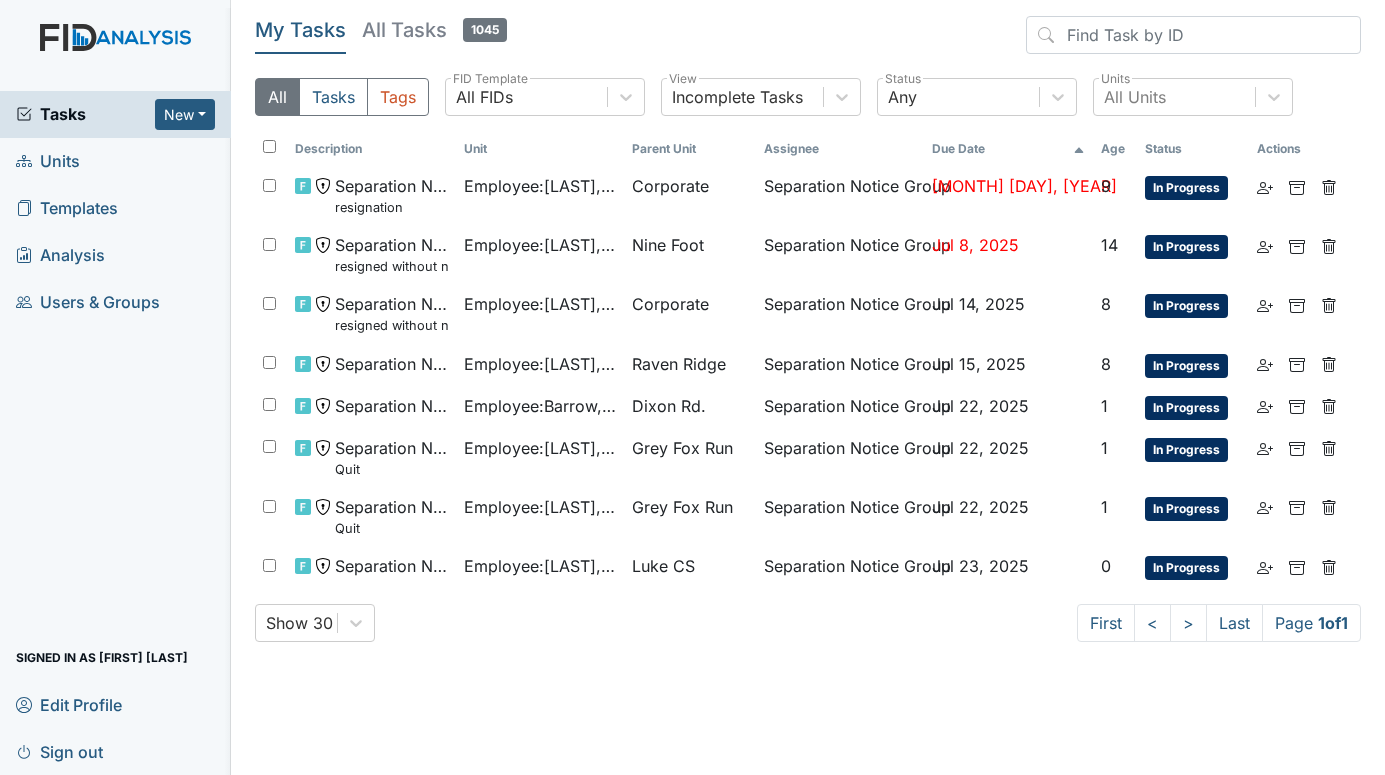 click on "Units" at bounding box center (48, 161) 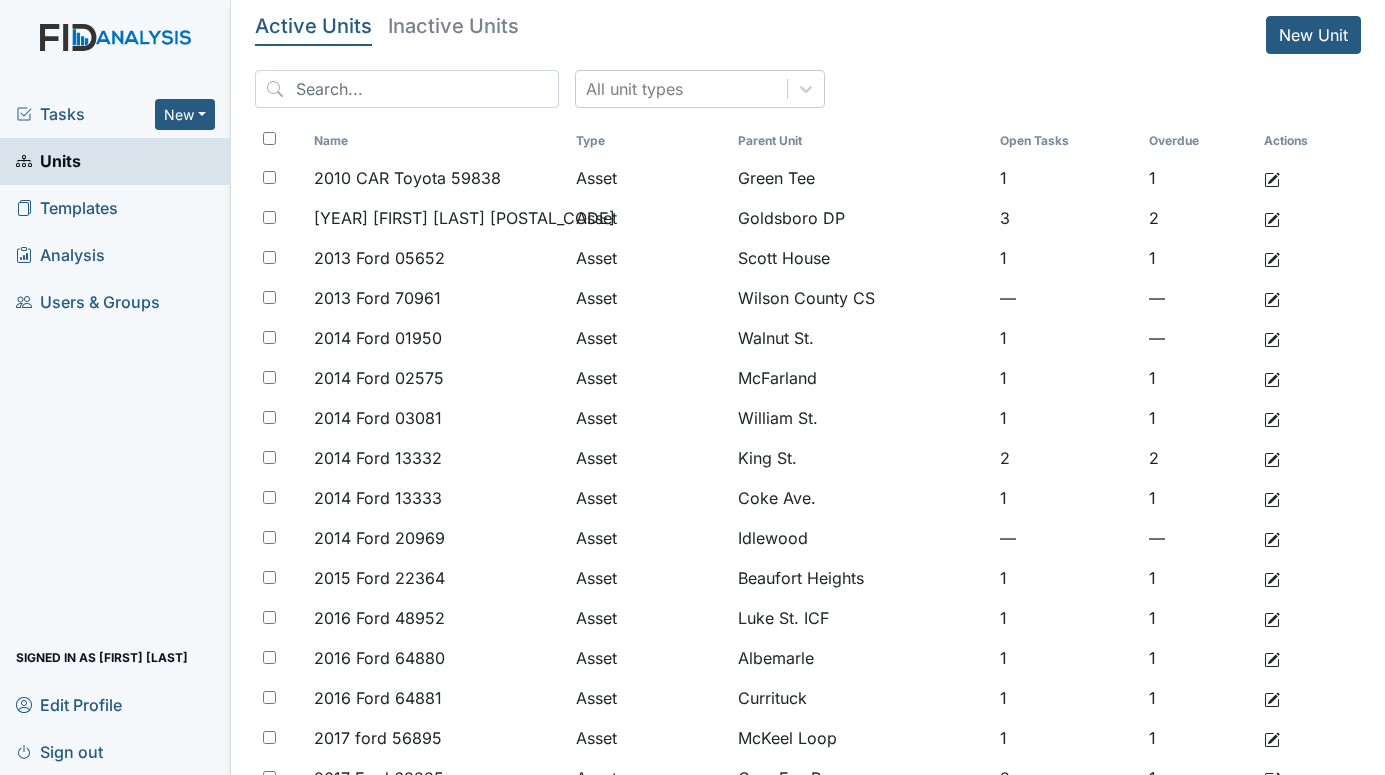 scroll, scrollTop: 0, scrollLeft: 0, axis: both 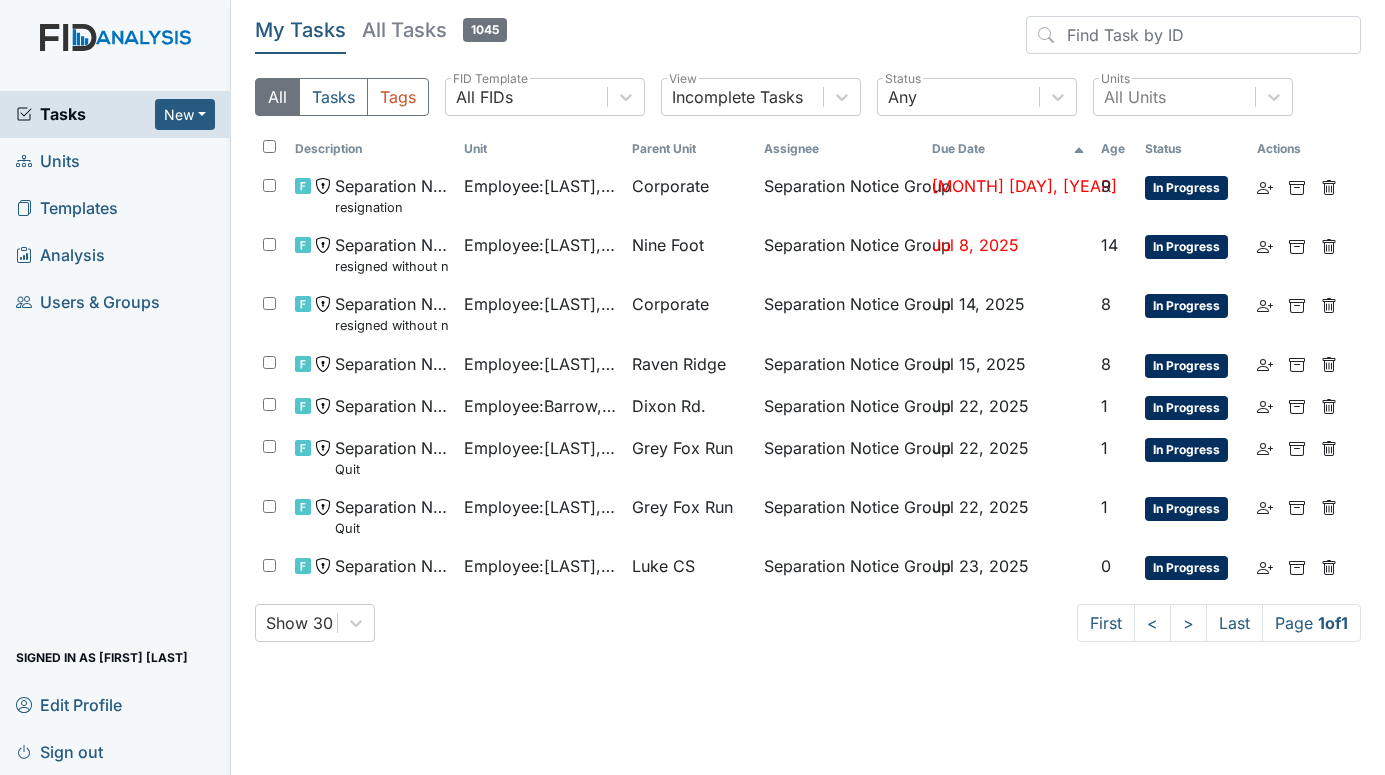 click on "Units" at bounding box center (48, 161) 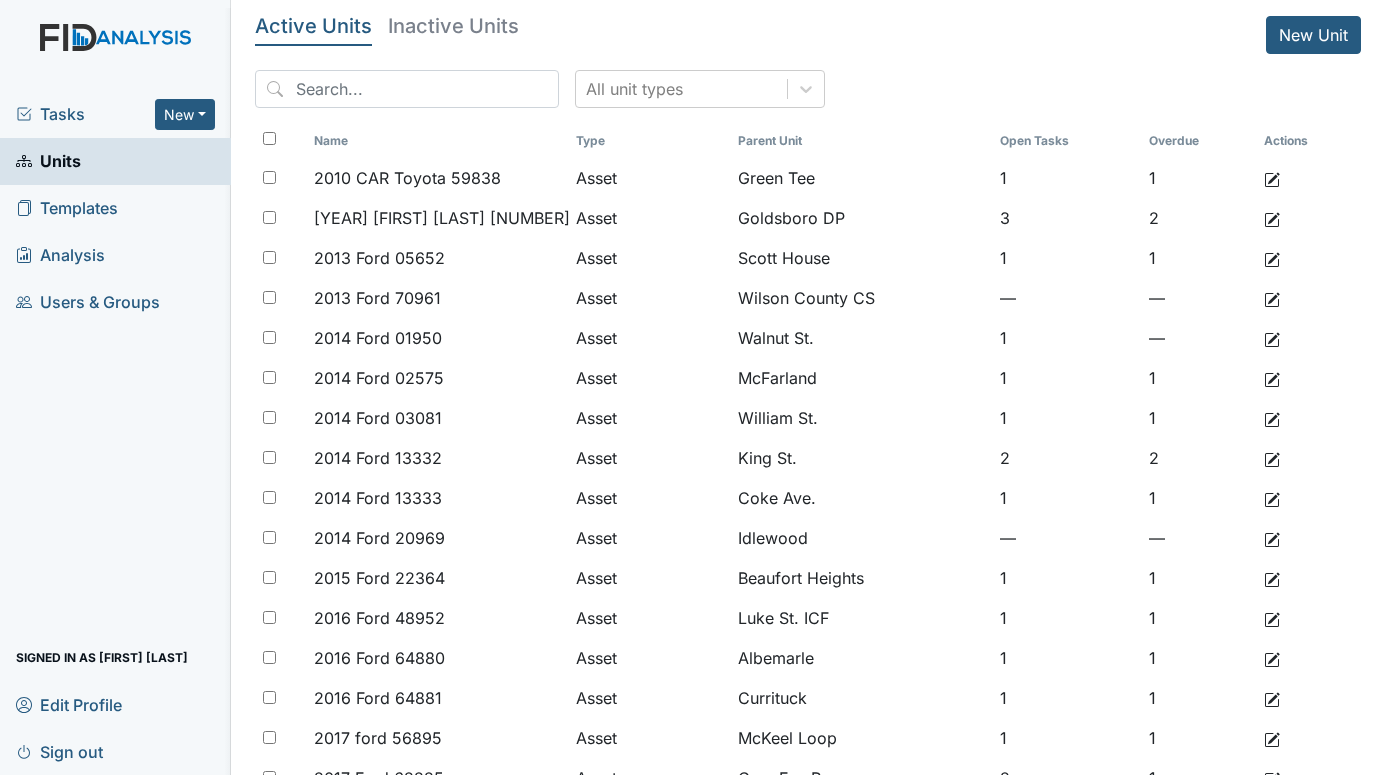 scroll, scrollTop: 0, scrollLeft: 0, axis: both 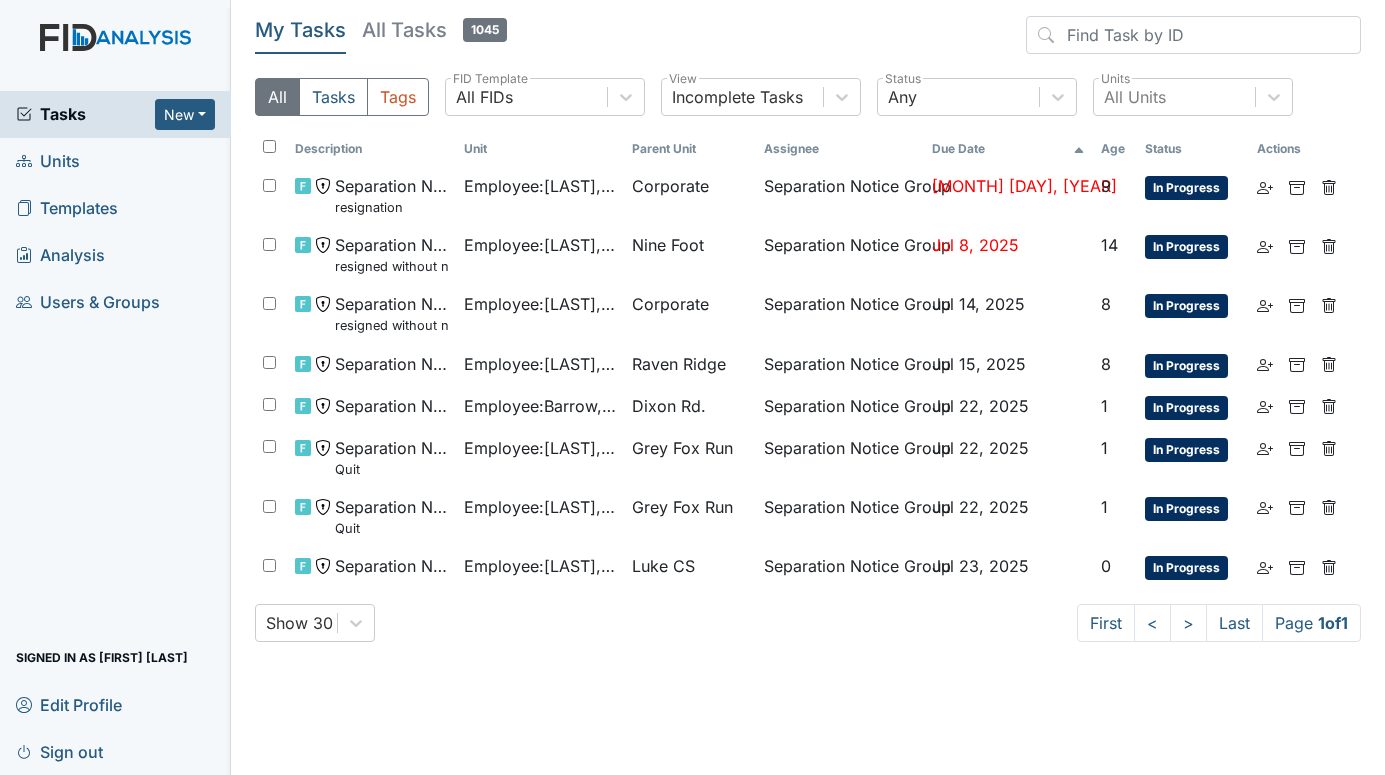 click on "Units" at bounding box center (48, 161) 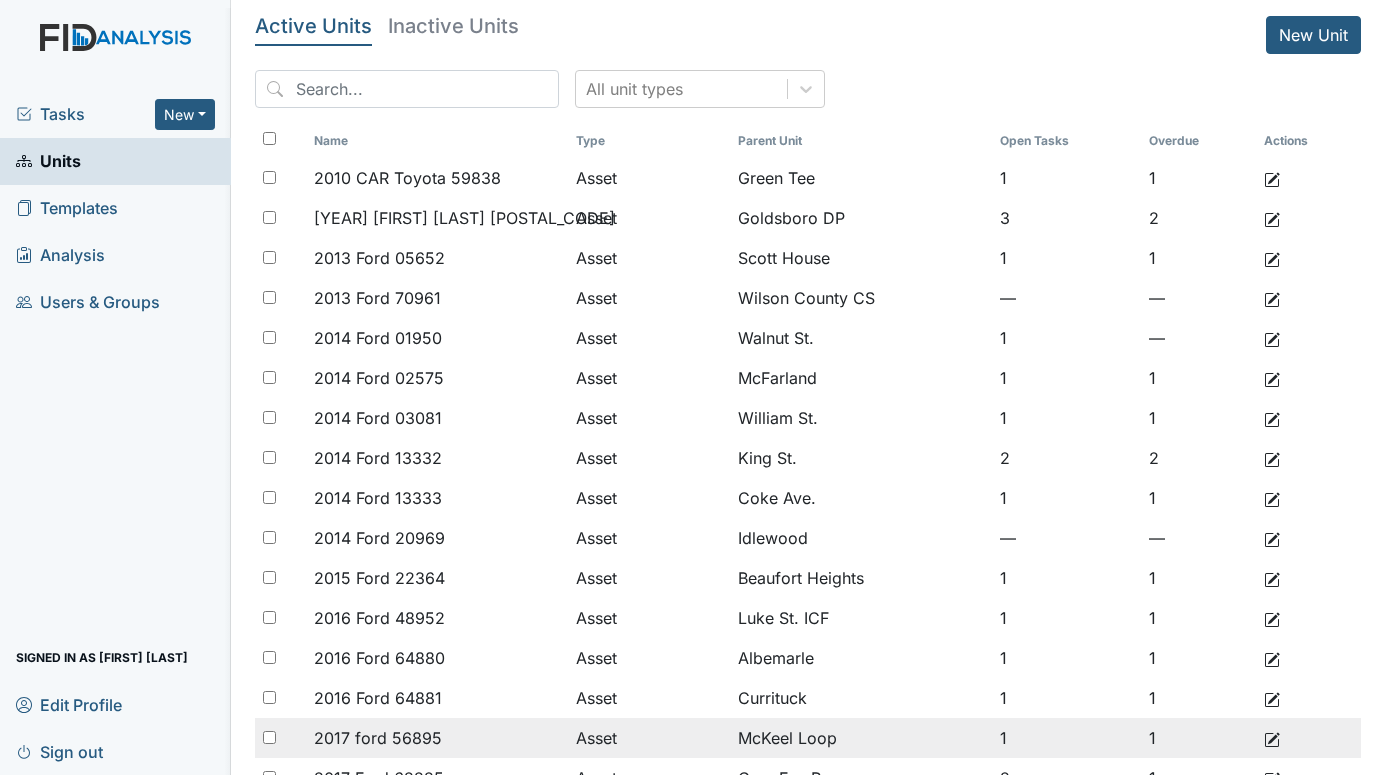 scroll, scrollTop: 0, scrollLeft: 0, axis: both 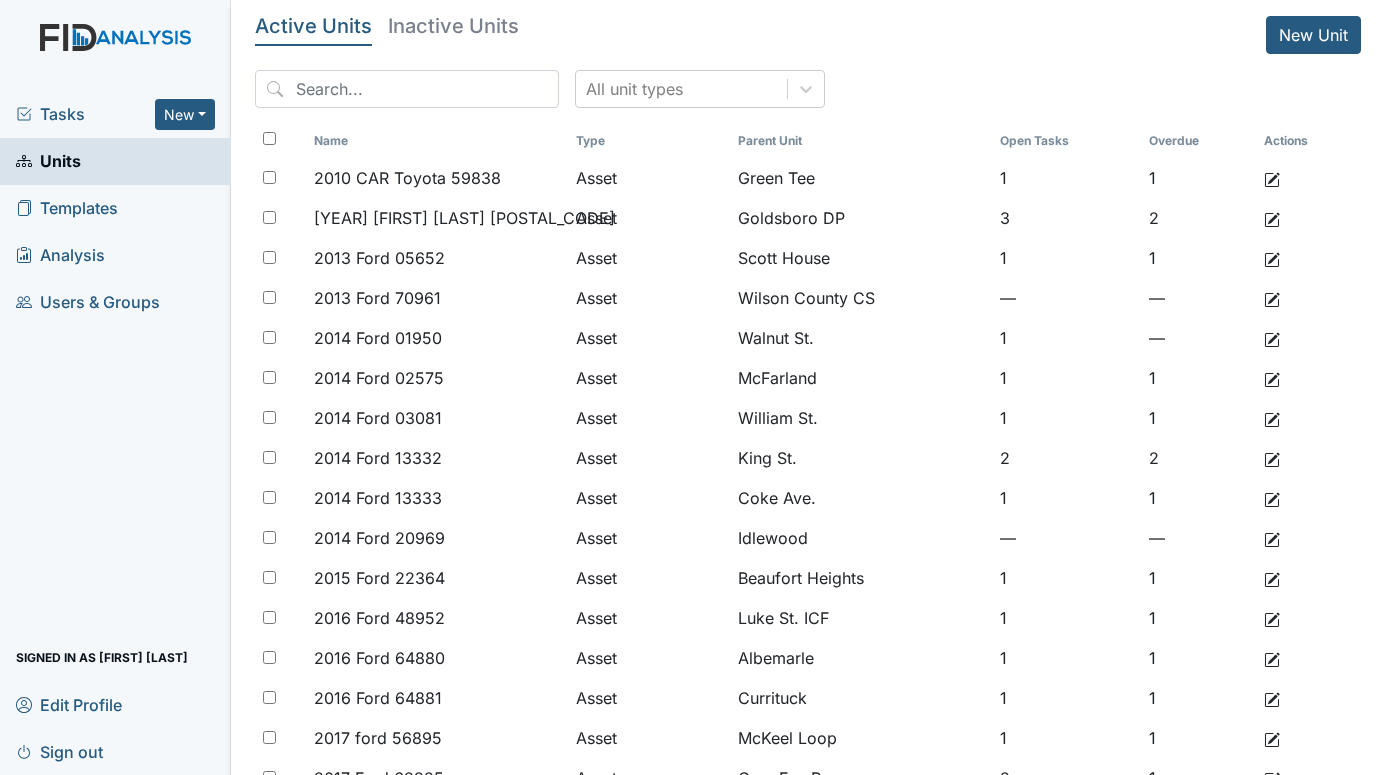 click on "Tasks" at bounding box center [85, 114] 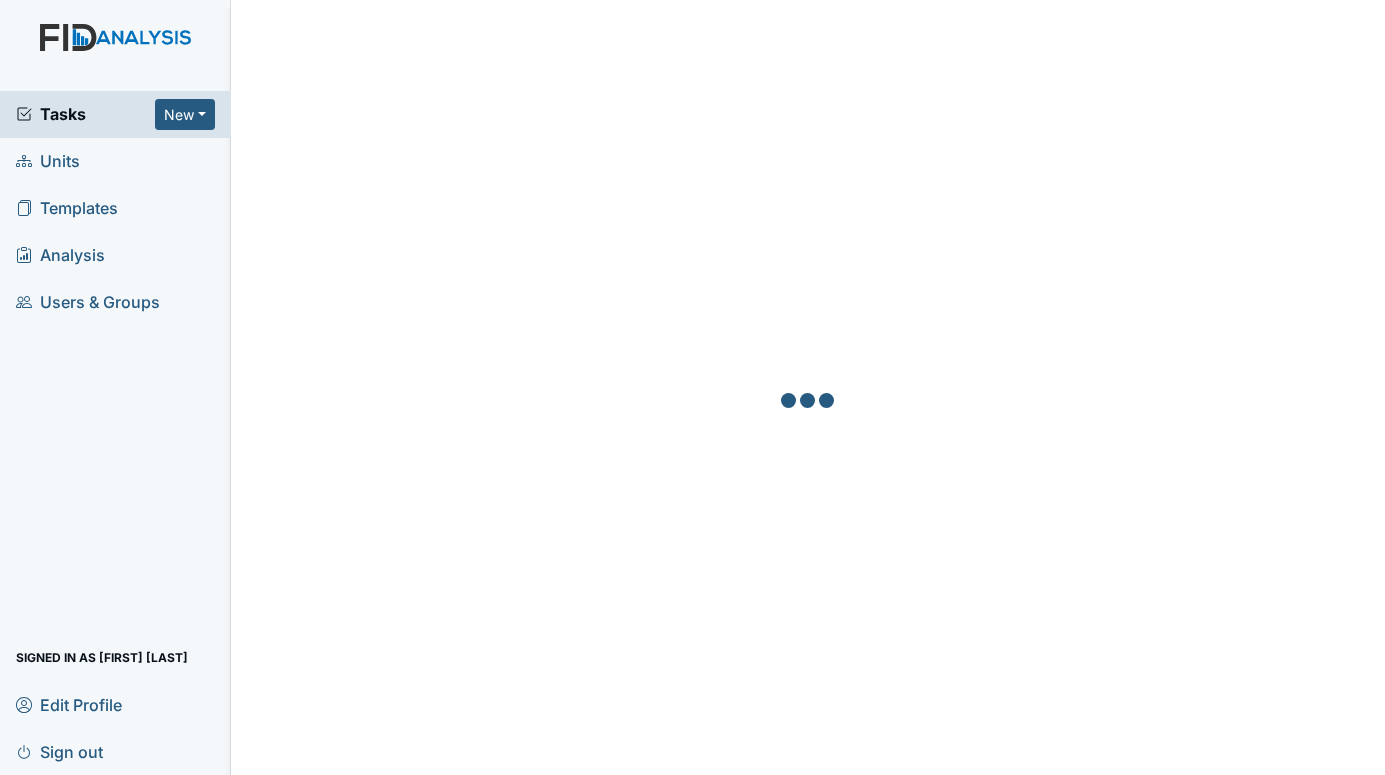 scroll, scrollTop: 0, scrollLeft: 0, axis: both 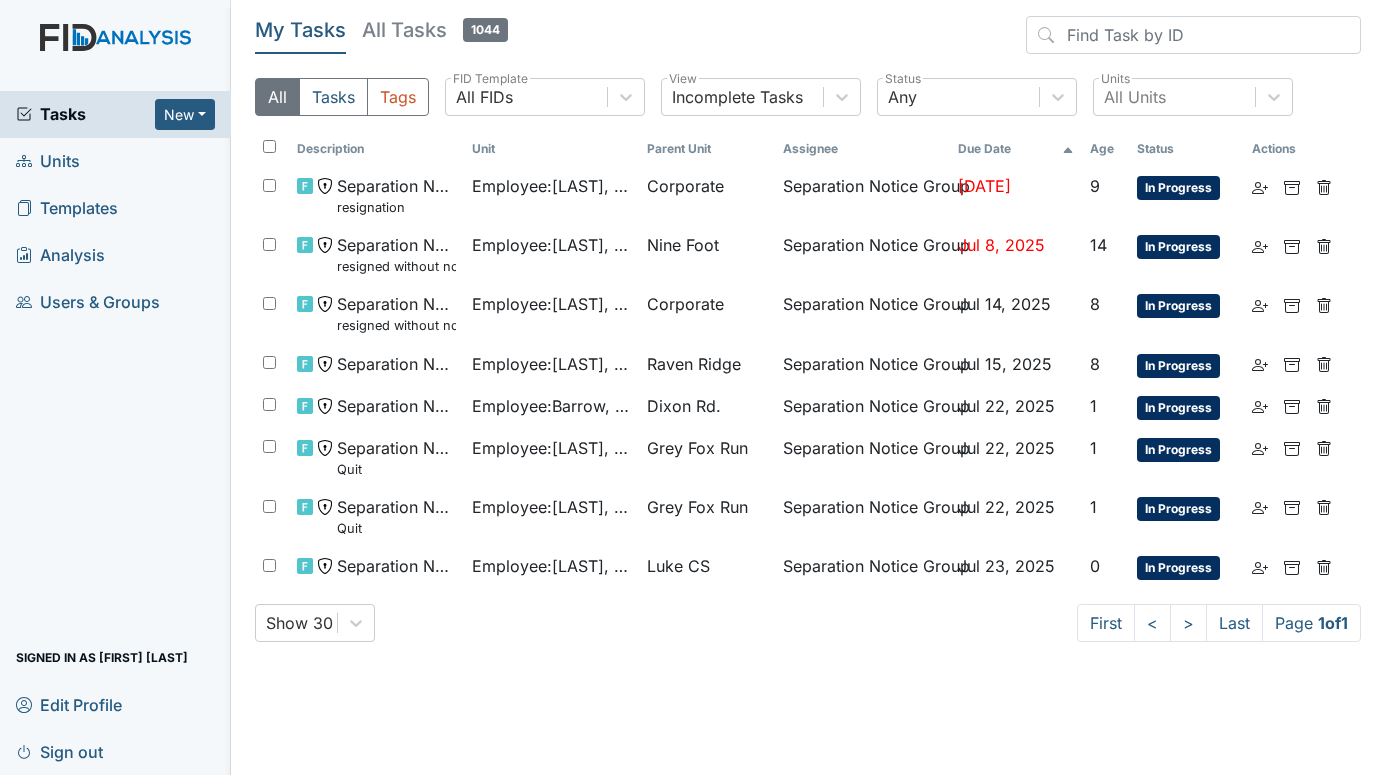 click on "Units" at bounding box center (48, 161) 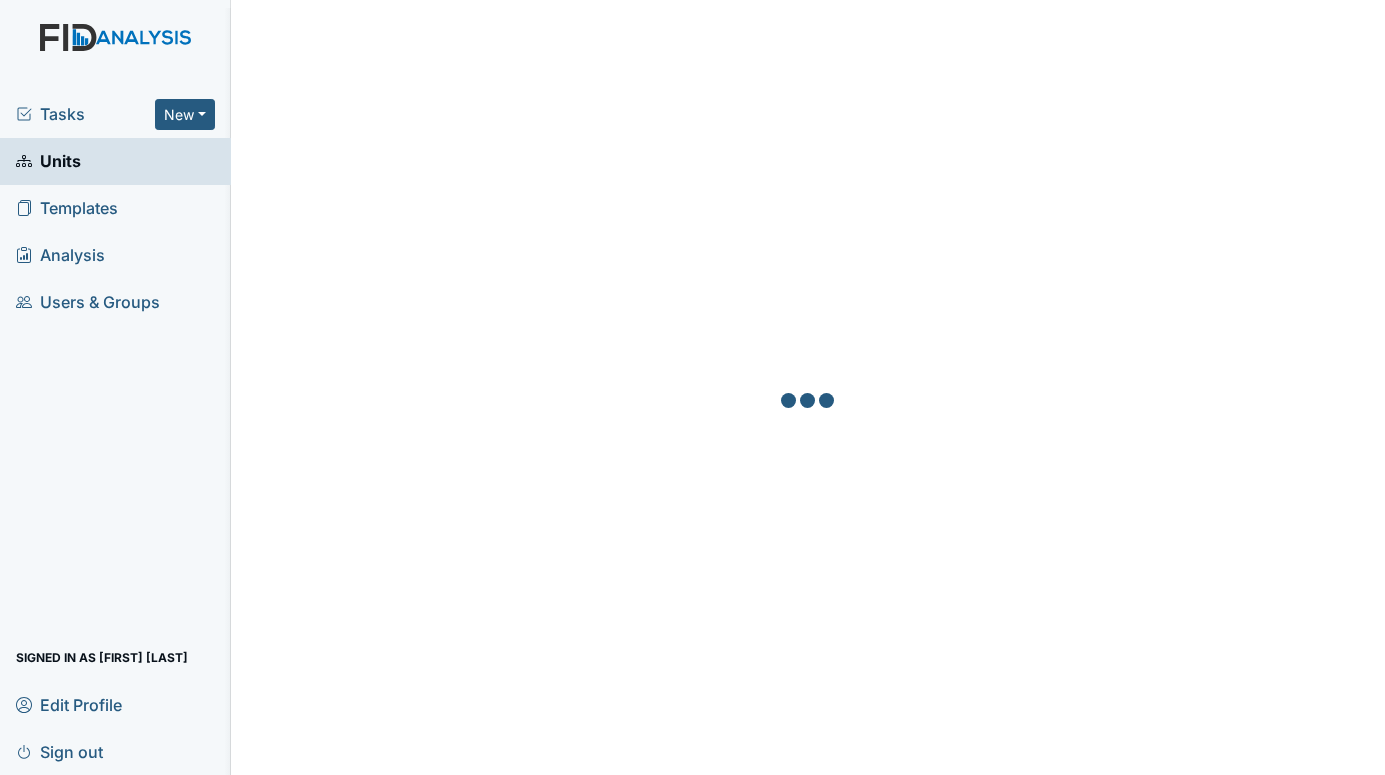 scroll, scrollTop: 0, scrollLeft: 0, axis: both 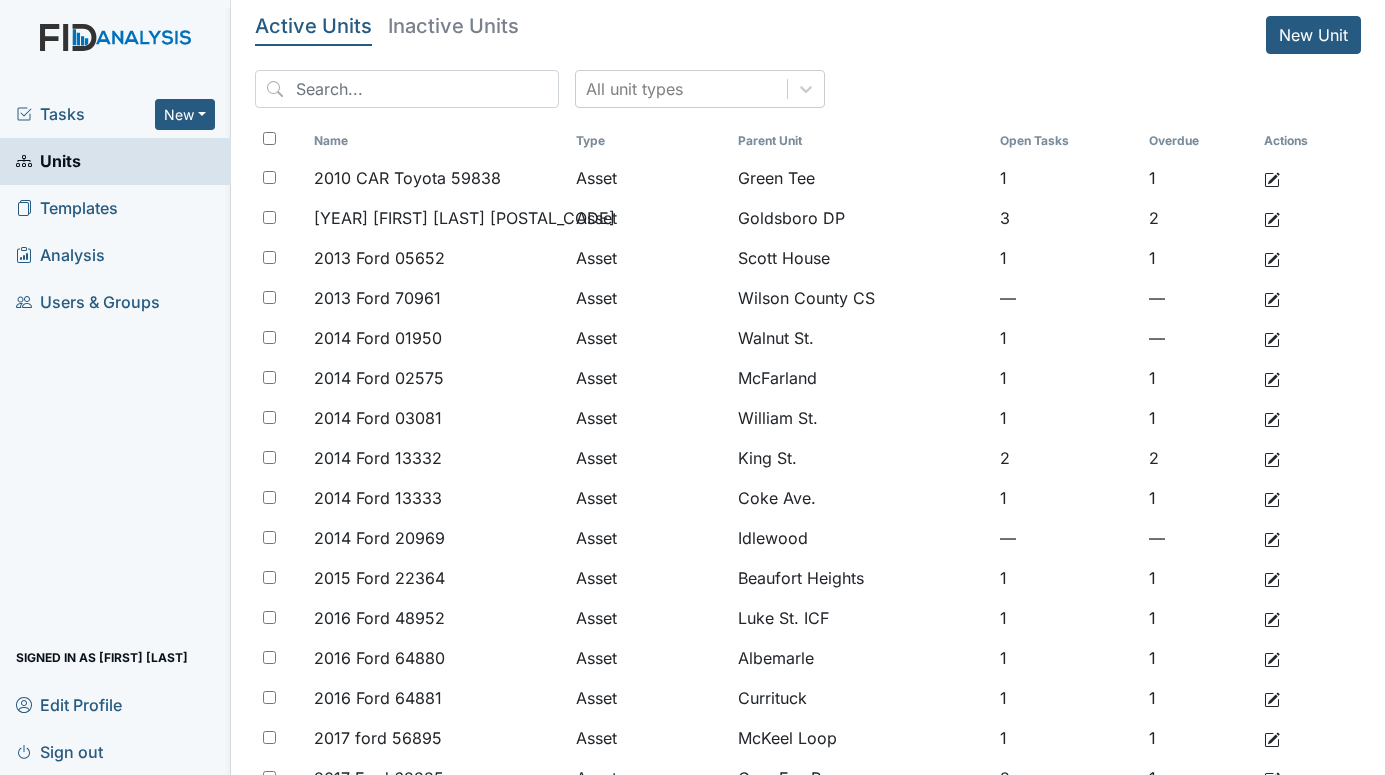click on "Tasks
New
Form
Inspection
Document
Bundle
Units
Templates
Analysis
Users & Groups
Signed in as Catherine Price
Edit Profile
Sign out" at bounding box center [115, 433] 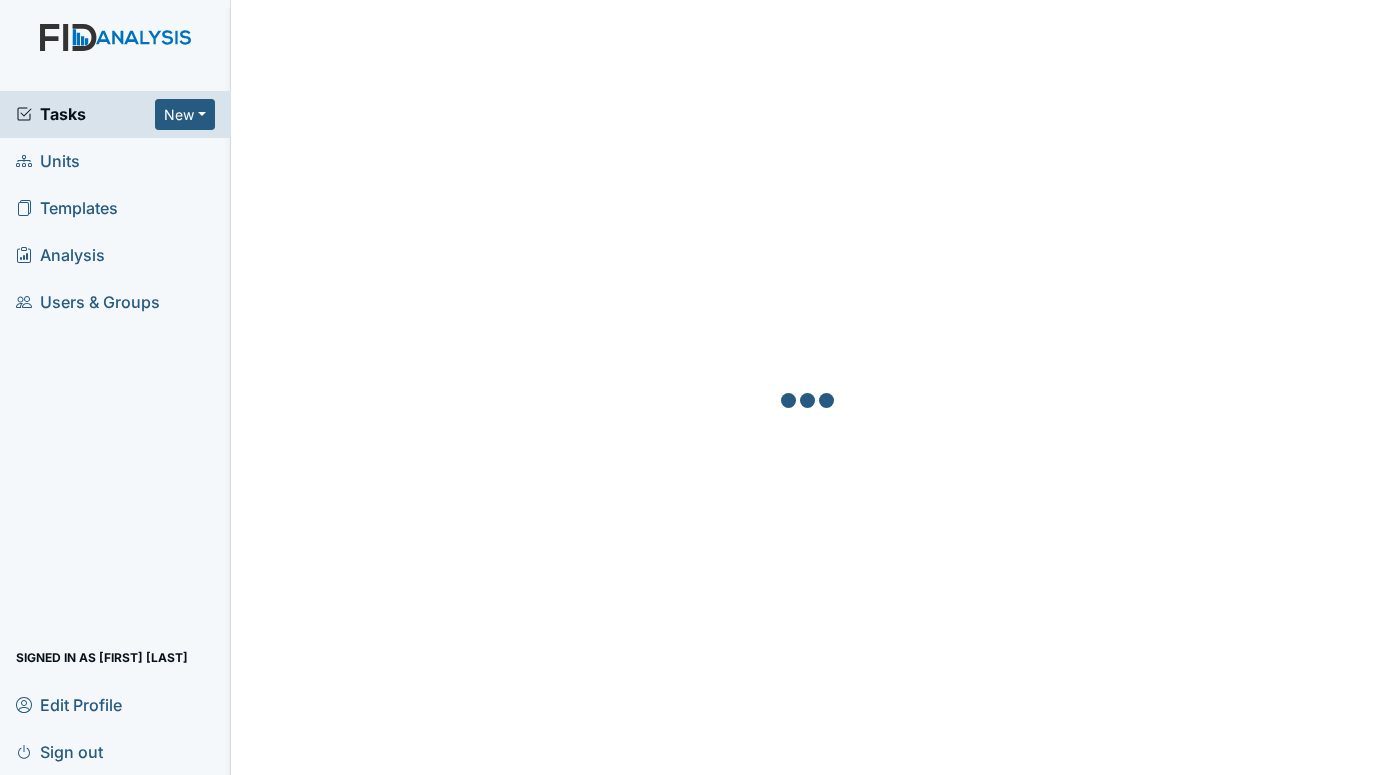scroll, scrollTop: 0, scrollLeft: 0, axis: both 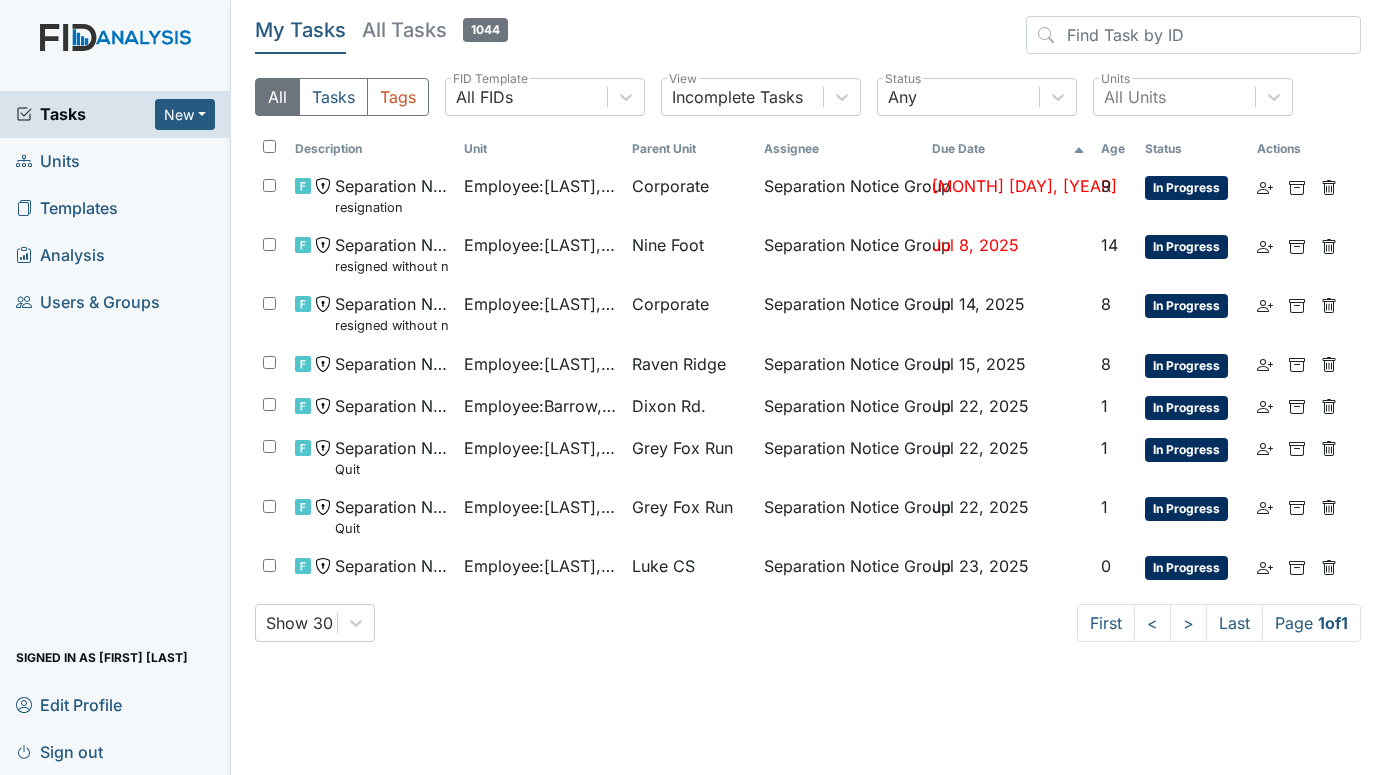 click on "Units" at bounding box center (48, 161) 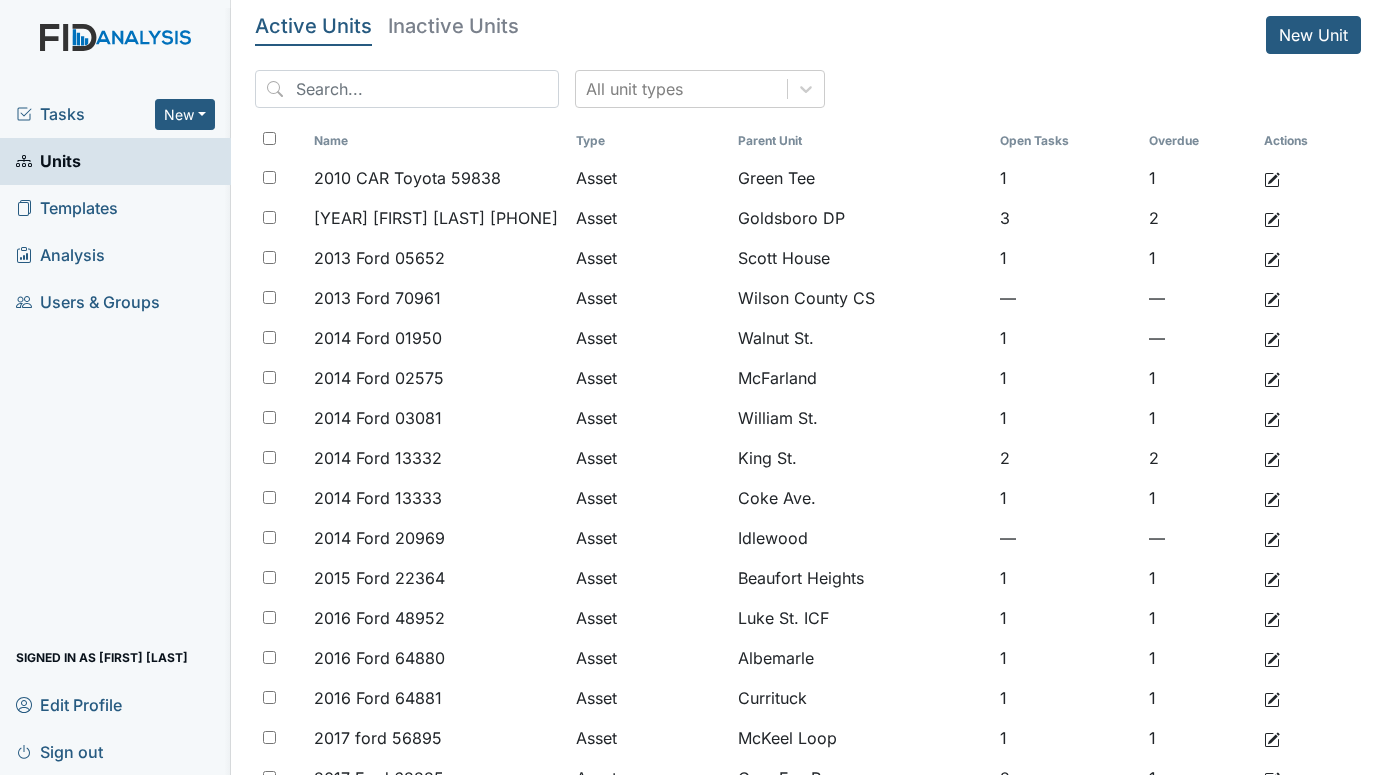scroll, scrollTop: 0, scrollLeft: 0, axis: both 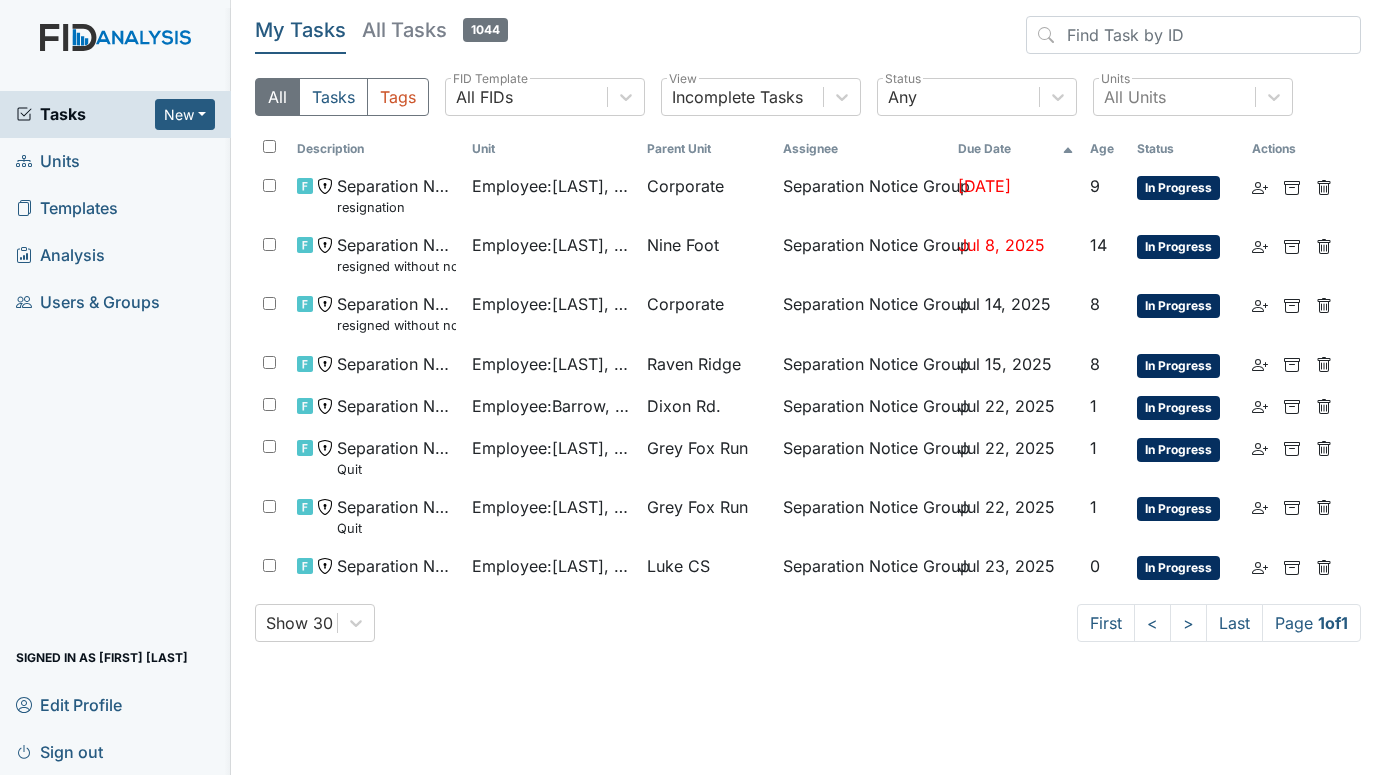 click on "Units" at bounding box center (48, 161) 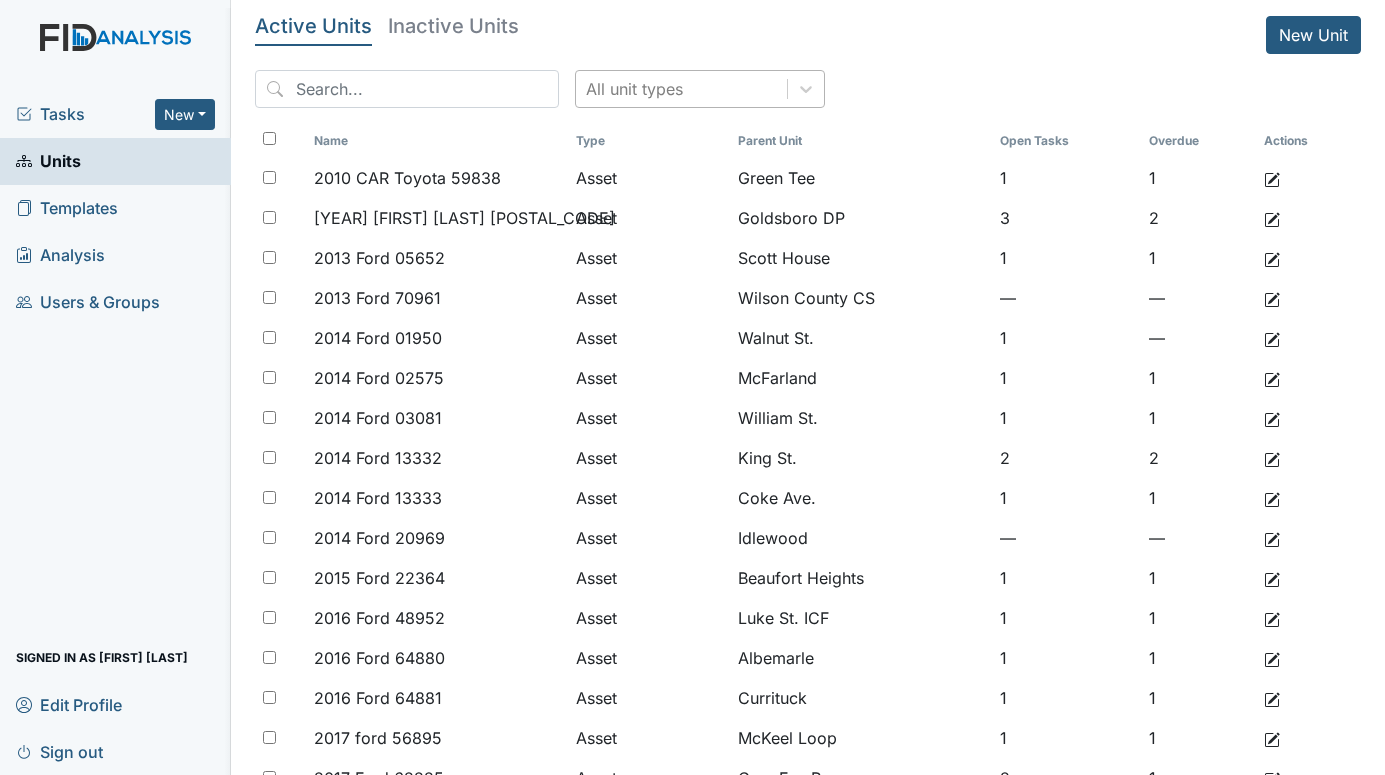 scroll, scrollTop: 0, scrollLeft: 0, axis: both 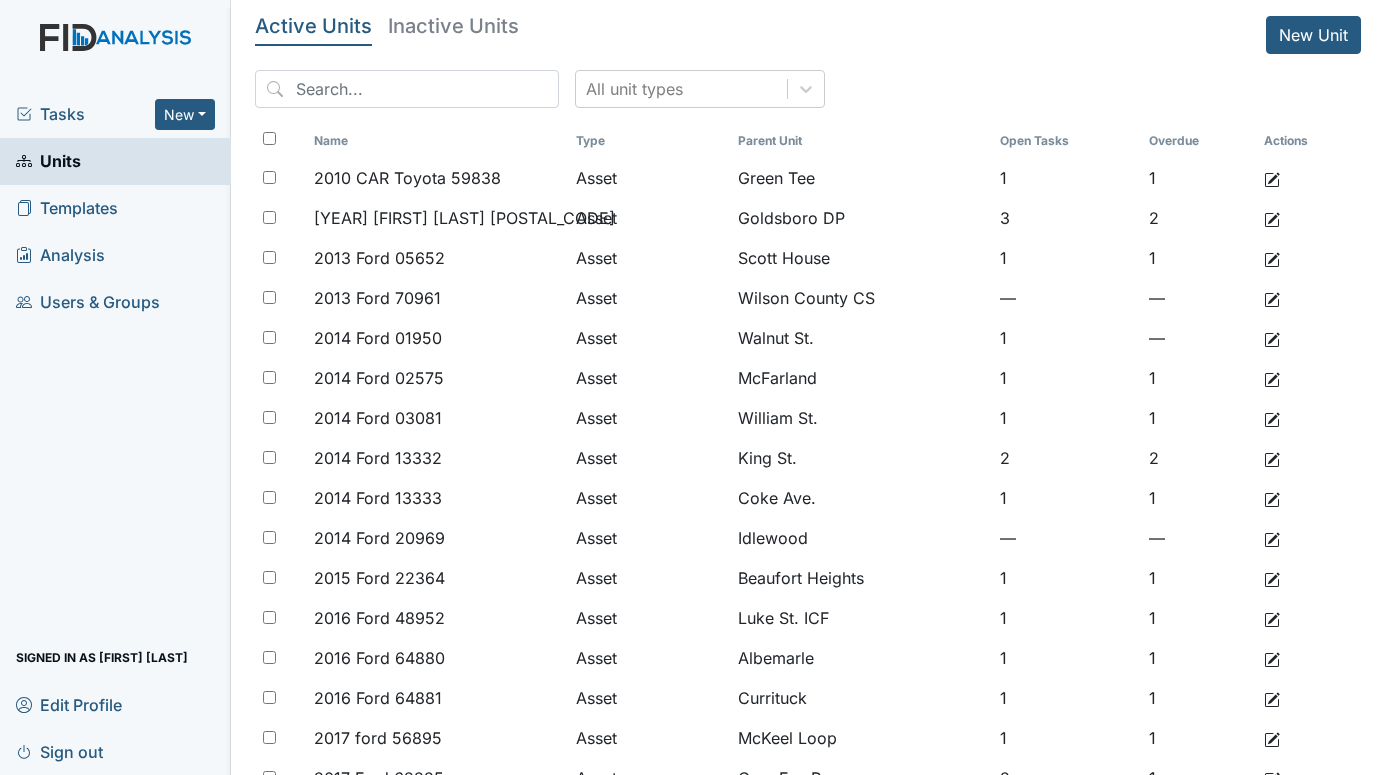 click on "Tasks" at bounding box center [85, 114] 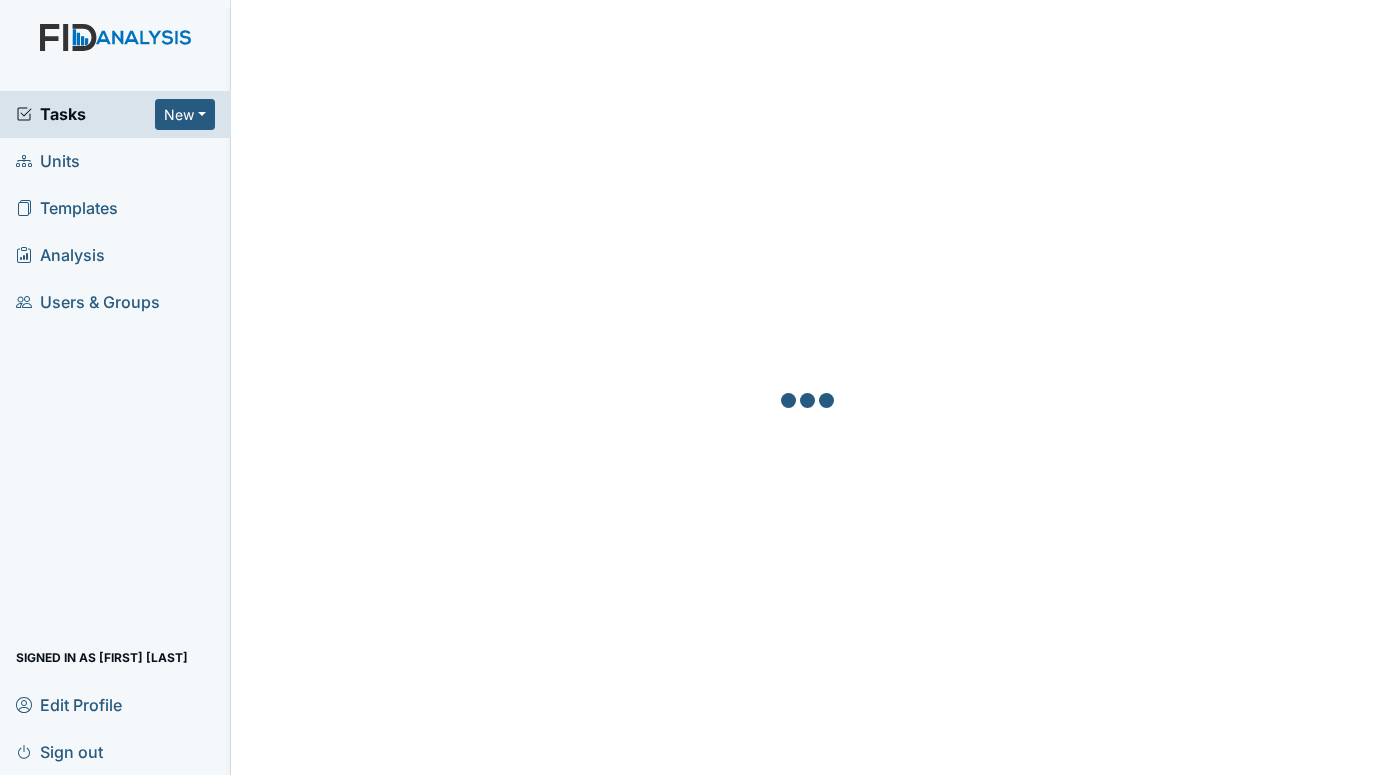 scroll, scrollTop: 0, scrollLeft: 0, axis: both 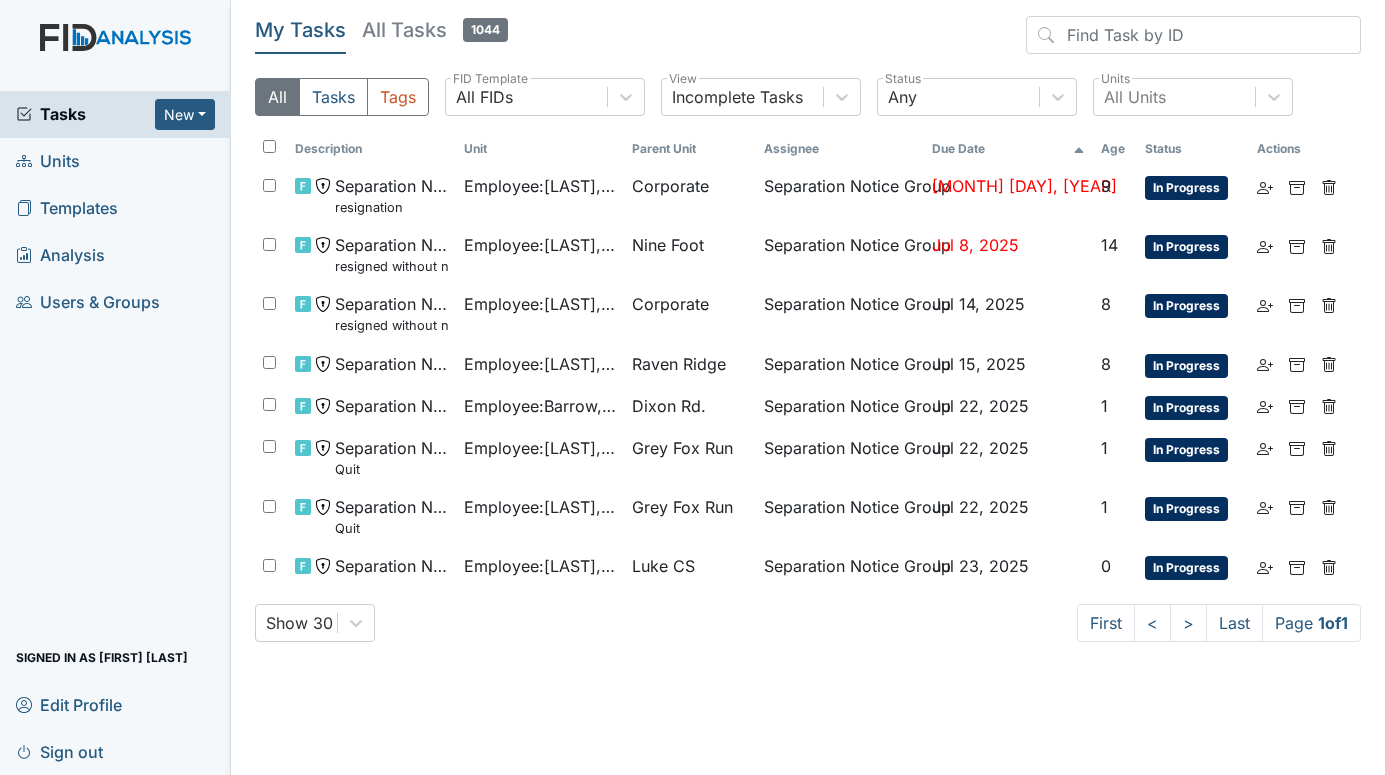 click on "Units" at bounding box center (48, 161) 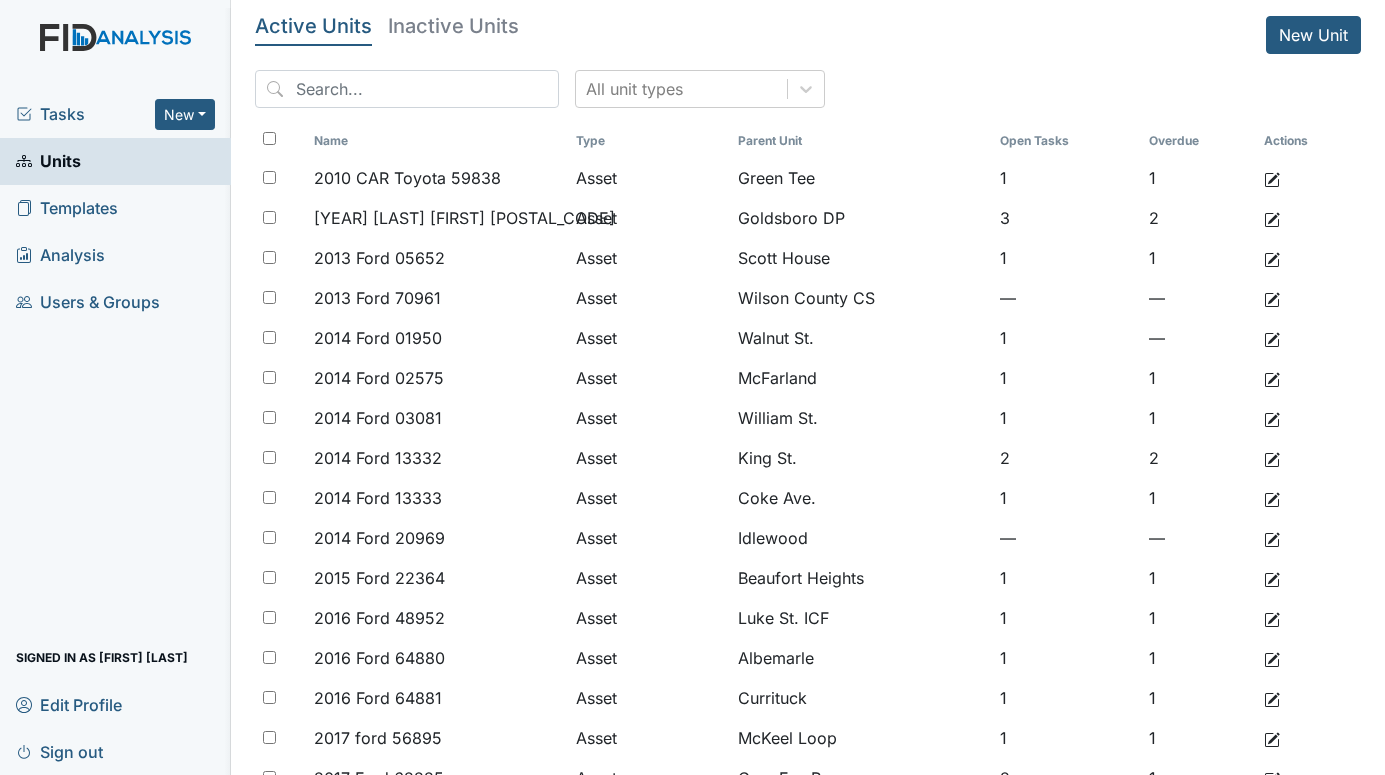 scroll, scrollTop: 0, scrollLeft: 0, axis: both 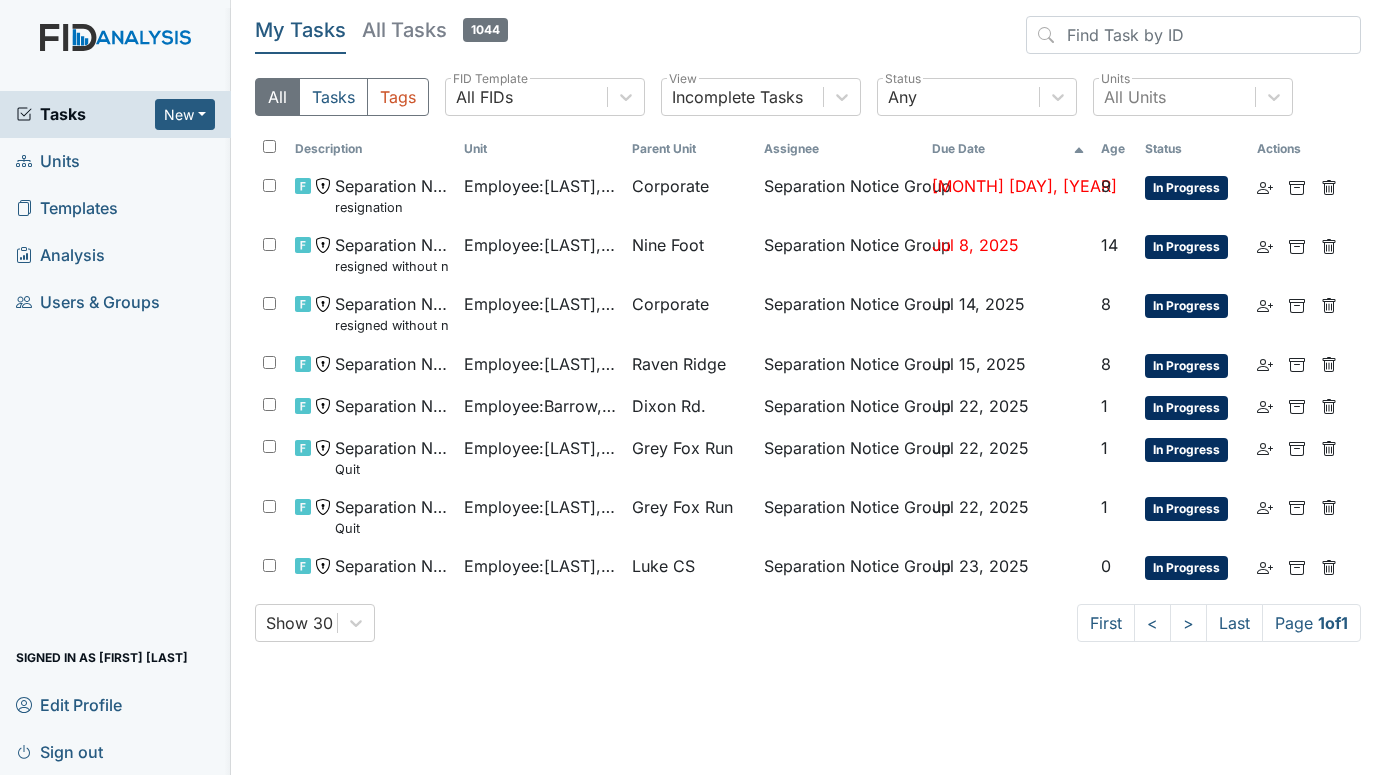 click on "Units" at bounding box center [48, 161] 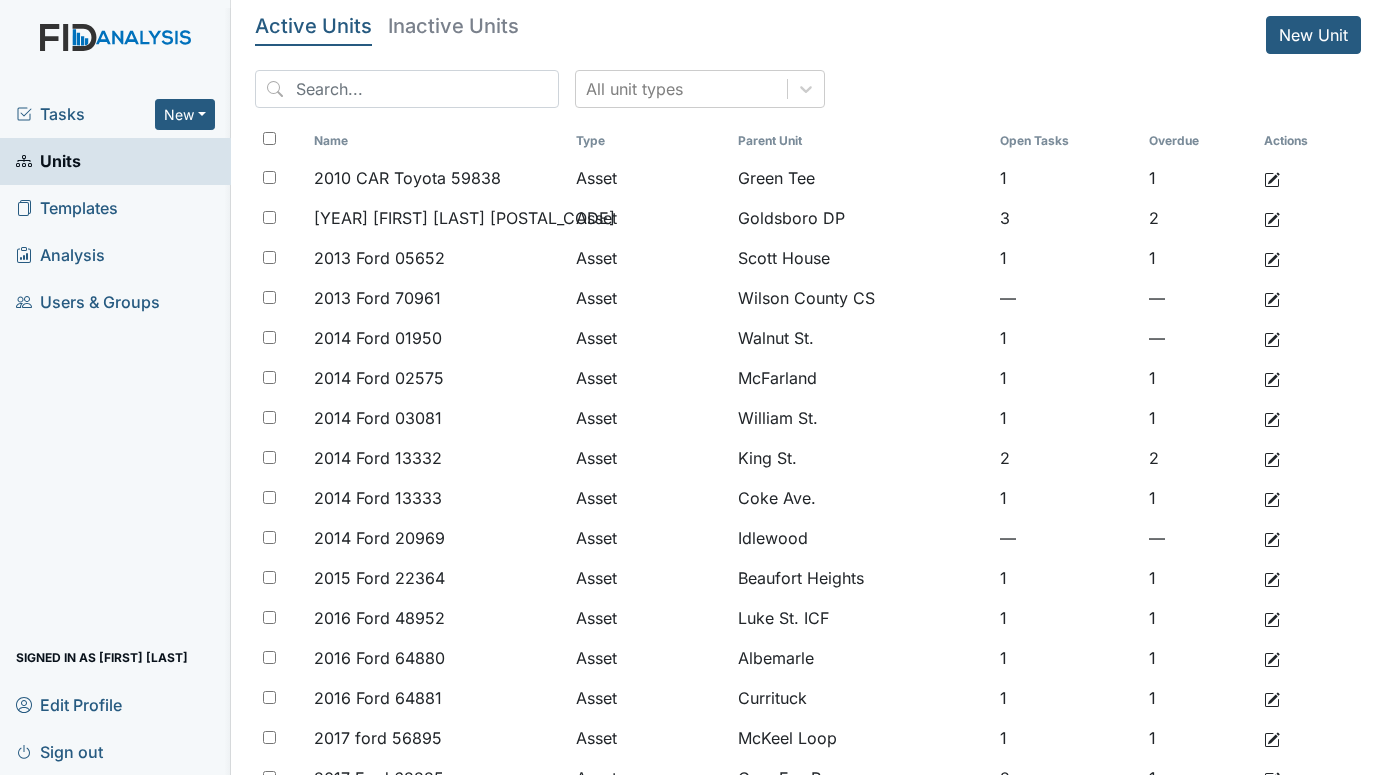 scroll, scrollTop: 0, scrollLeft: 0, axis: both 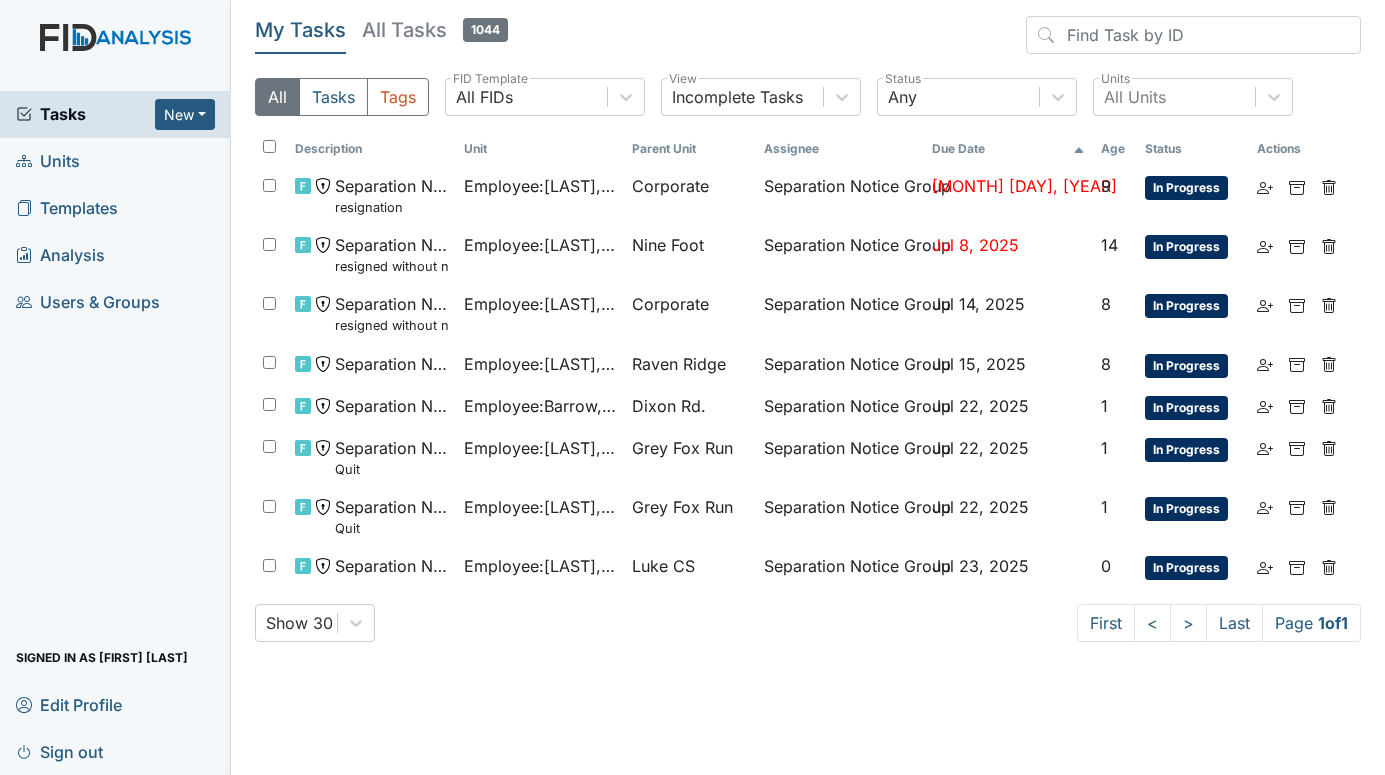 click on "Signed in as [FIRST] [LAST]" at bounding box center (115, 433) 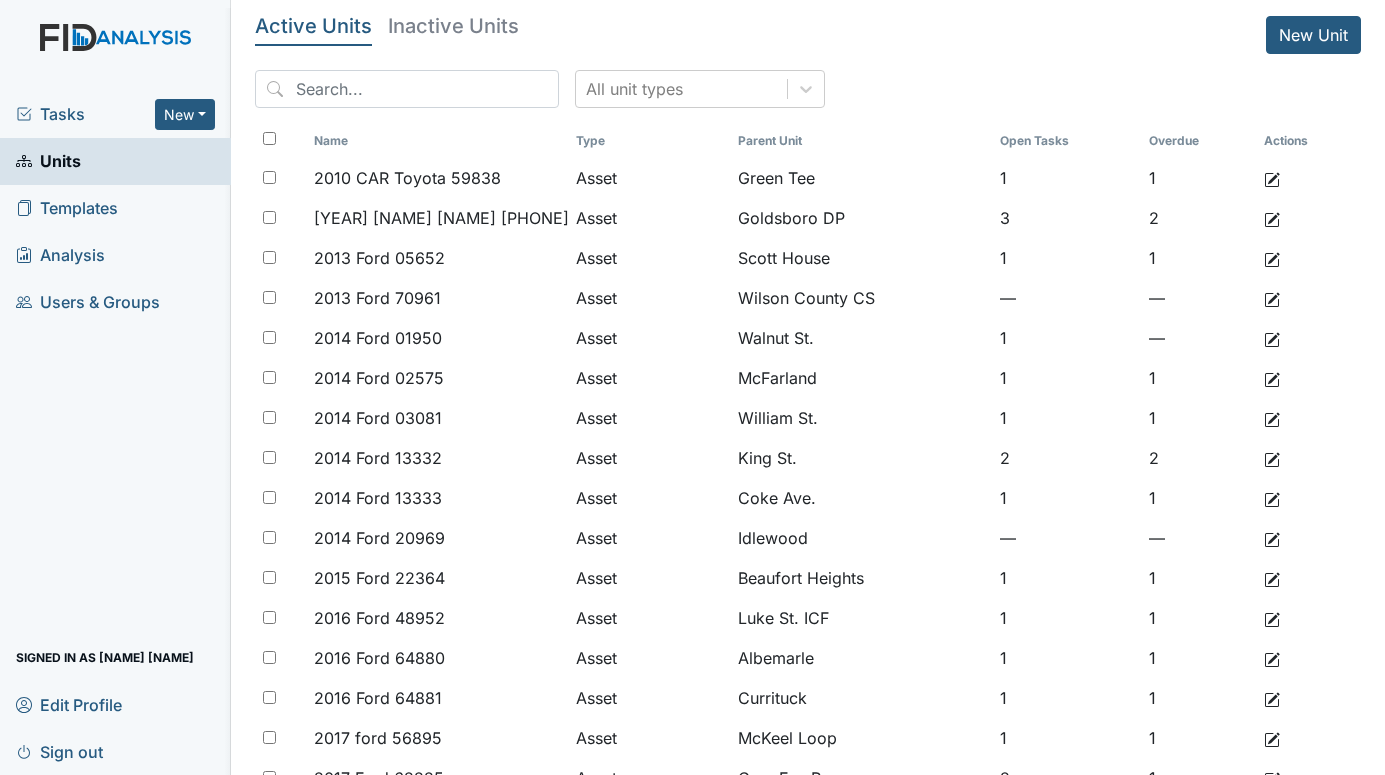 scroll, scrollTop: 0, scrollLeft: 0, axis: both 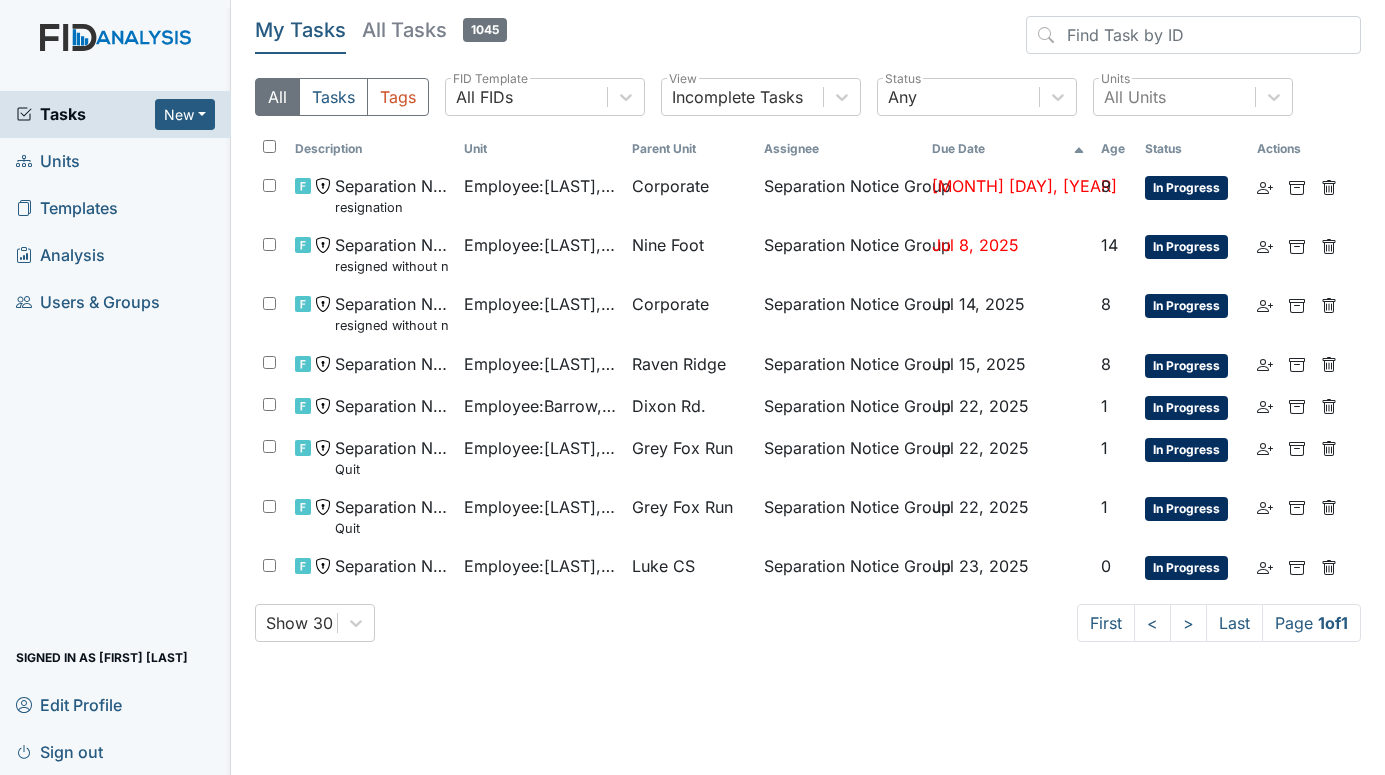 click on "Units" at bounding box center (48, 161) 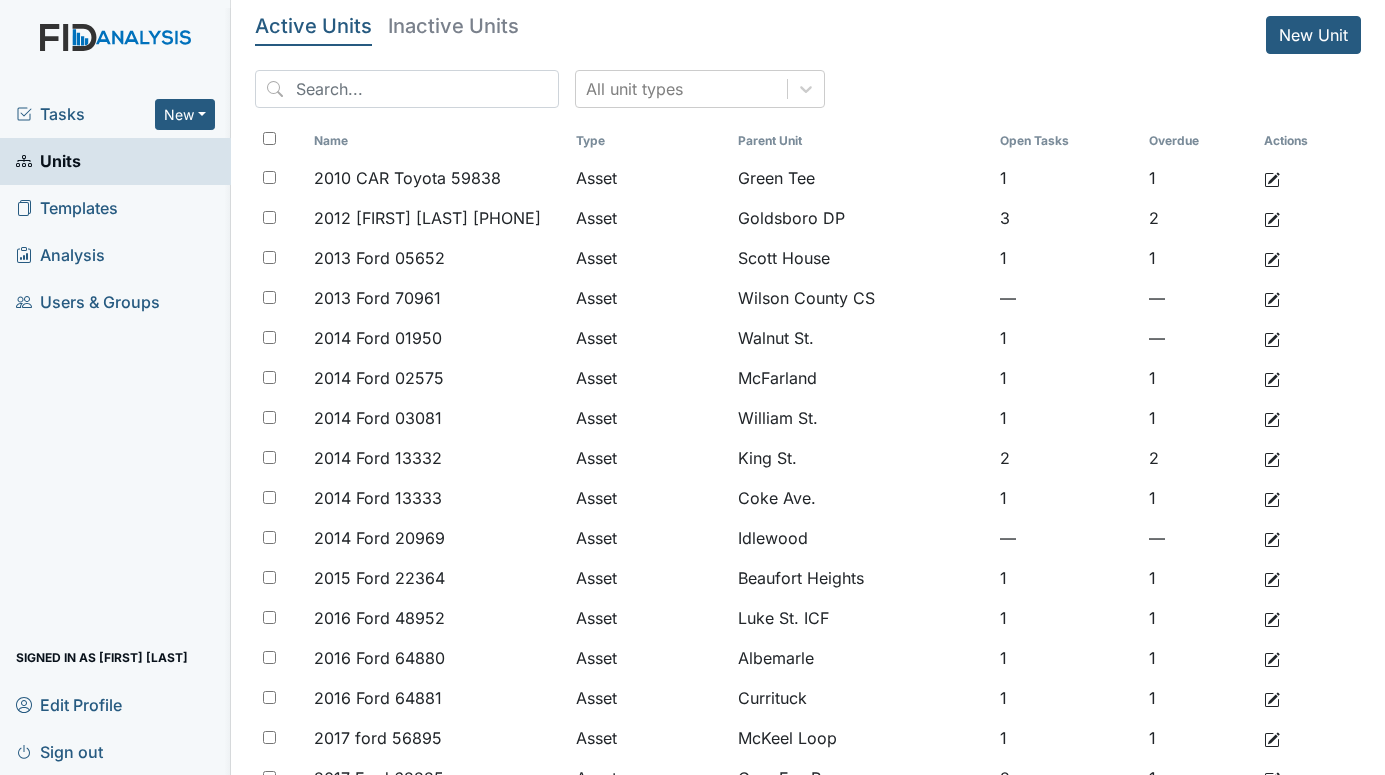 scroll, scrollTop: 0, scrollLeft: 0, axis: both 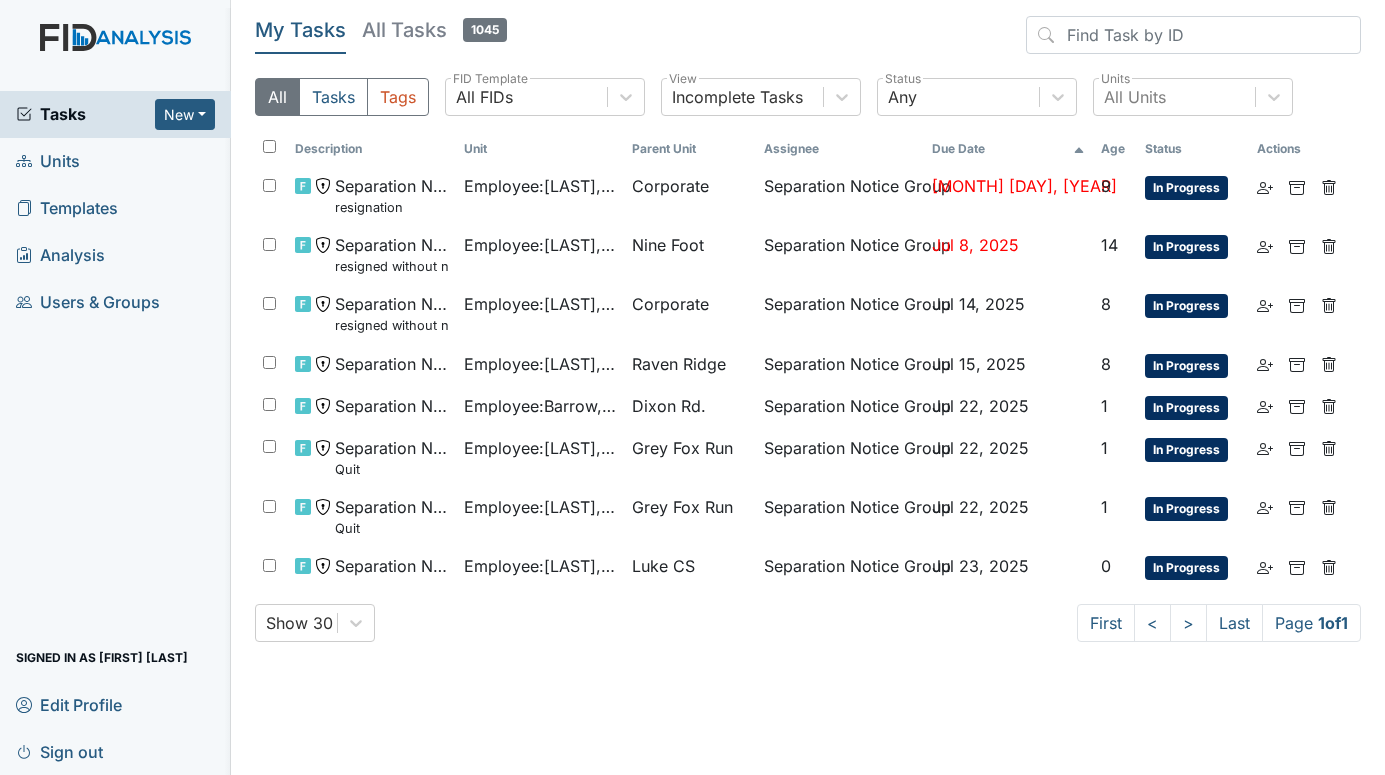 click on "Units" at bounding box center [48, 161] 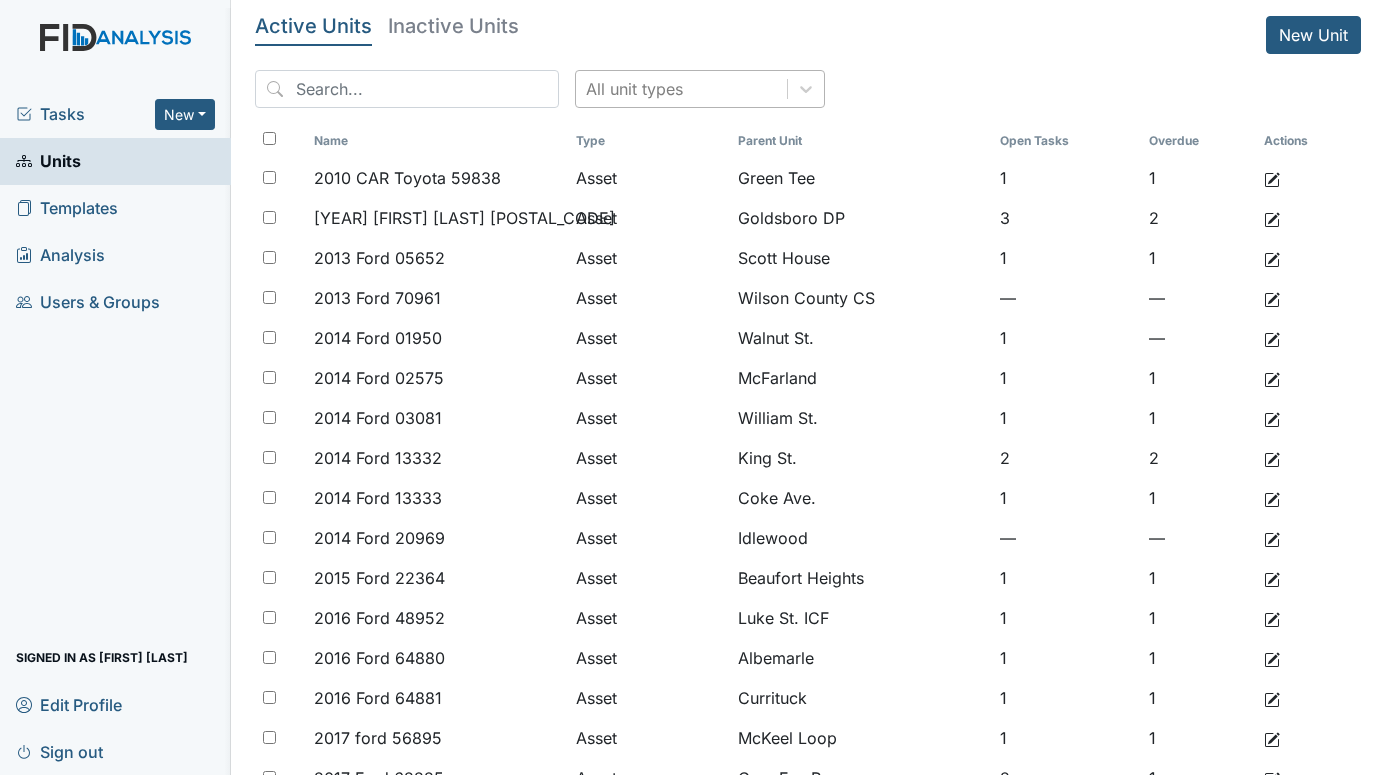 scroll, scrollTop: 0, scrollLeft: 0, axis: both 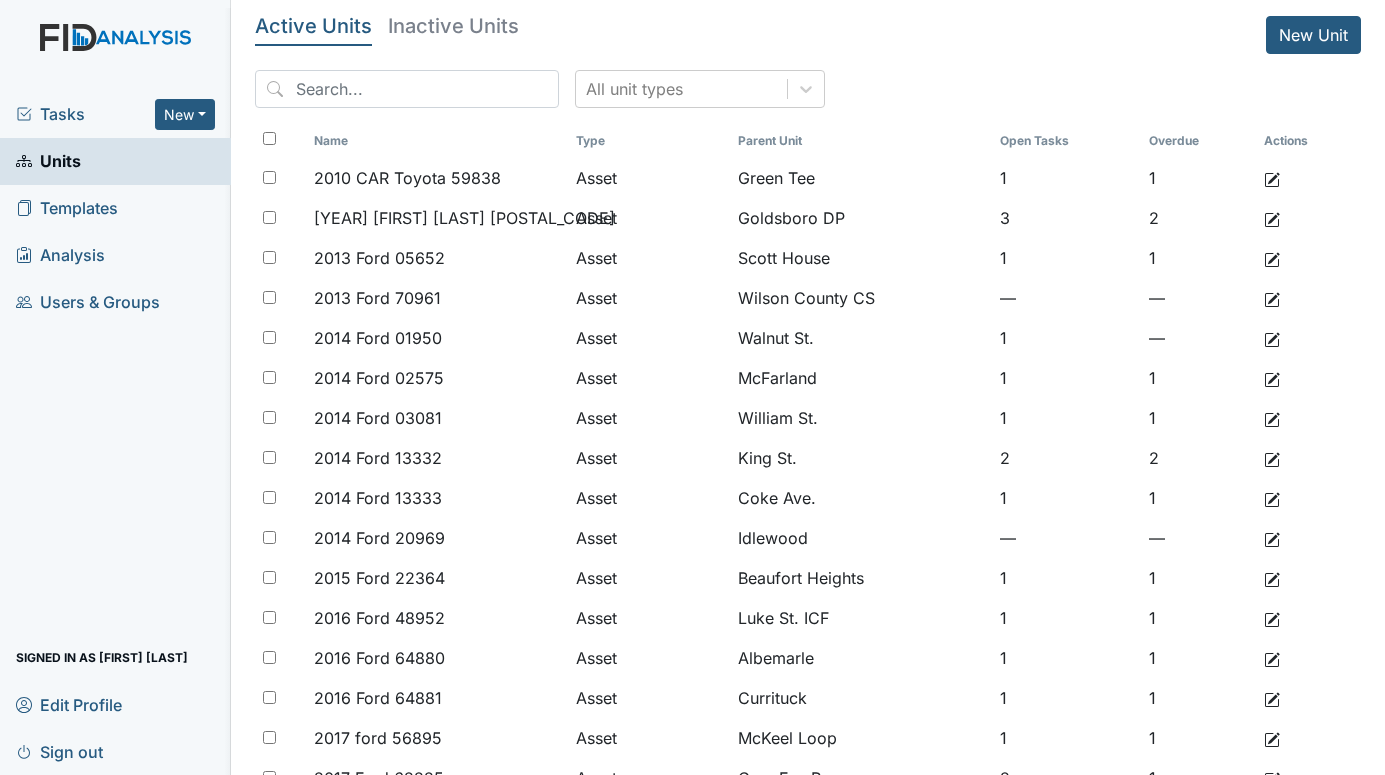 click on "Tasks" at bounding box center [85, 114] 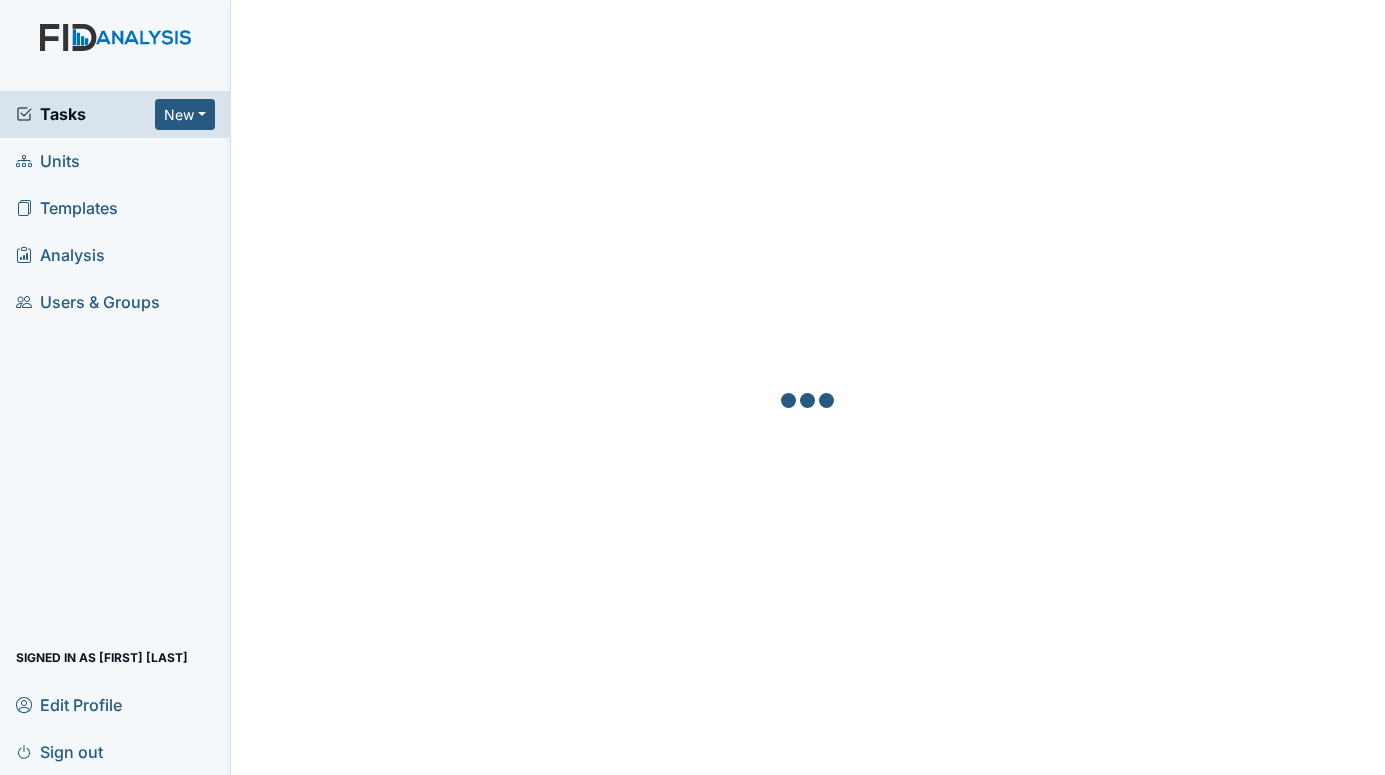 scroll, scrollTop: 0, scrollLeft: 0, axis: both 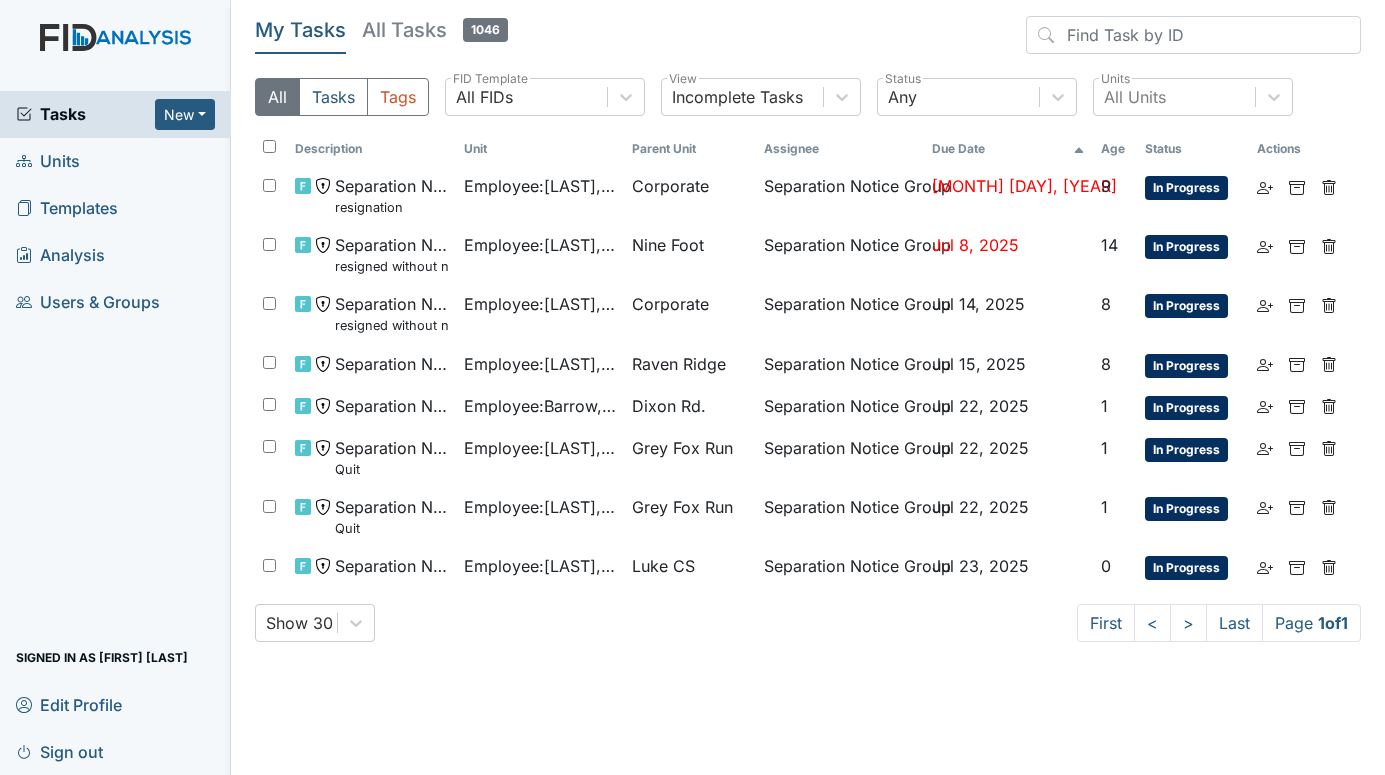 click on "Units" at bounding box center (115, 161) 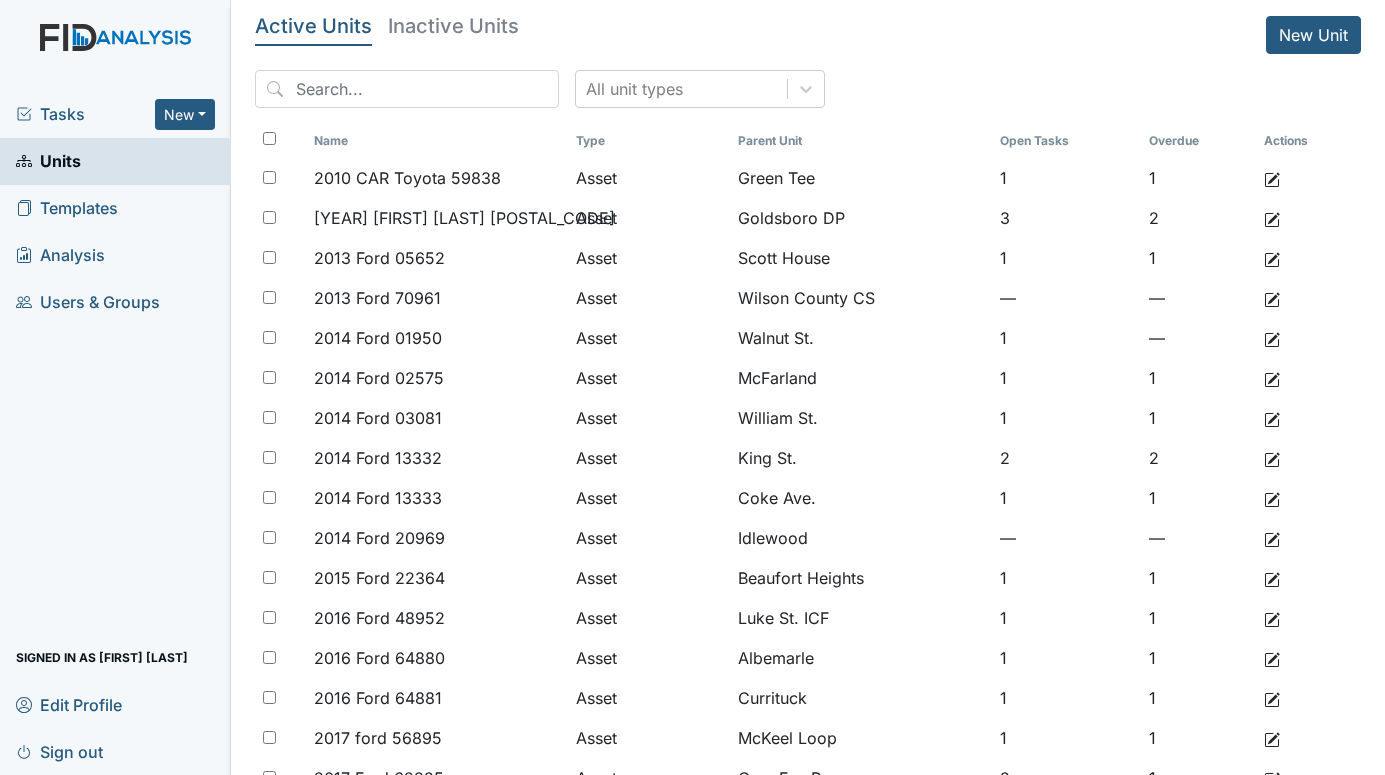 scroll, scrollTop: 0, scrollLeft: 0, axis: both 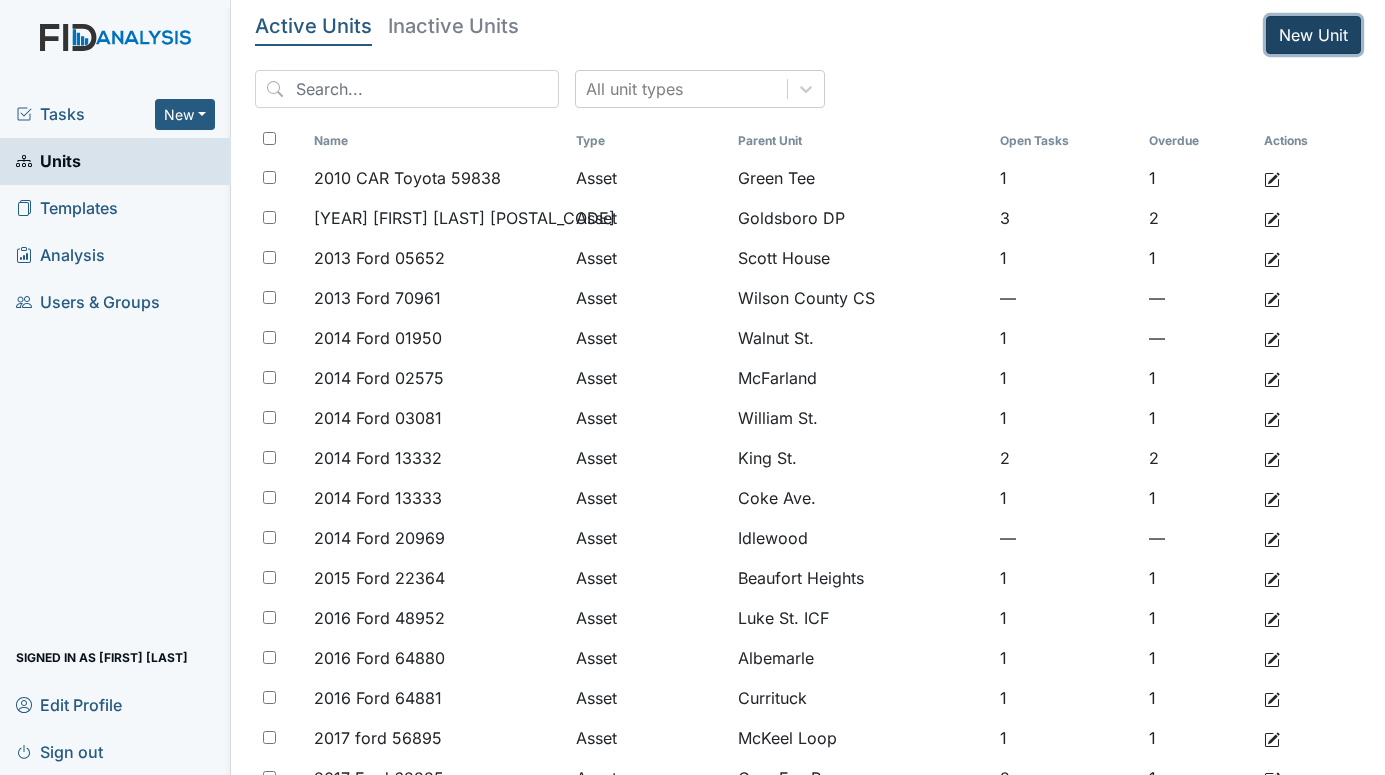 click on "New Unit" at bounding box center [1313, 35] 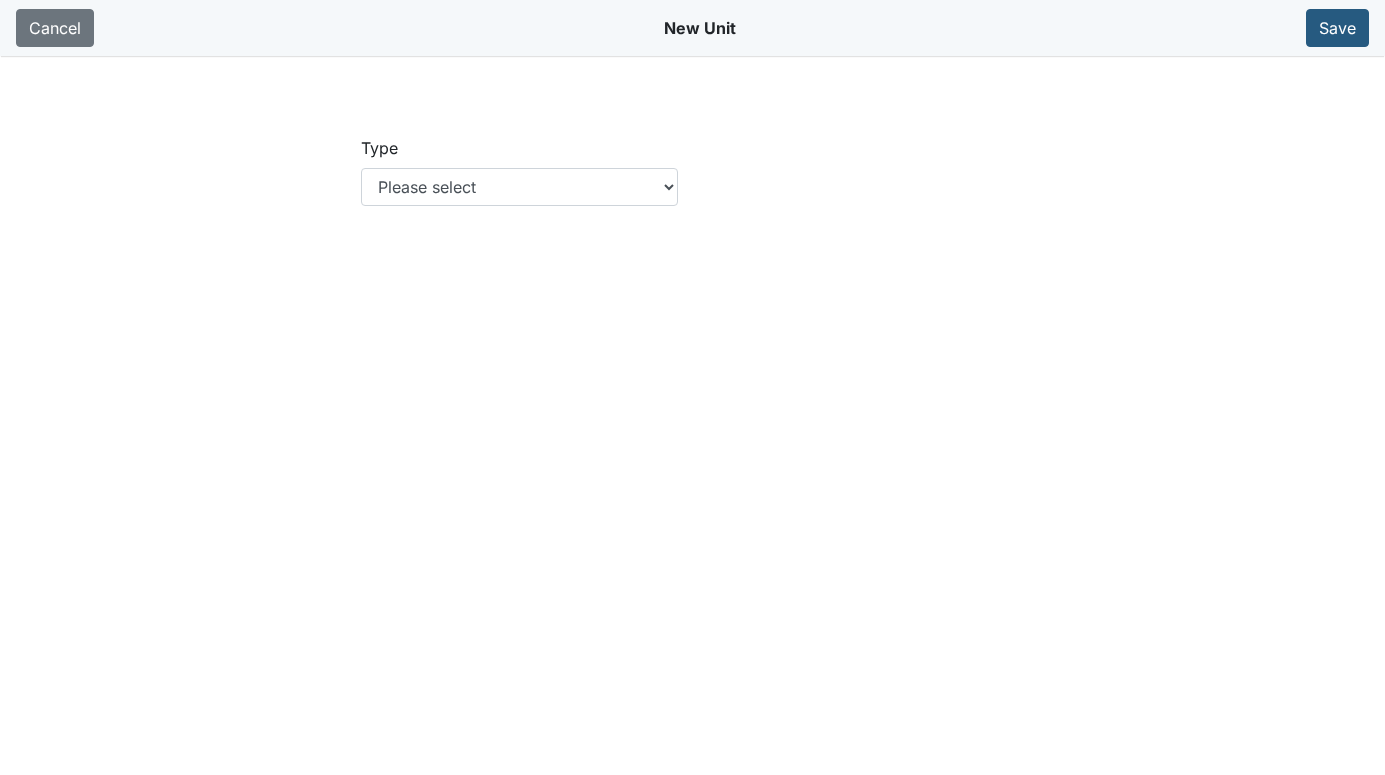 scroll, scrollTop: 0, scrollLeft: 0, axis: both 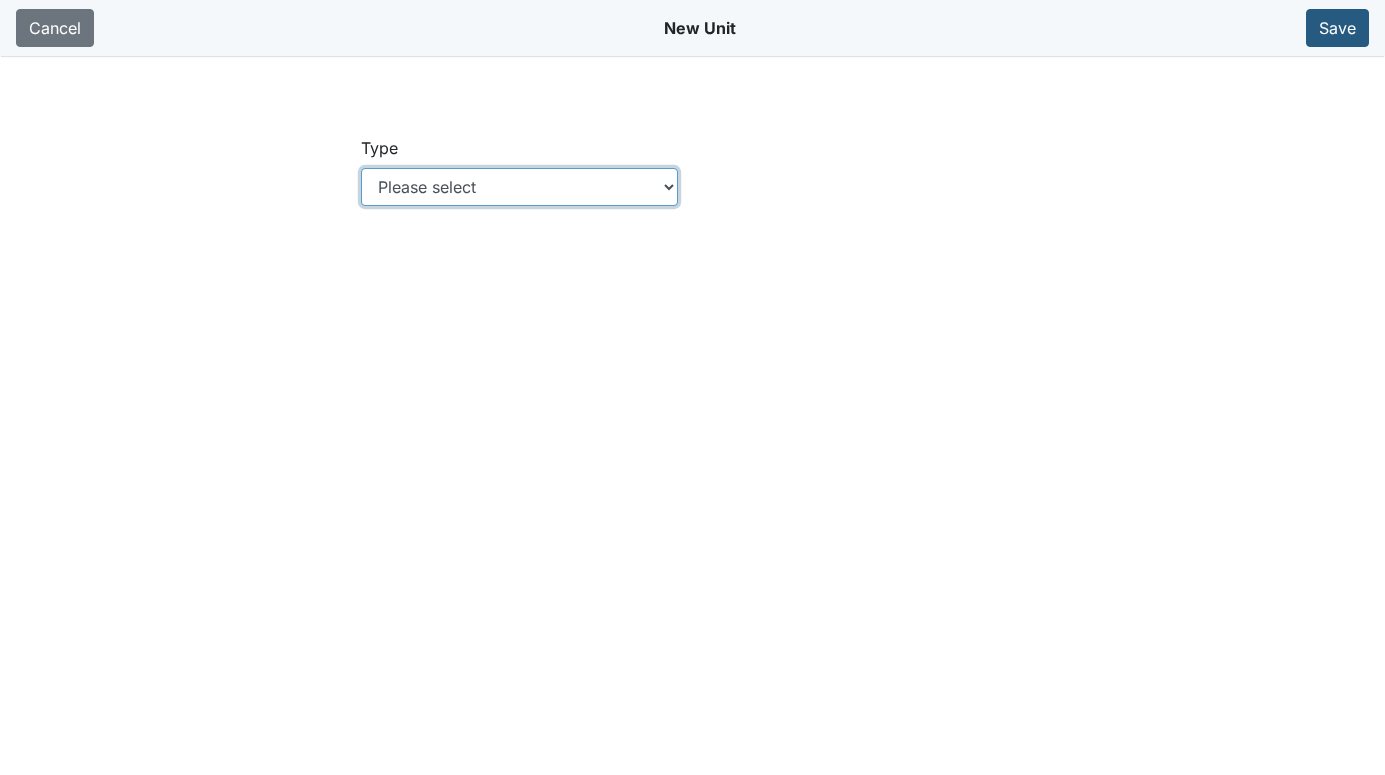 click on "Please select
Location
Location: Employee
Location: Consumer
Location: Asset
Location: Other" at bounding box center (519, 187) 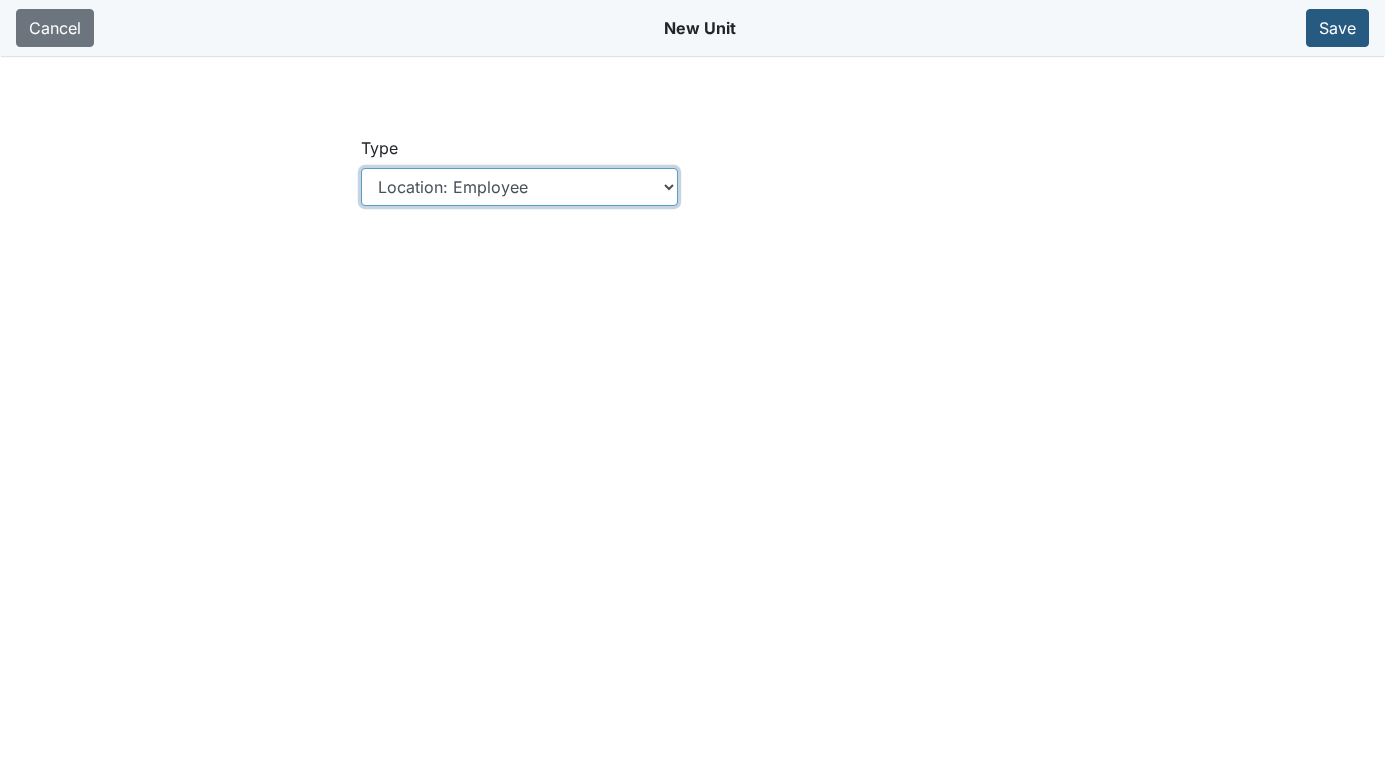 click on "Please select
Location
Location: Employee
Location: Consumer
Location: Asset
Location: Other" at bounding box center [519, 187] 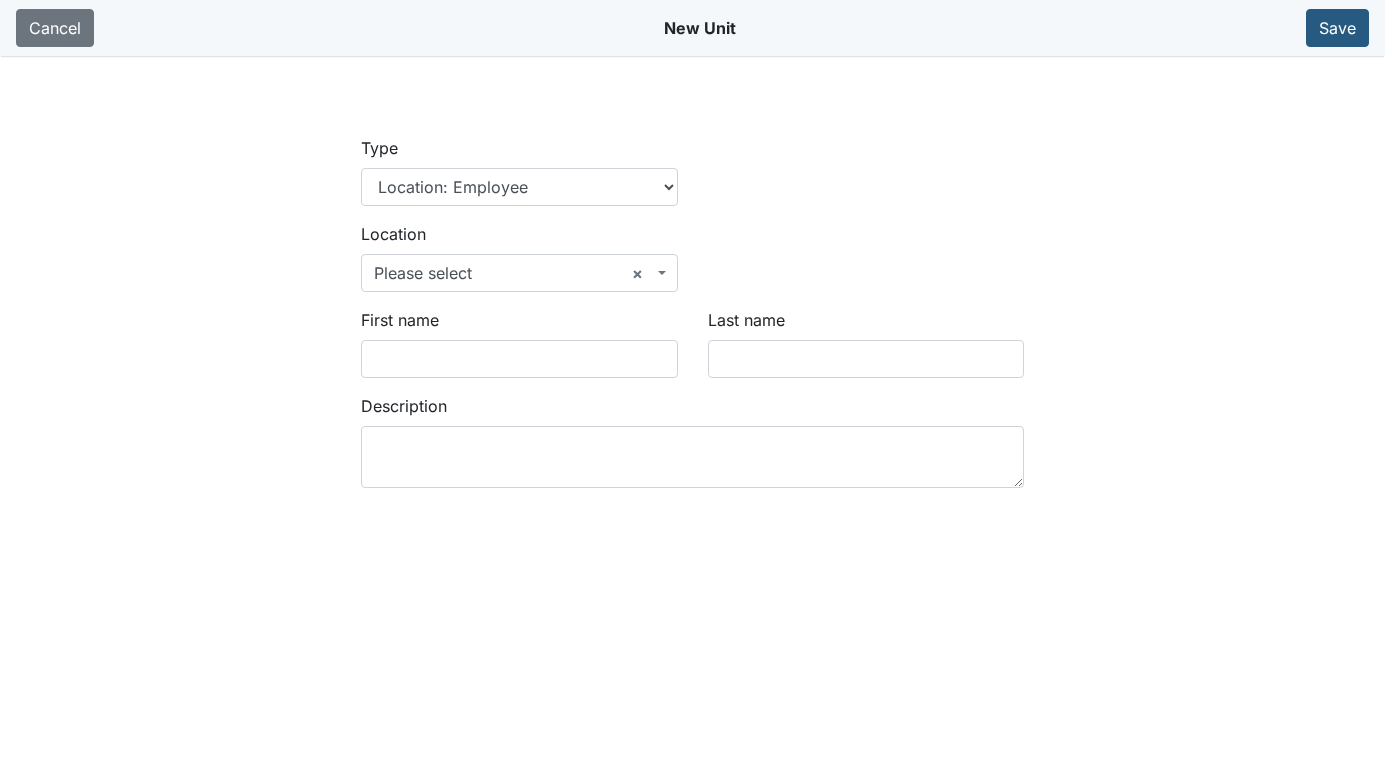 scroll, scrollTop: 0, scrollLeft: 0, axis: both 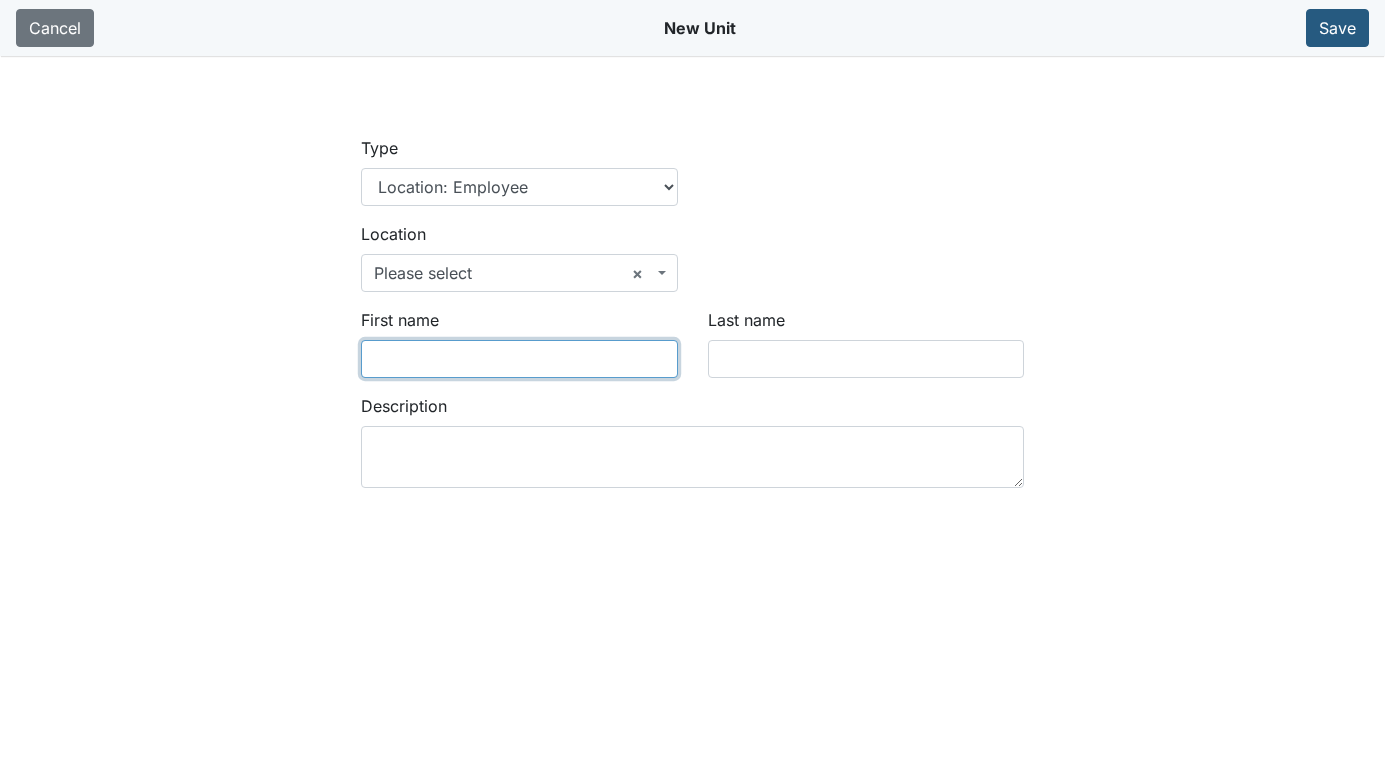 click on "First name" at bounding box center (519, 359) 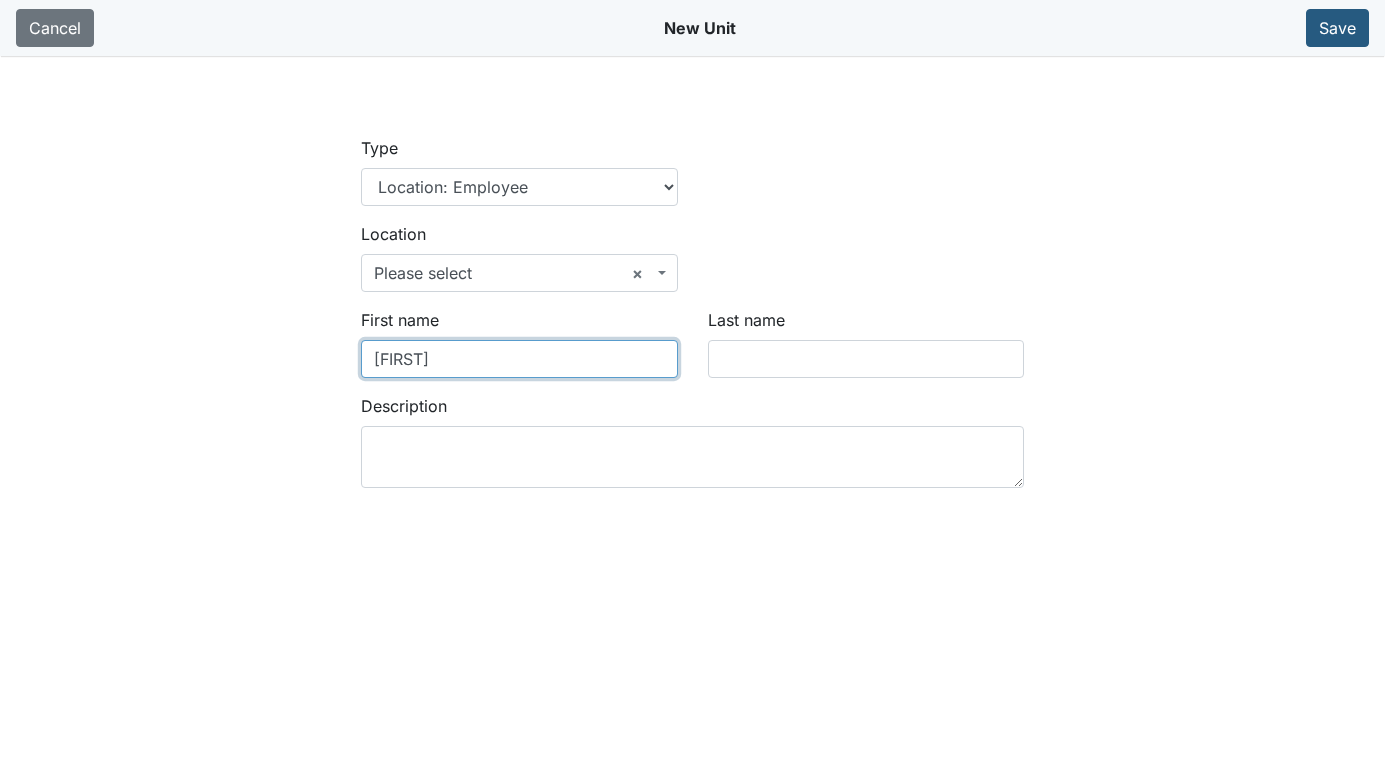 type on "Darlicia" 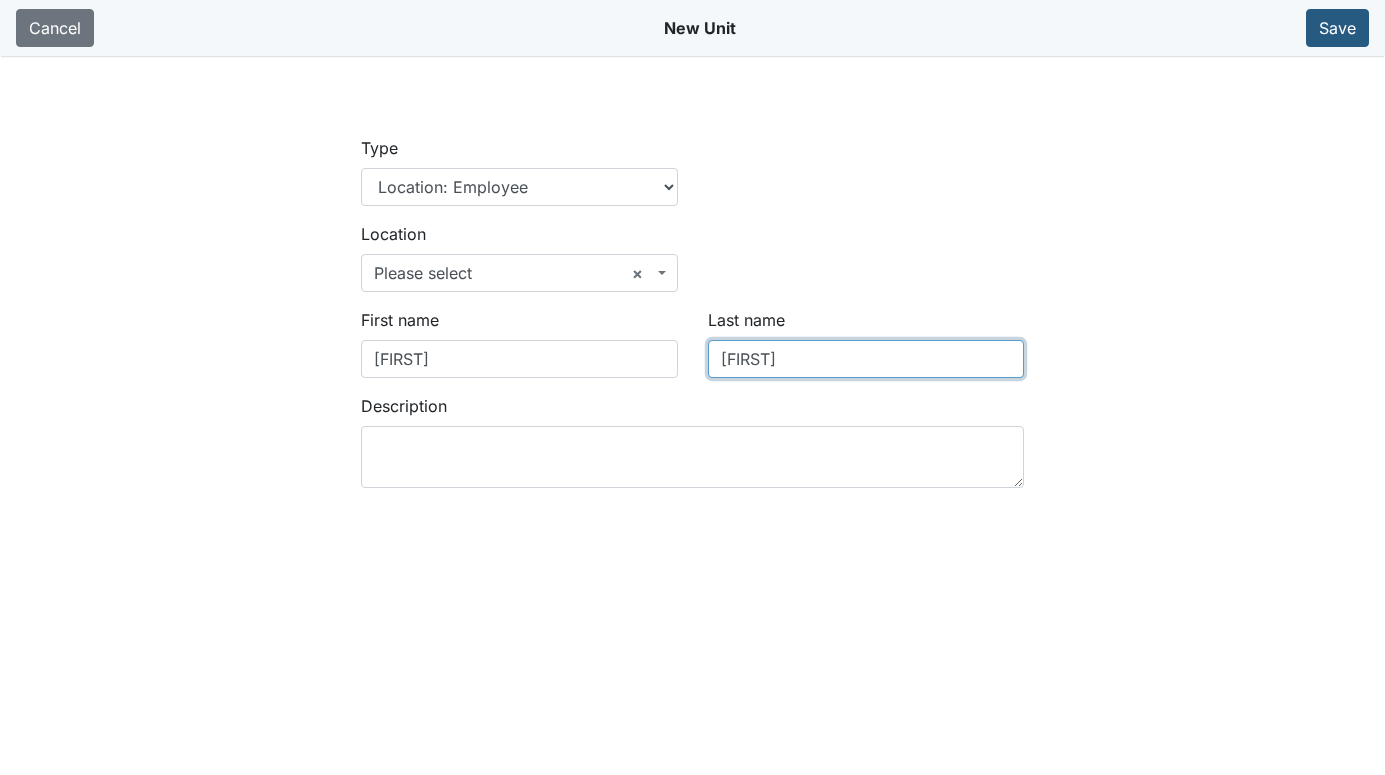 type on "Georges" 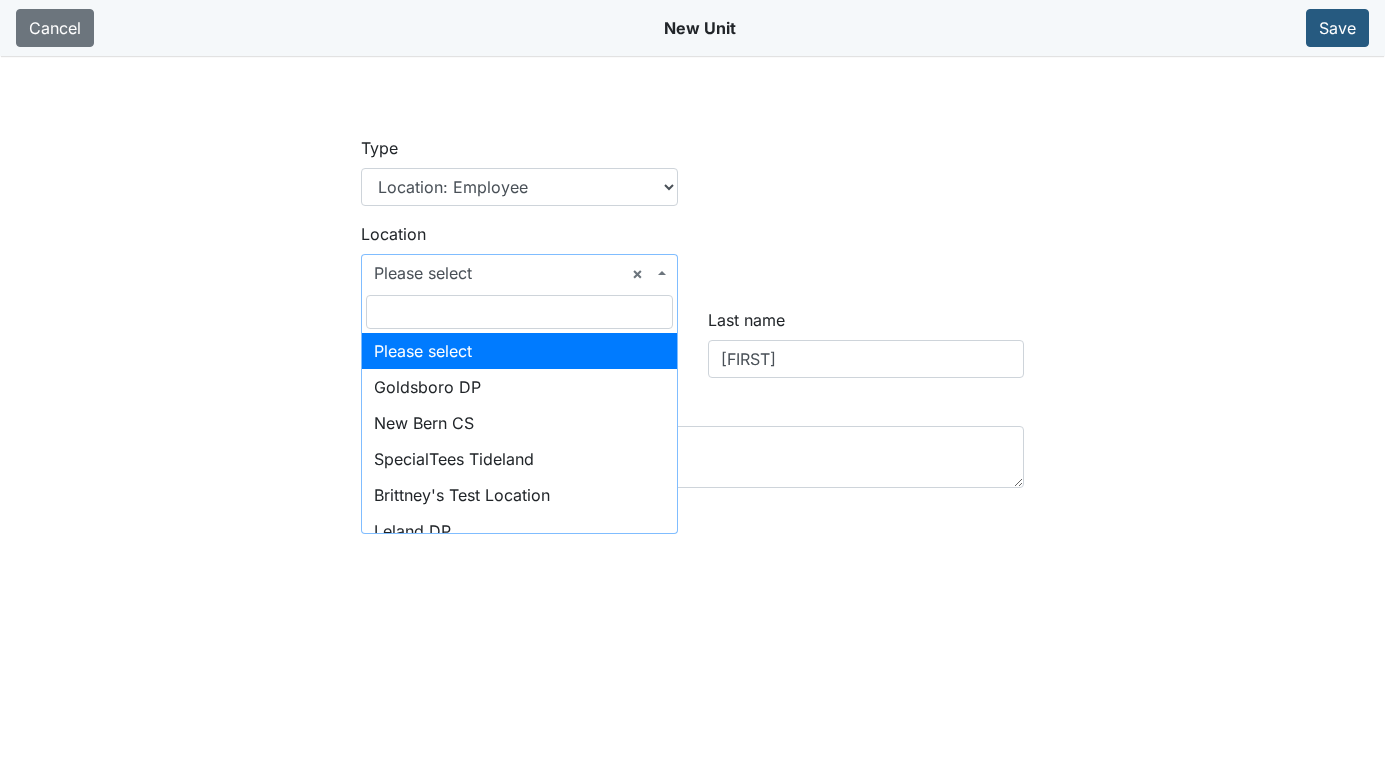 click on "× Please select" at bounding box center [519, 273] 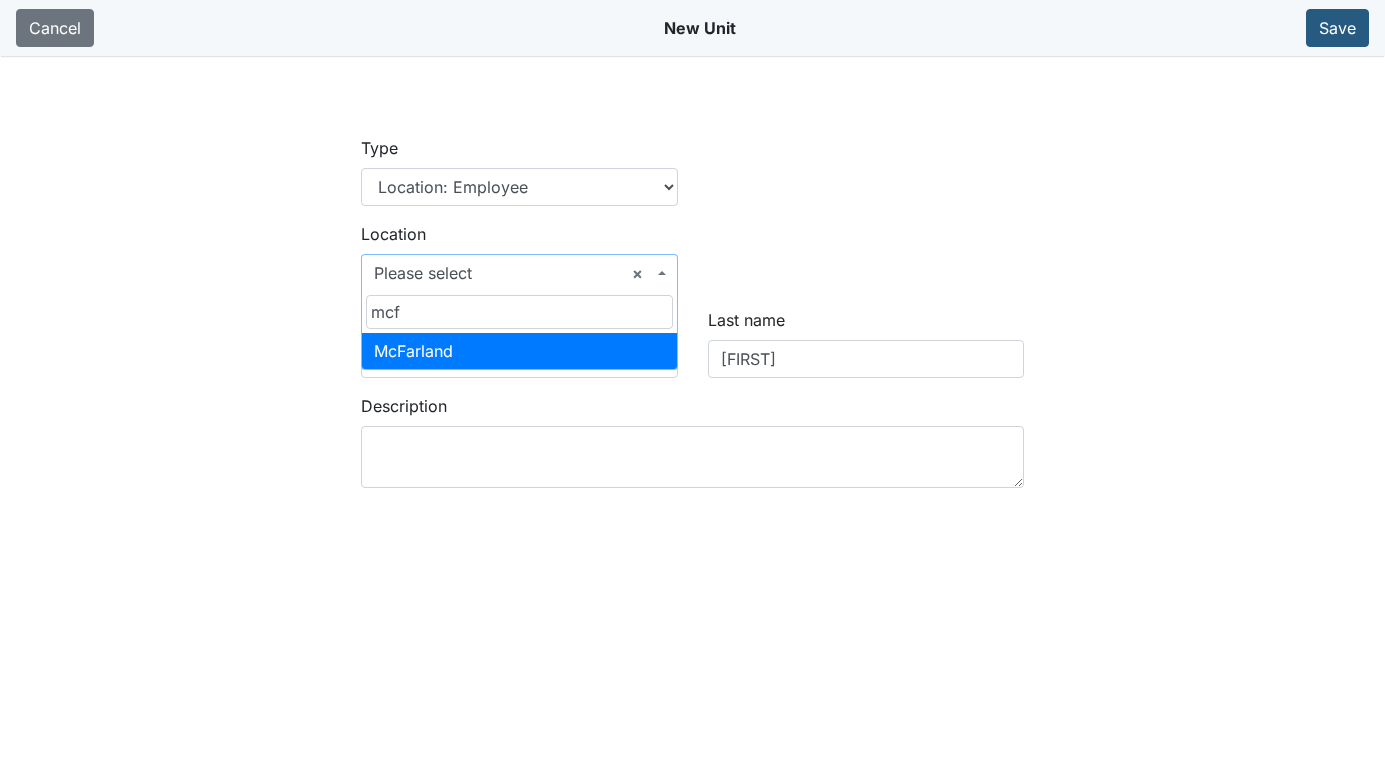 type on "mcf" 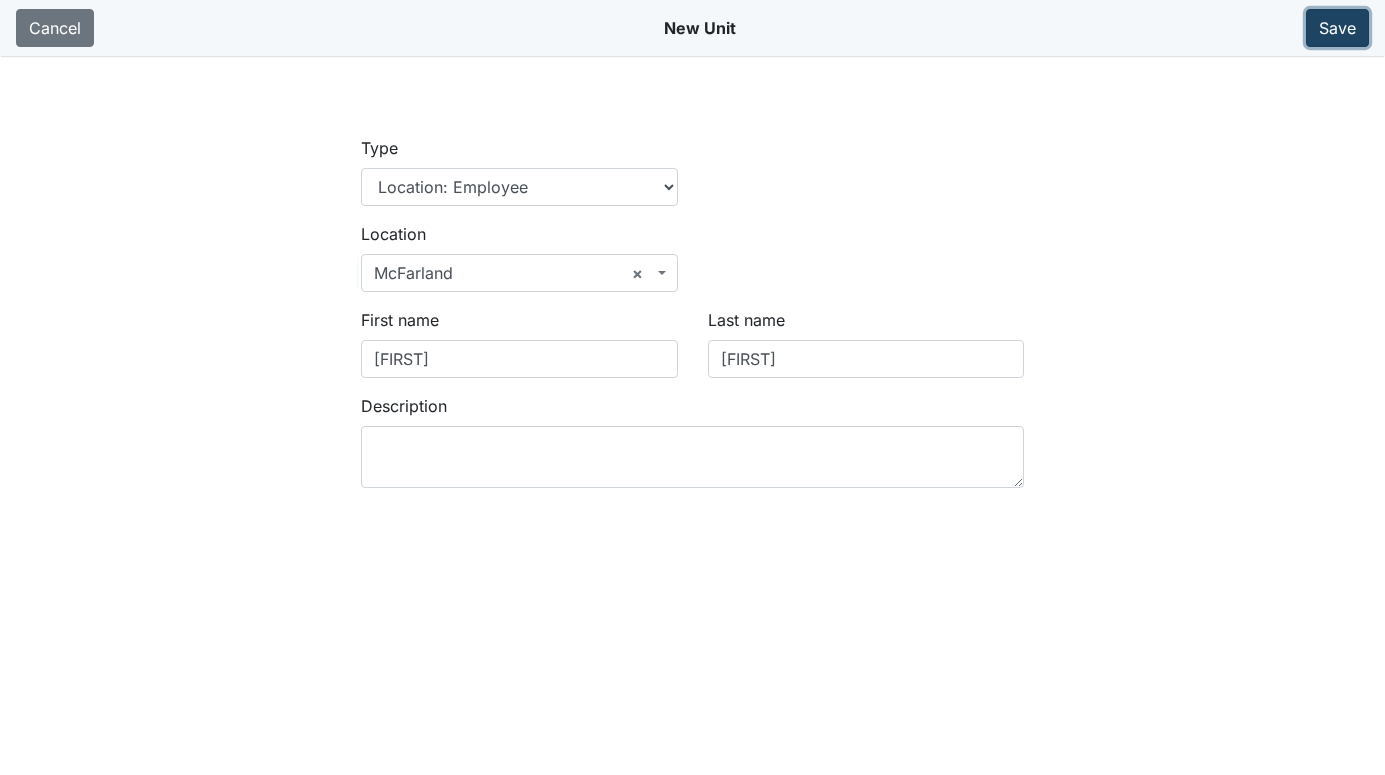 click on "Save" at bounding box center (1337, 28) 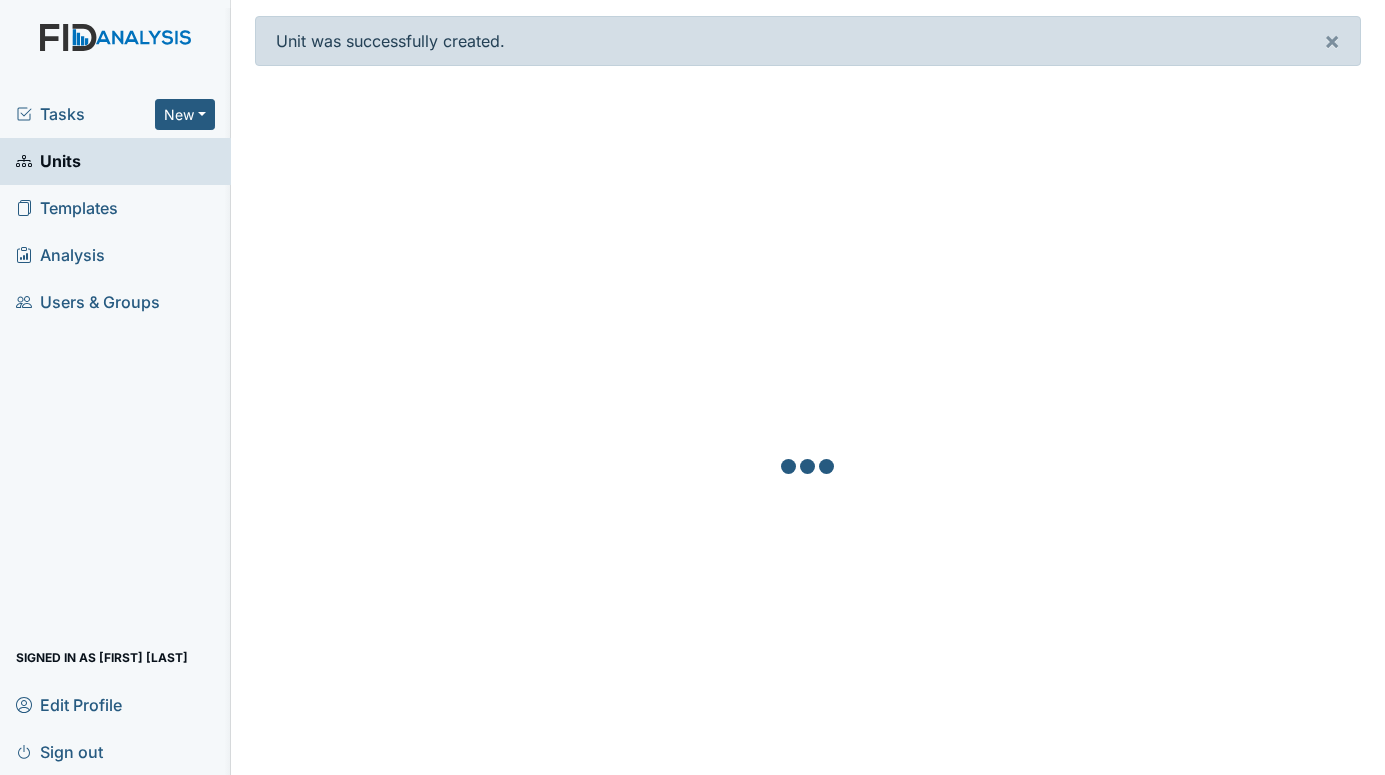 scroll, scrollTop: 0, scrollLeft: 0, axis: both 